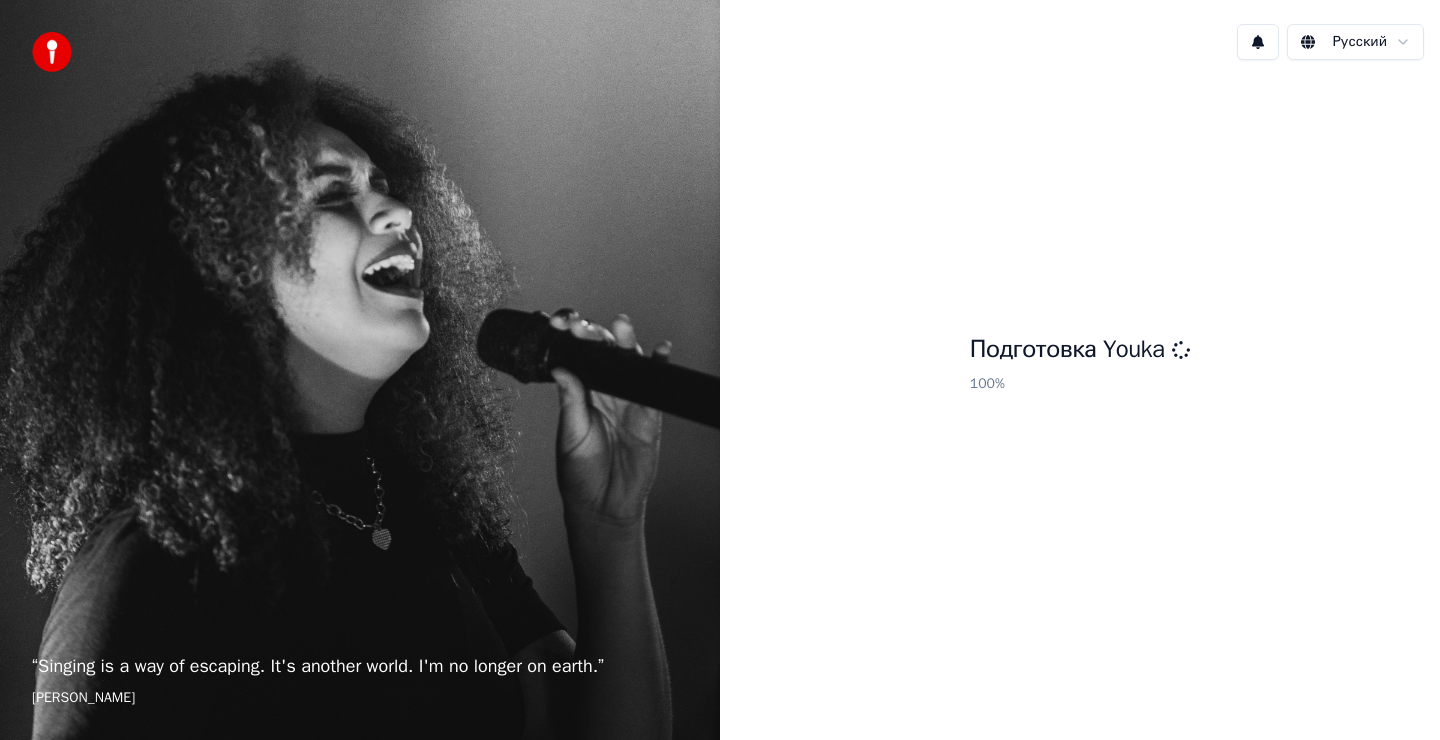 scroll, scrollTop: 0, scrollLeft: 0, axis: both 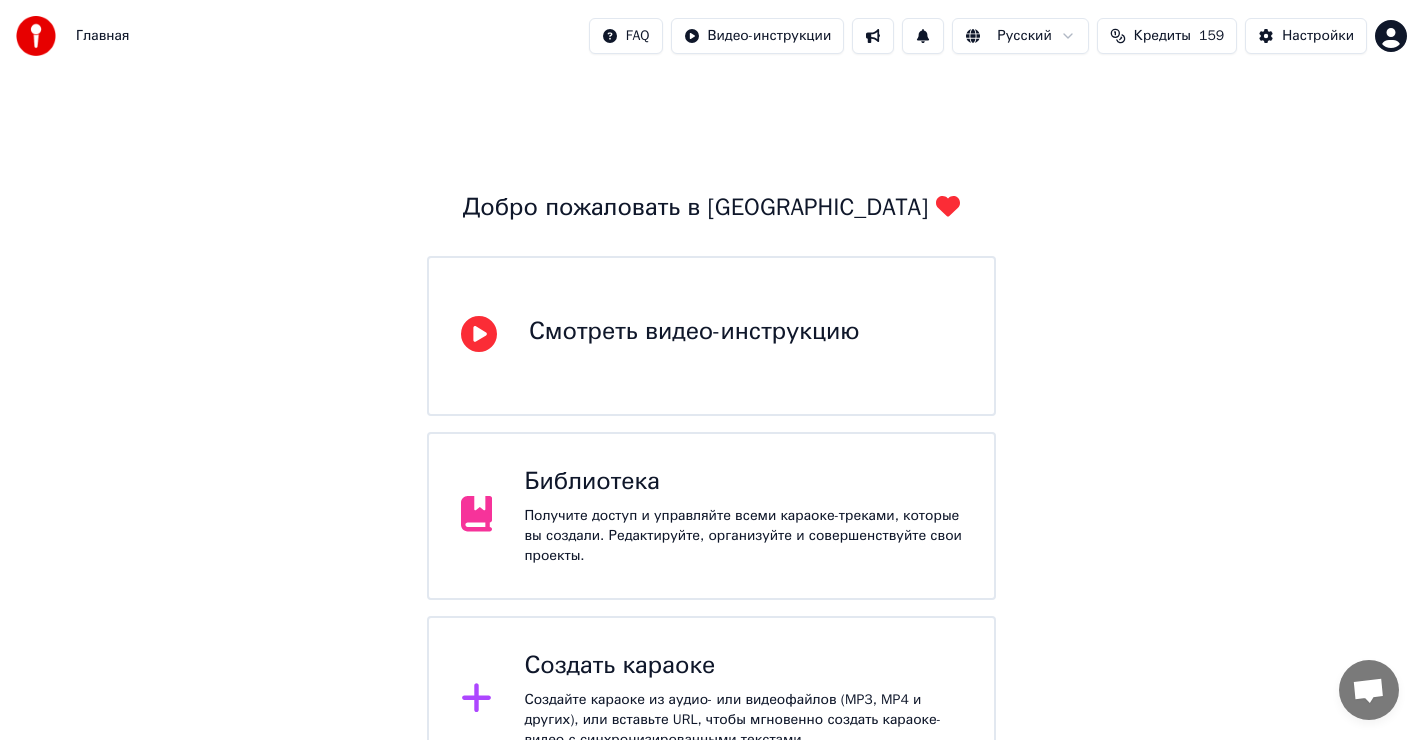 click on "Создать караоке Создайте караоке из аудио- или видеофайлов (MP3, MP4 и других), или вставьте URL, чтобы мгновенно создать караоке-видео с синхронизированными текстами." at bounding box center [743, 700] 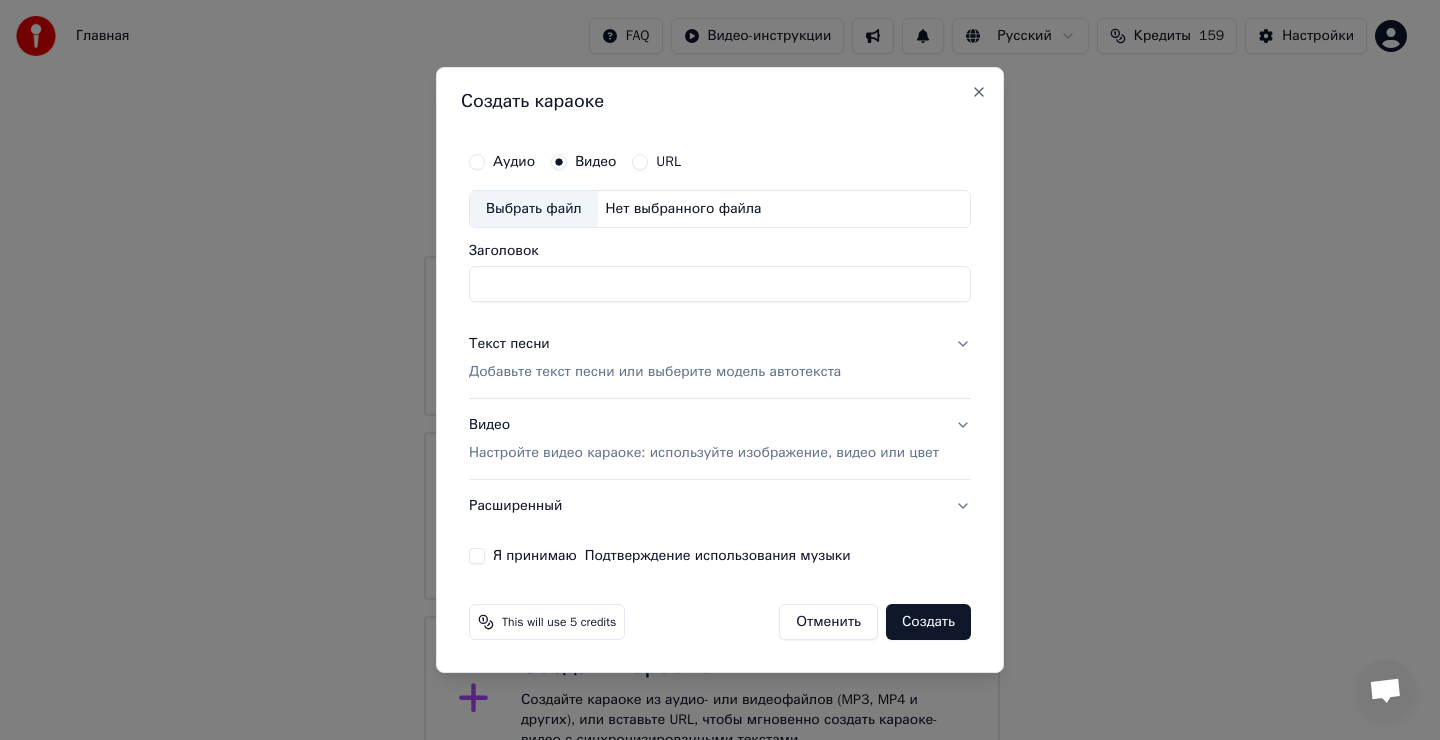 click on "Аудио" at bounding box center [477, 162] 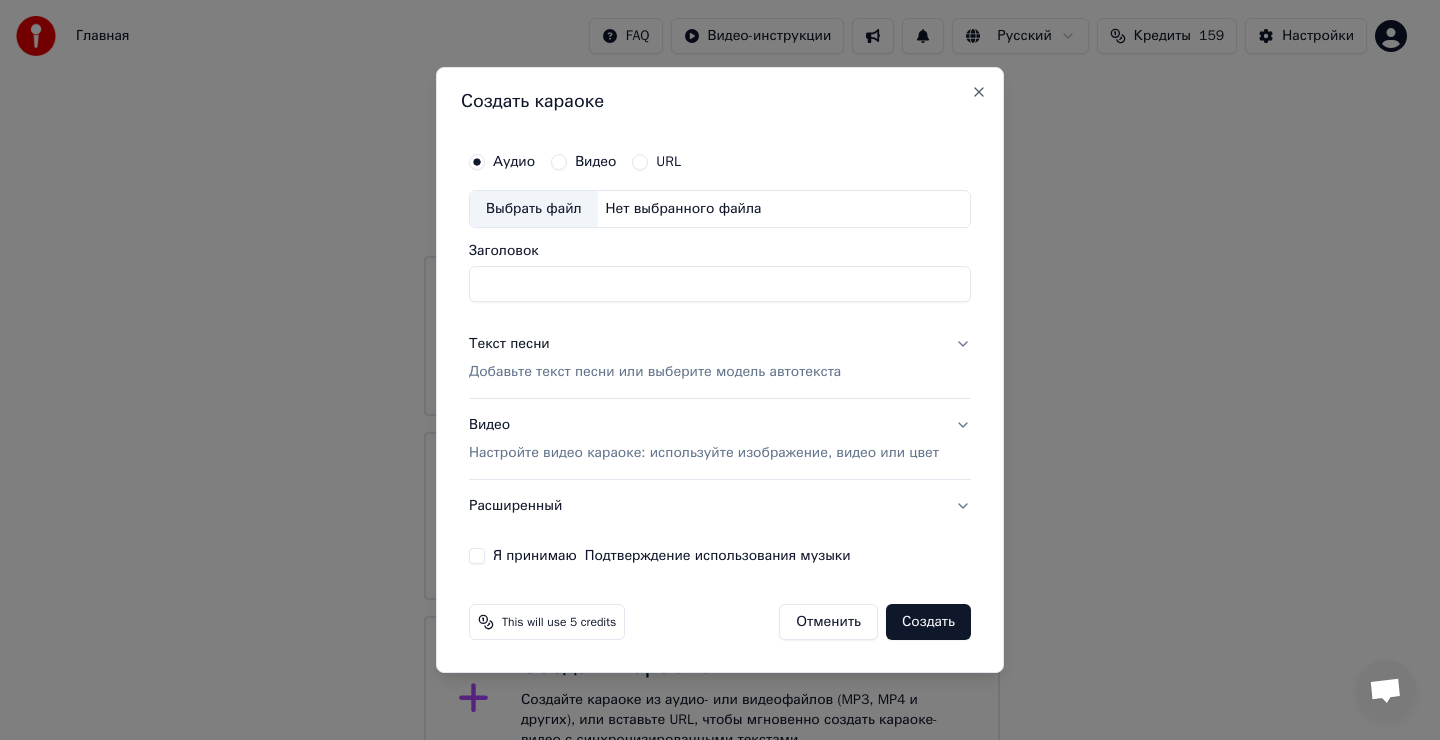 click on "Выбрать файл" at bounding box center (534, 209) 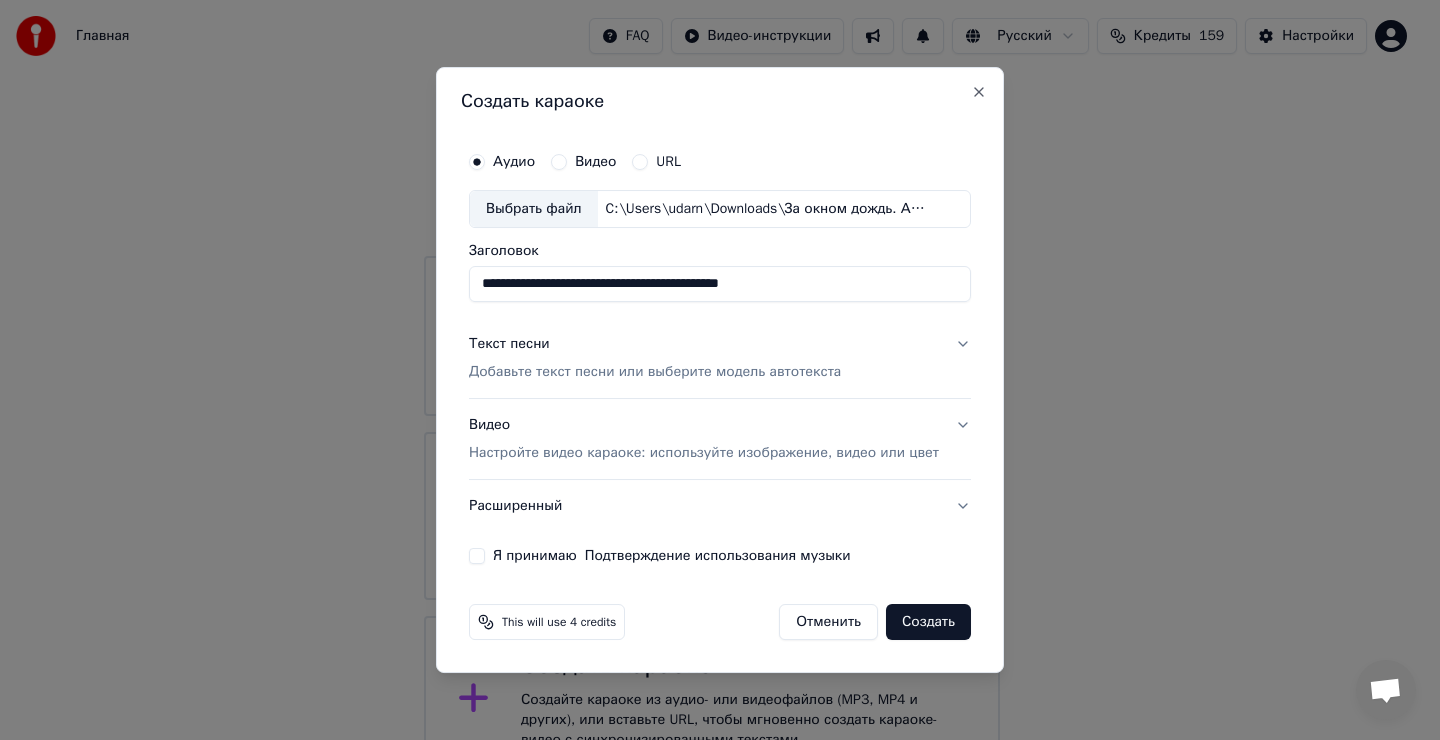 type on "**********" 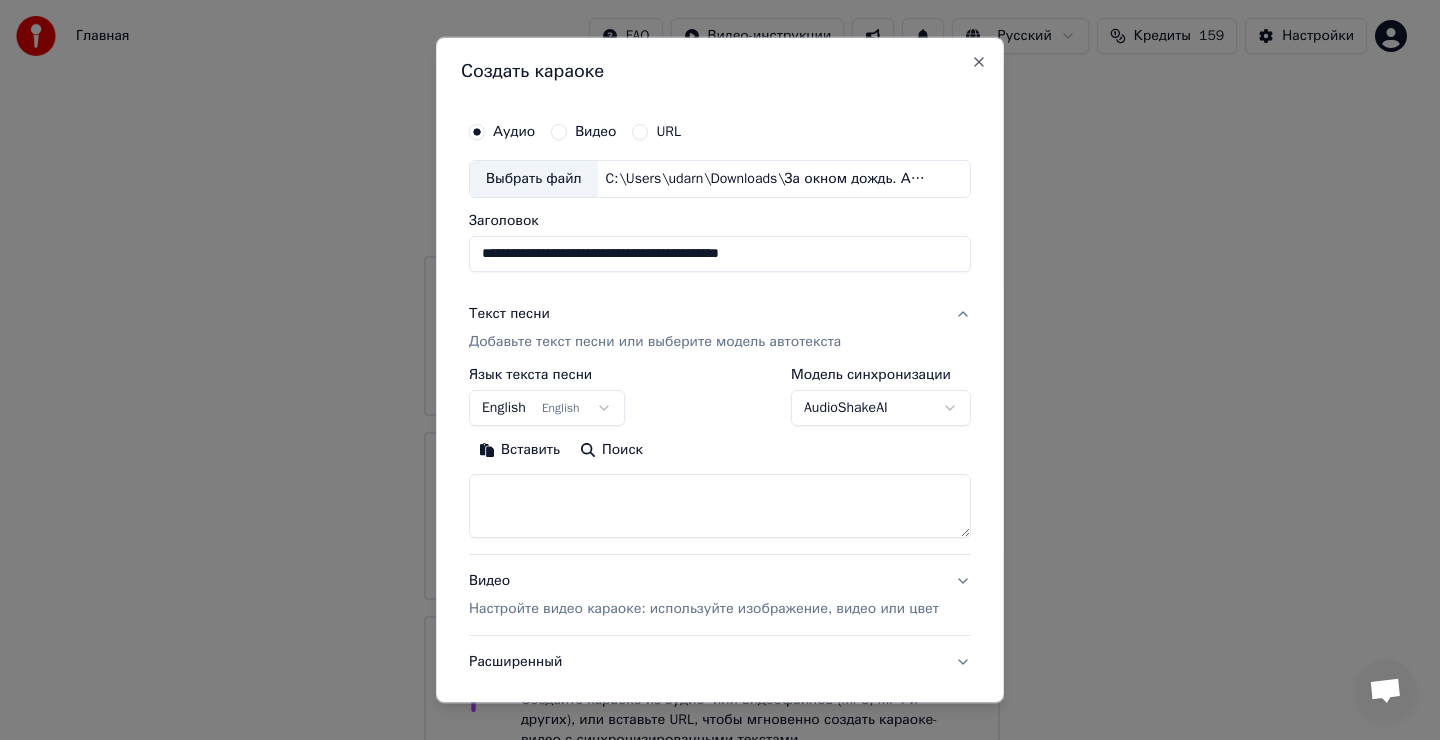 click at bounding box center [720, 506] 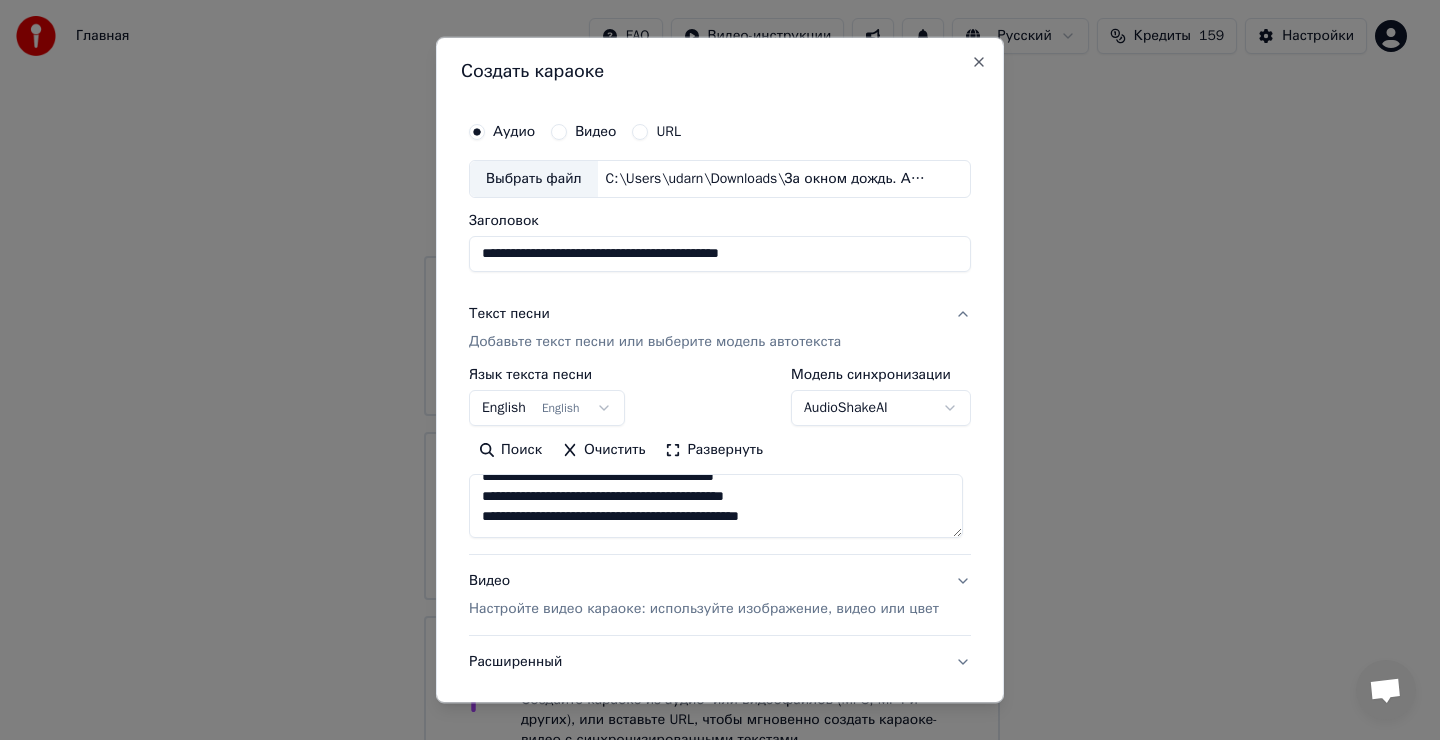 type on "**********" 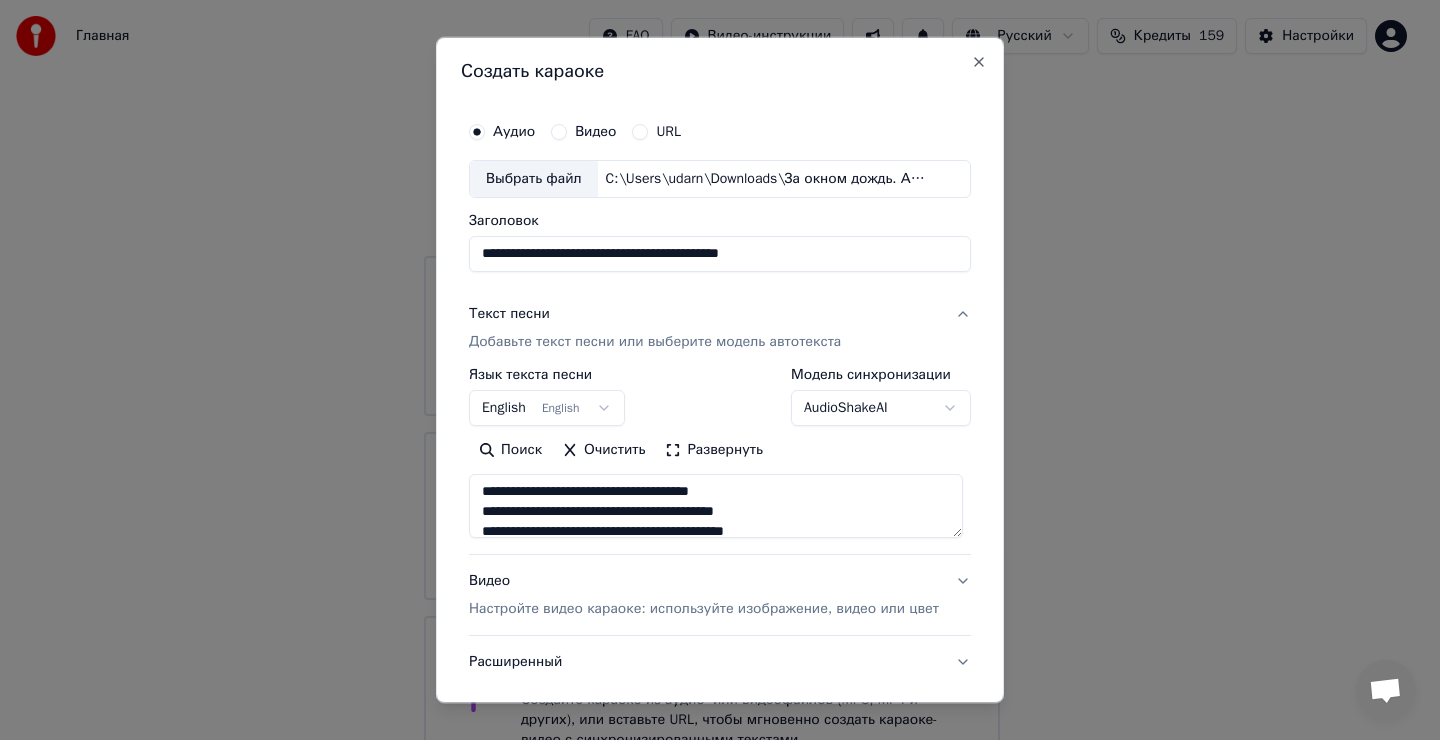 scroll, scrollTop: 0, scrollLeft: 0, axis: both 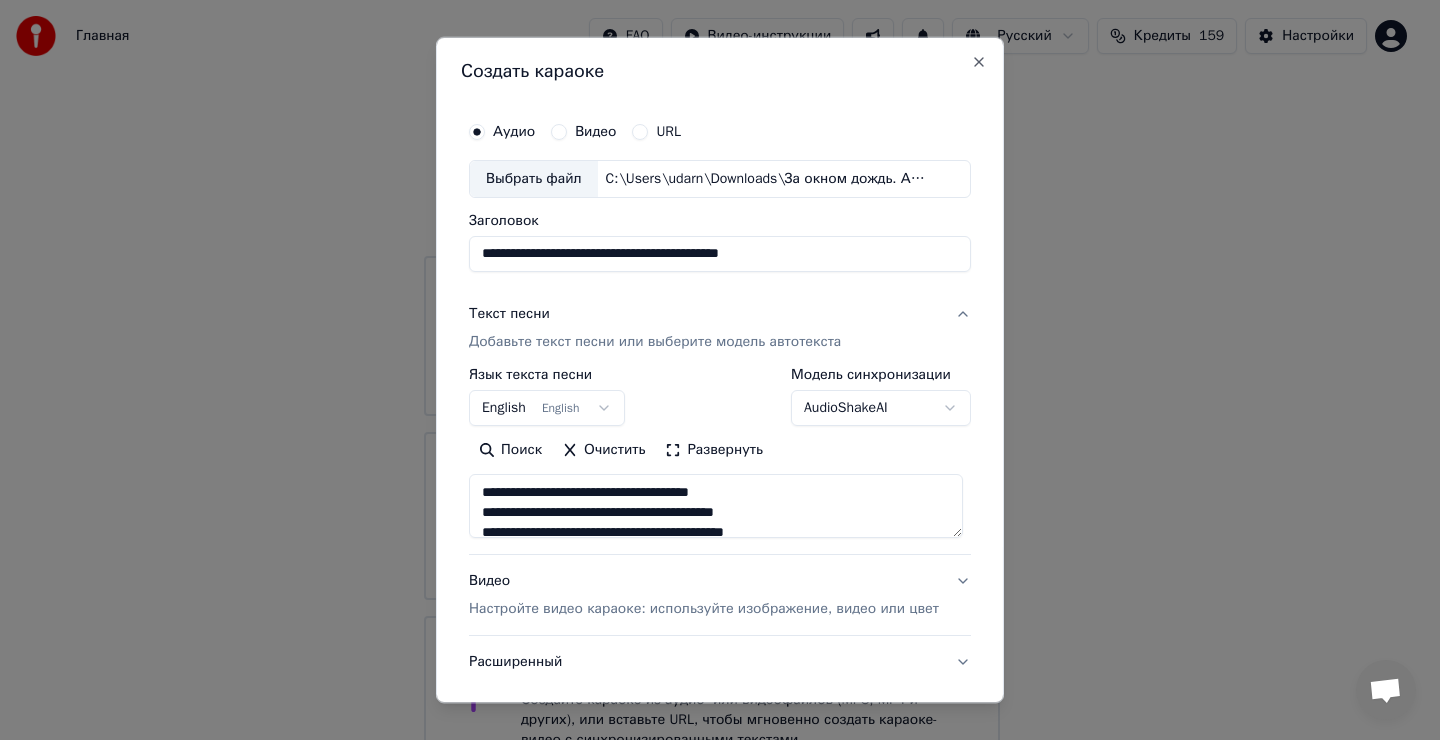 click on "English English" at bounding box center (547, 408) 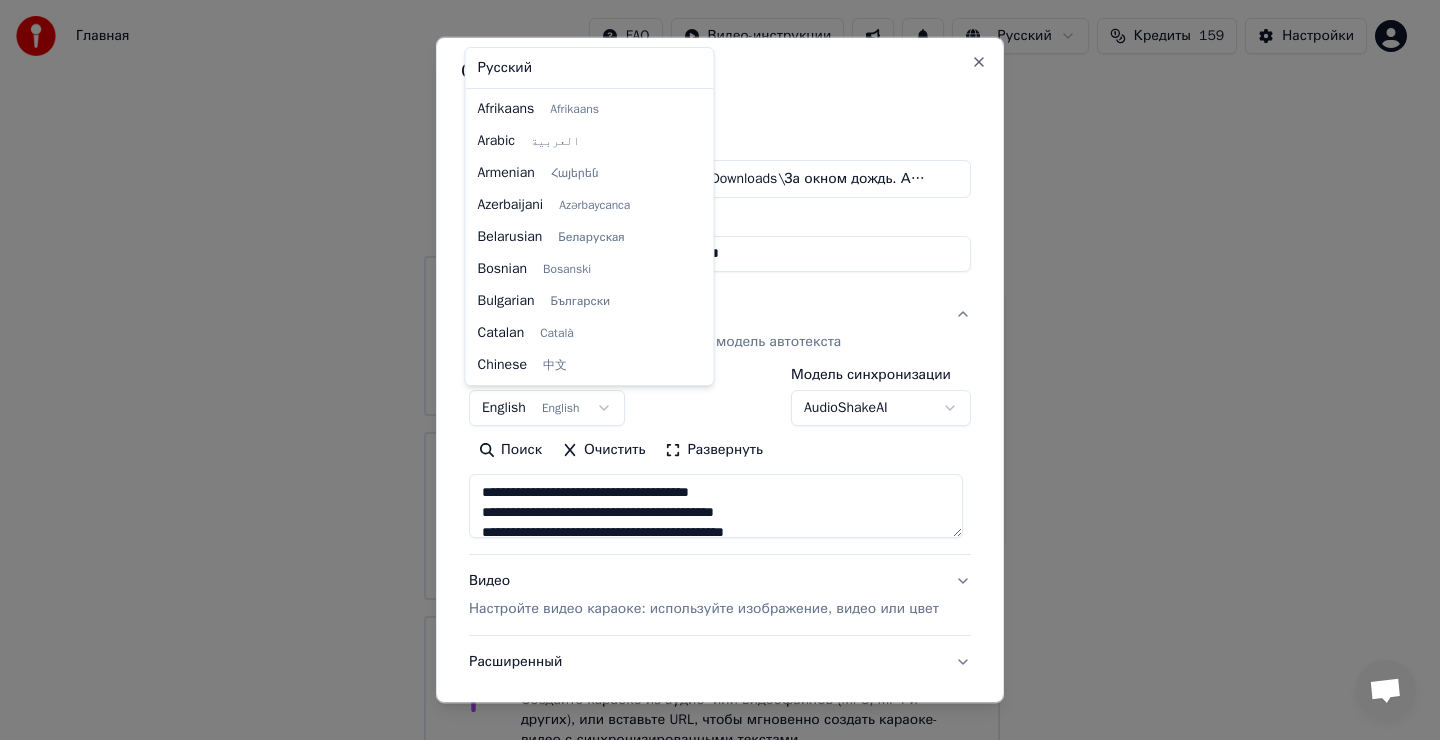 scroll, scrollTop: 160, scrollLeft: 0, axis: vertical 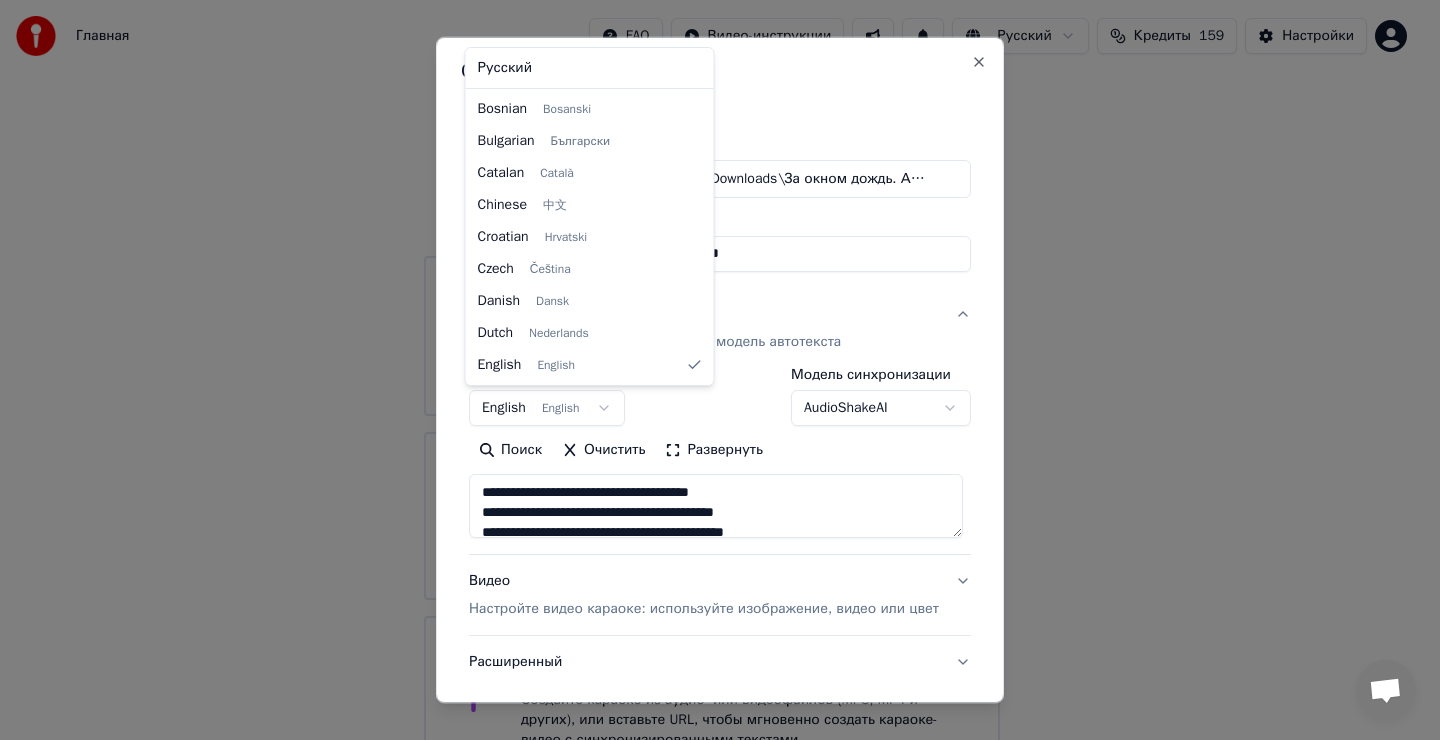 select on "**" 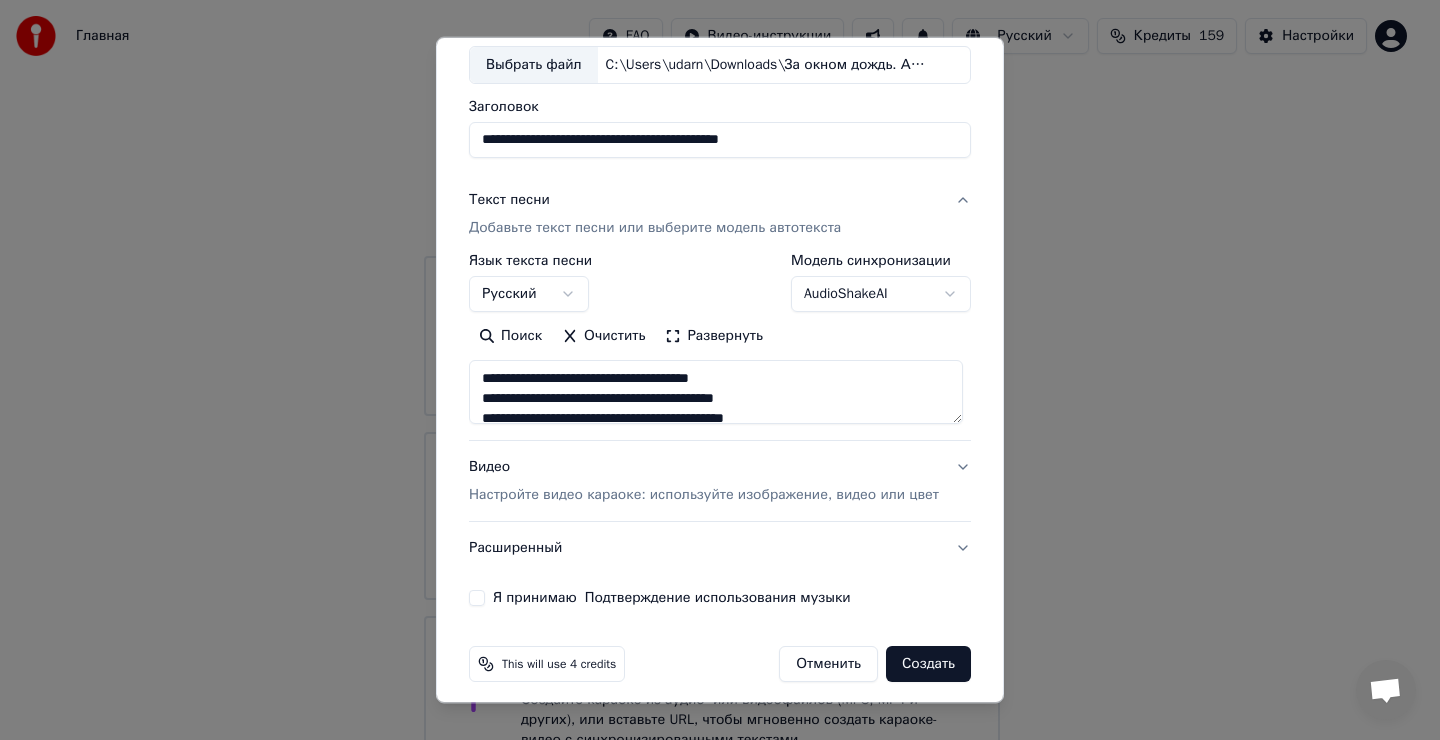 scroll, scrollTop: 126, scrollLeft: 0, axis: vertical 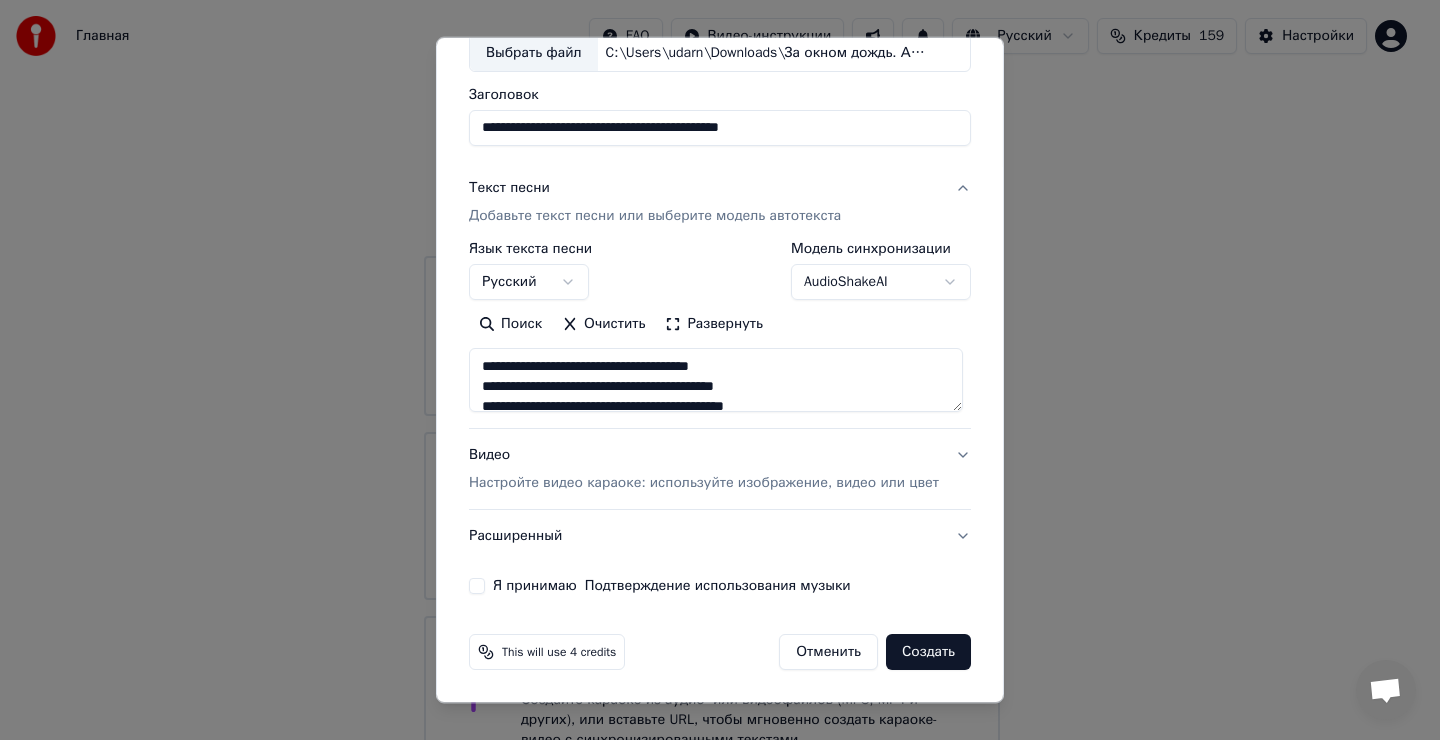 click on "Я принимаю   Подтверждение использования музыки" at bounding box center (477, 586) 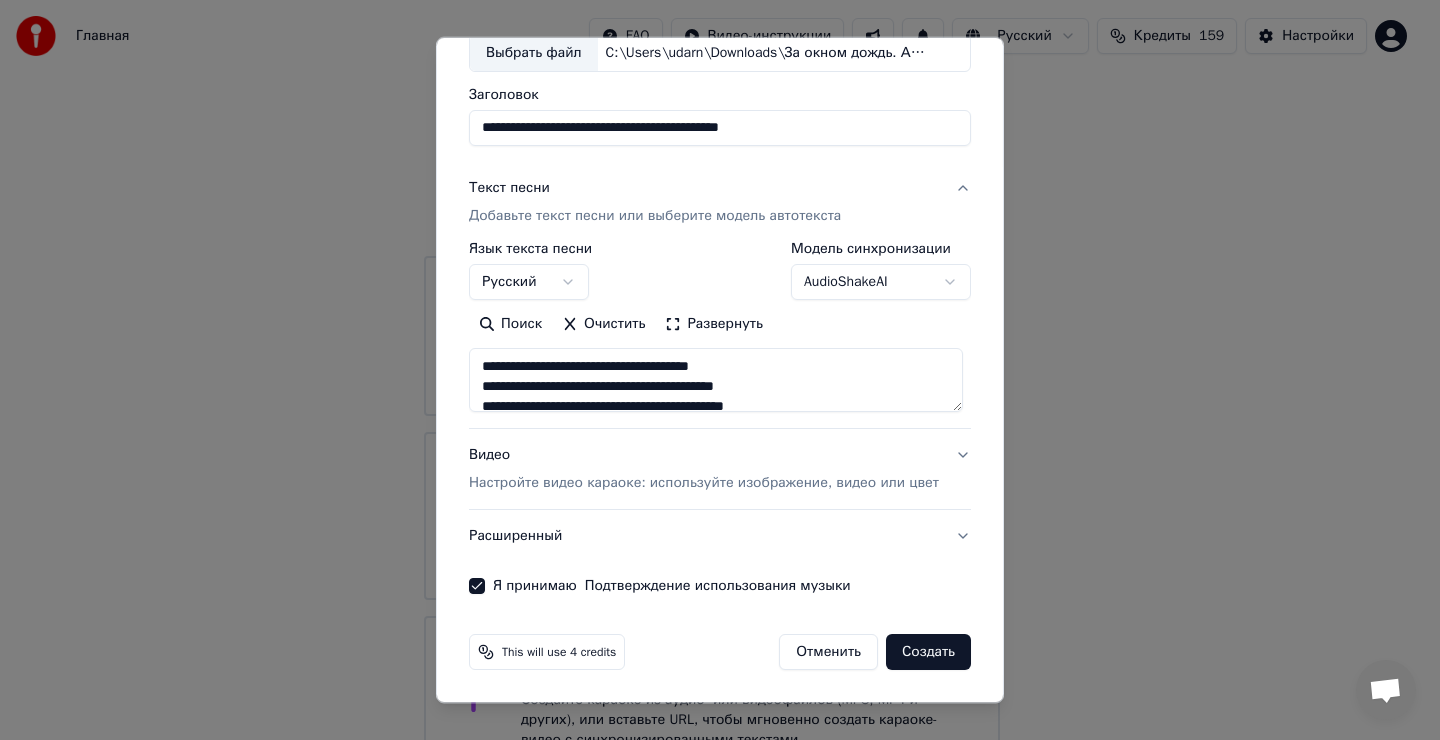 click on "Видео Настройте видео караоке: используйте изображение, видео или цвет" at bounding box center (720, 469) 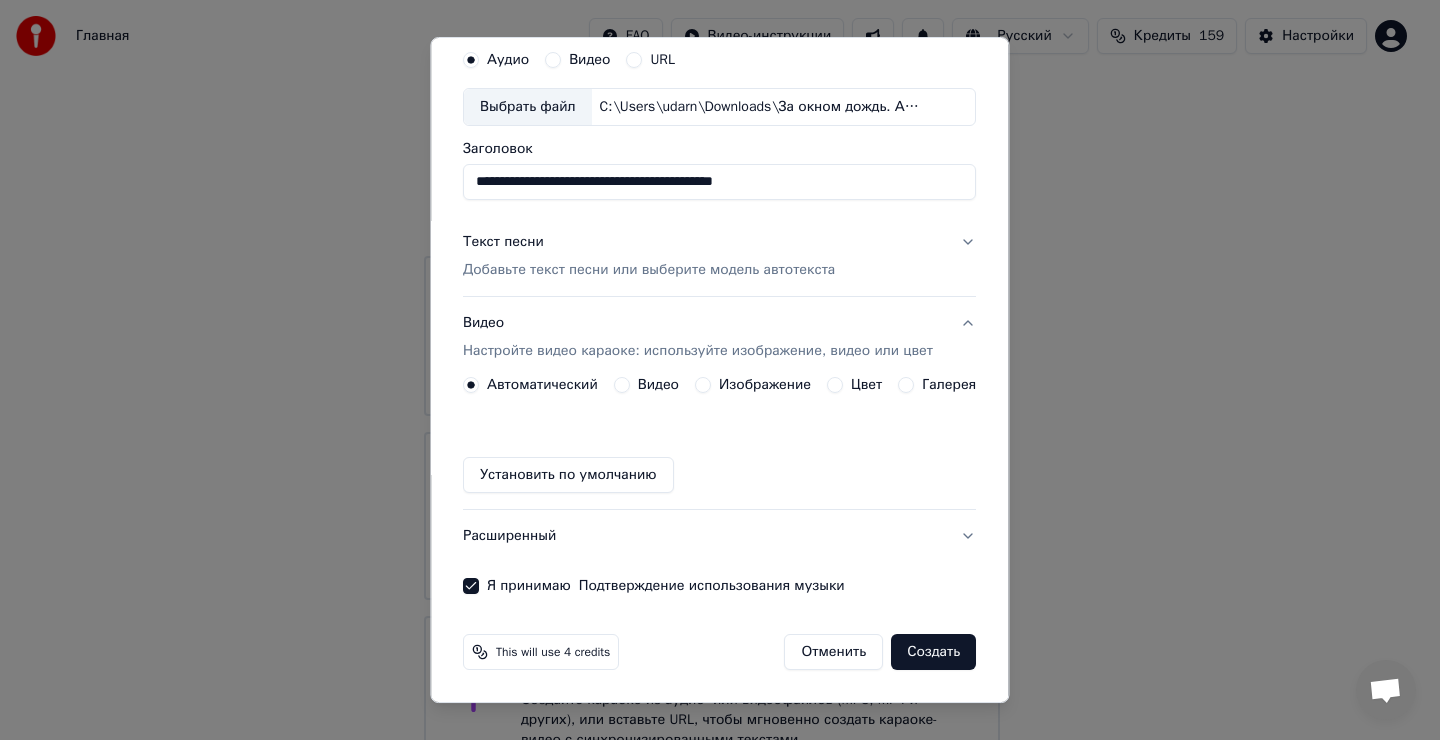 scroll, scrollTop: 72, scrollLeft: 0, axis: vertical 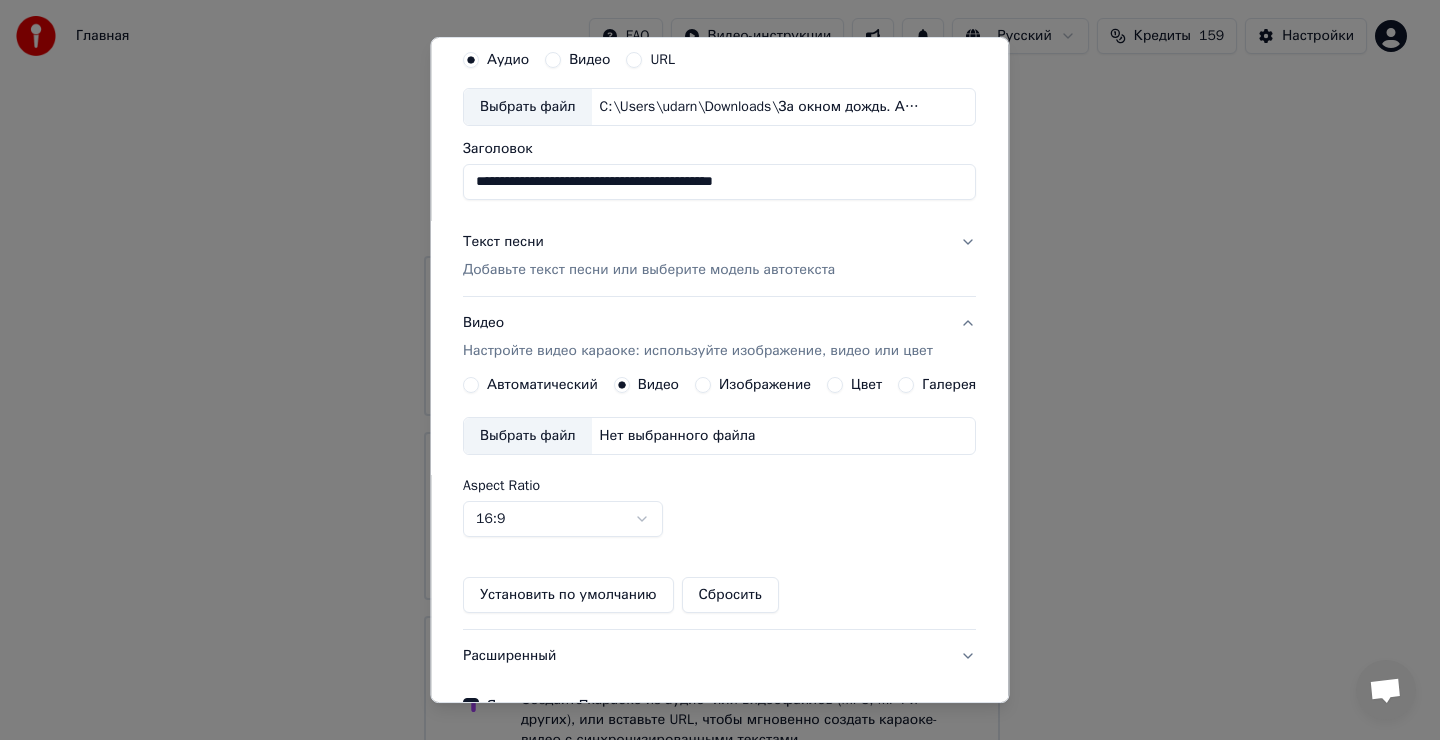 click on "Выбрать файл" at bounding box center (528, 436) 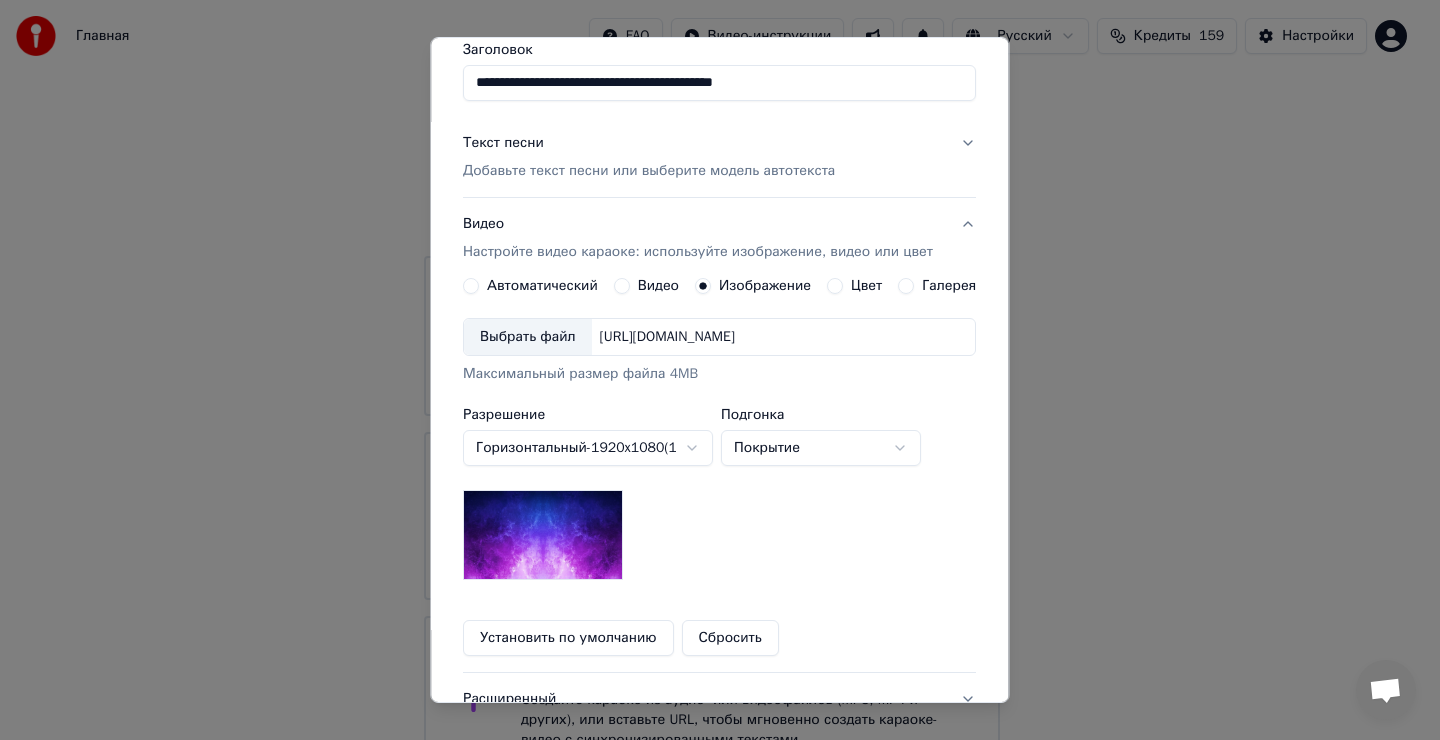 scroll, scrollTop: 172, scrollLeft: 0, axis: vertical 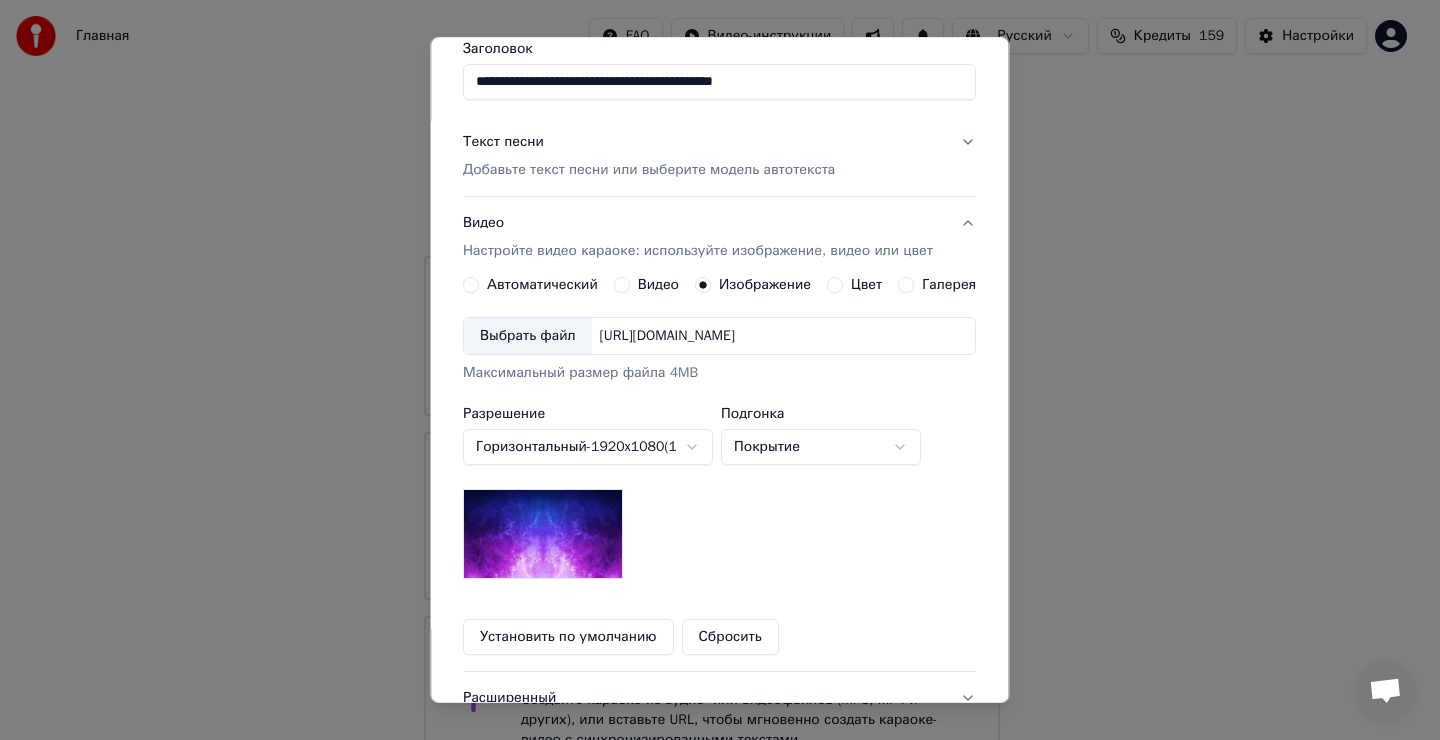 click on "Галерея" at bounding box center [907, 285] 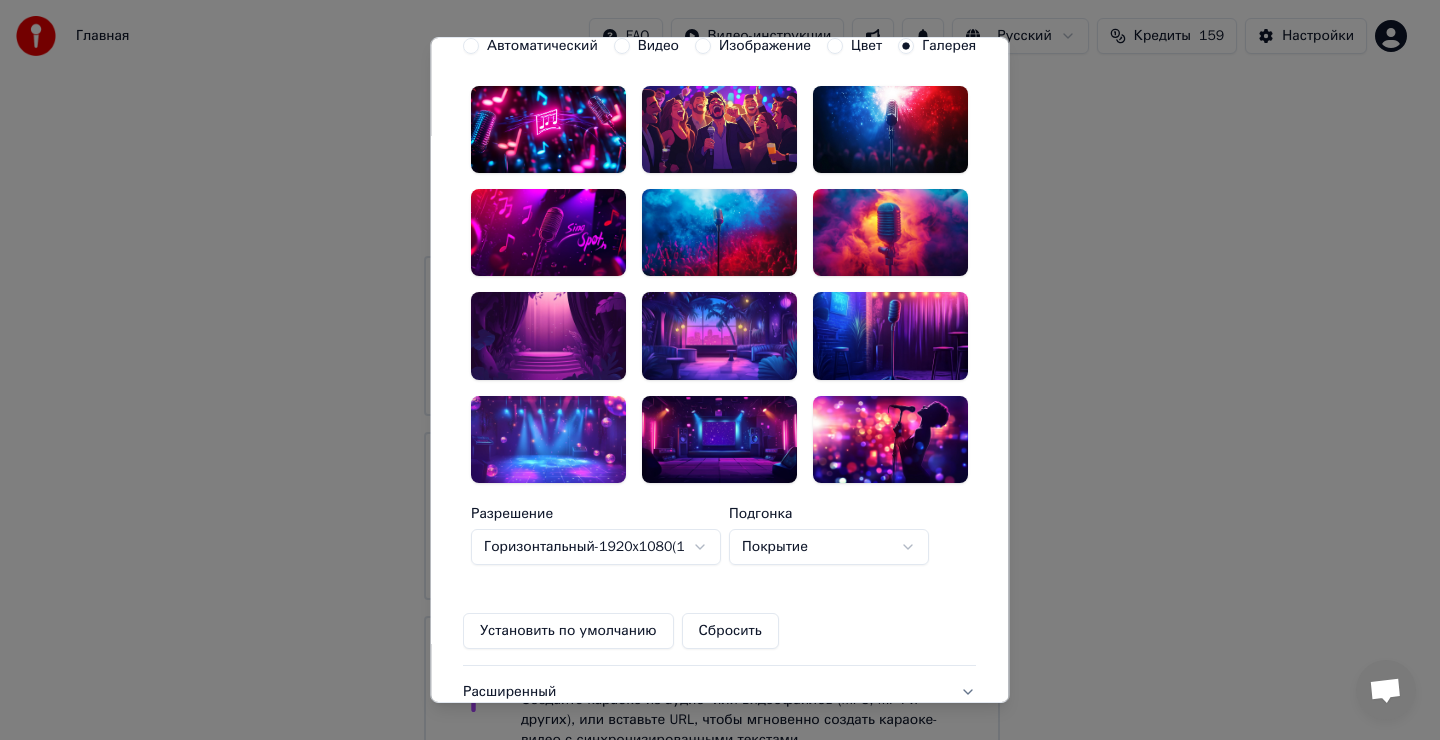 scroll, scrollTop: 264, scrollLeft: 0, axis: vertical 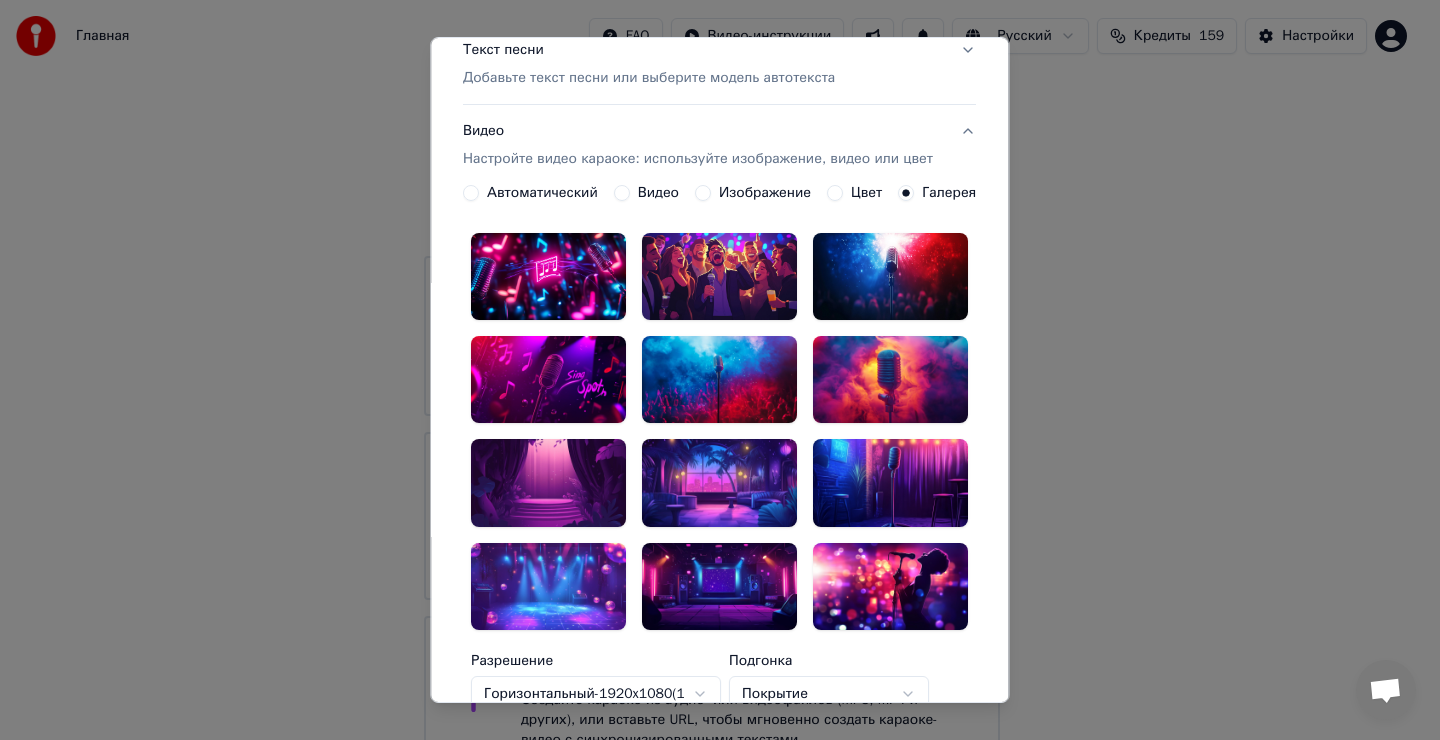 click at bounding box center [719, 482] 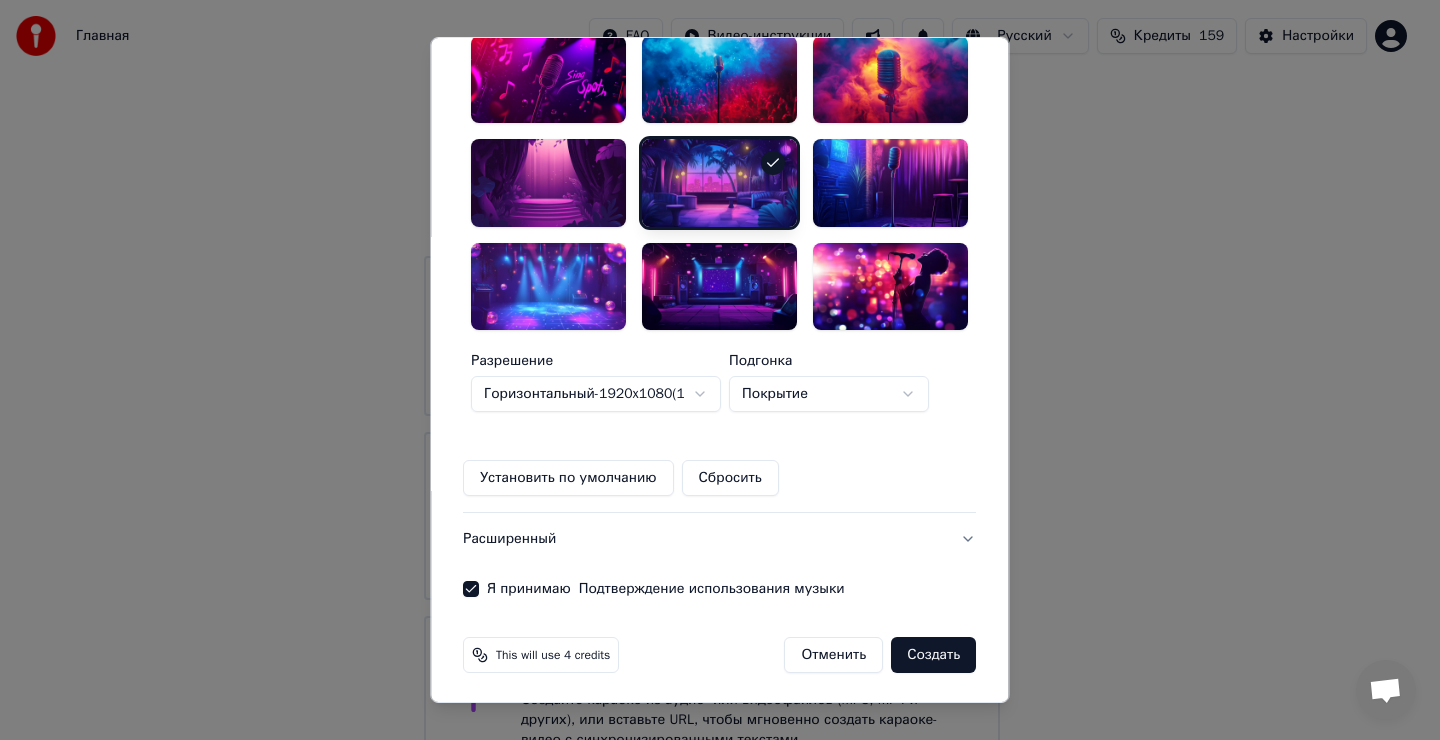 scroll, scrollTop: 564, scrollLeft: 0, axis: vertical 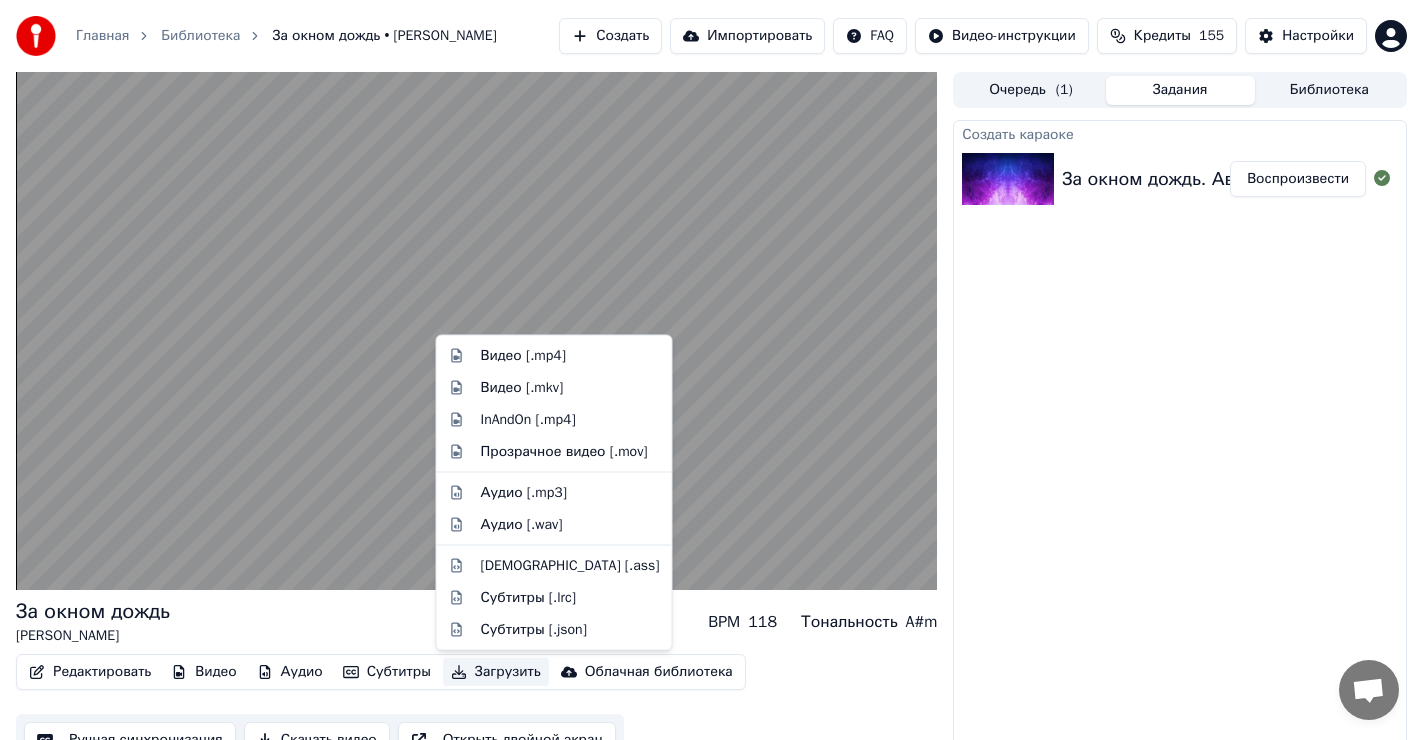 click on "Загрузить" at bounding box center [496, 672] 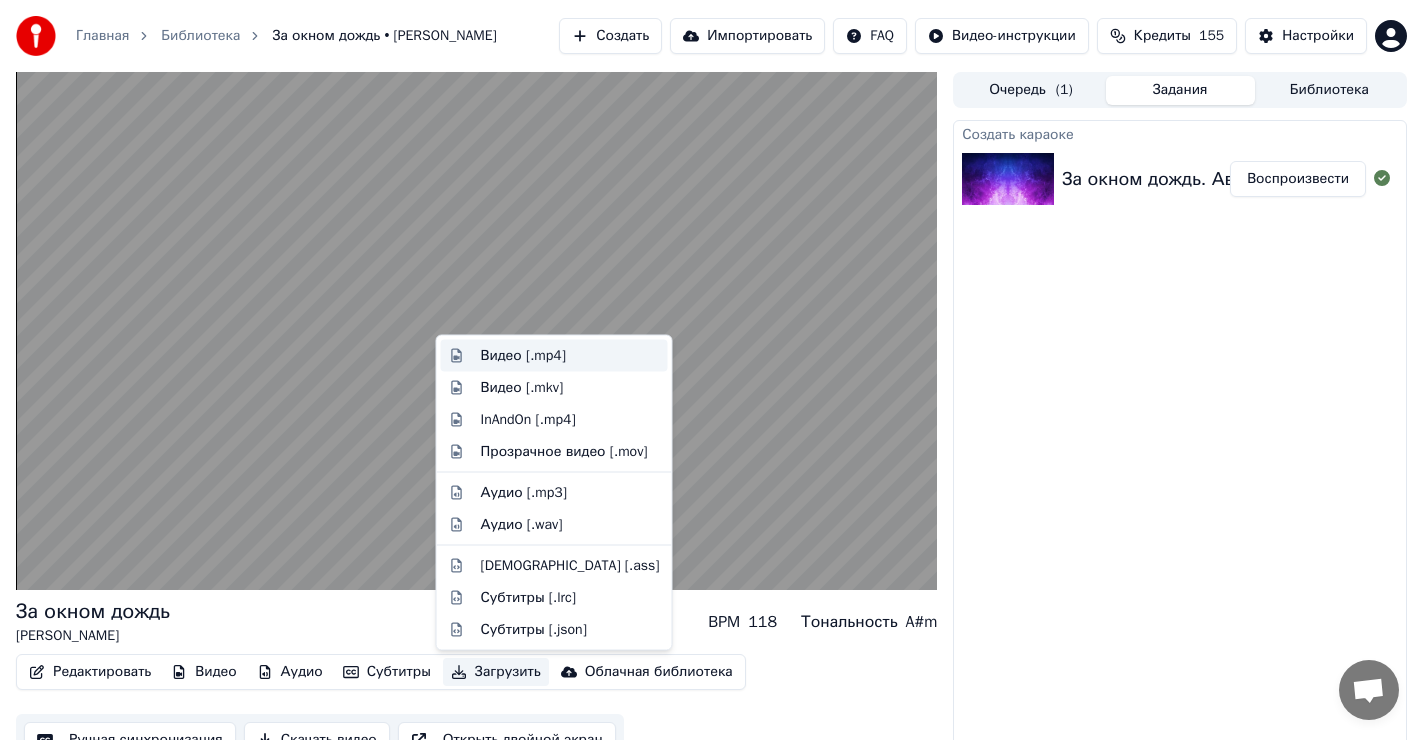 click on "Видео [.mp4]" at bounding box center (523, 356) 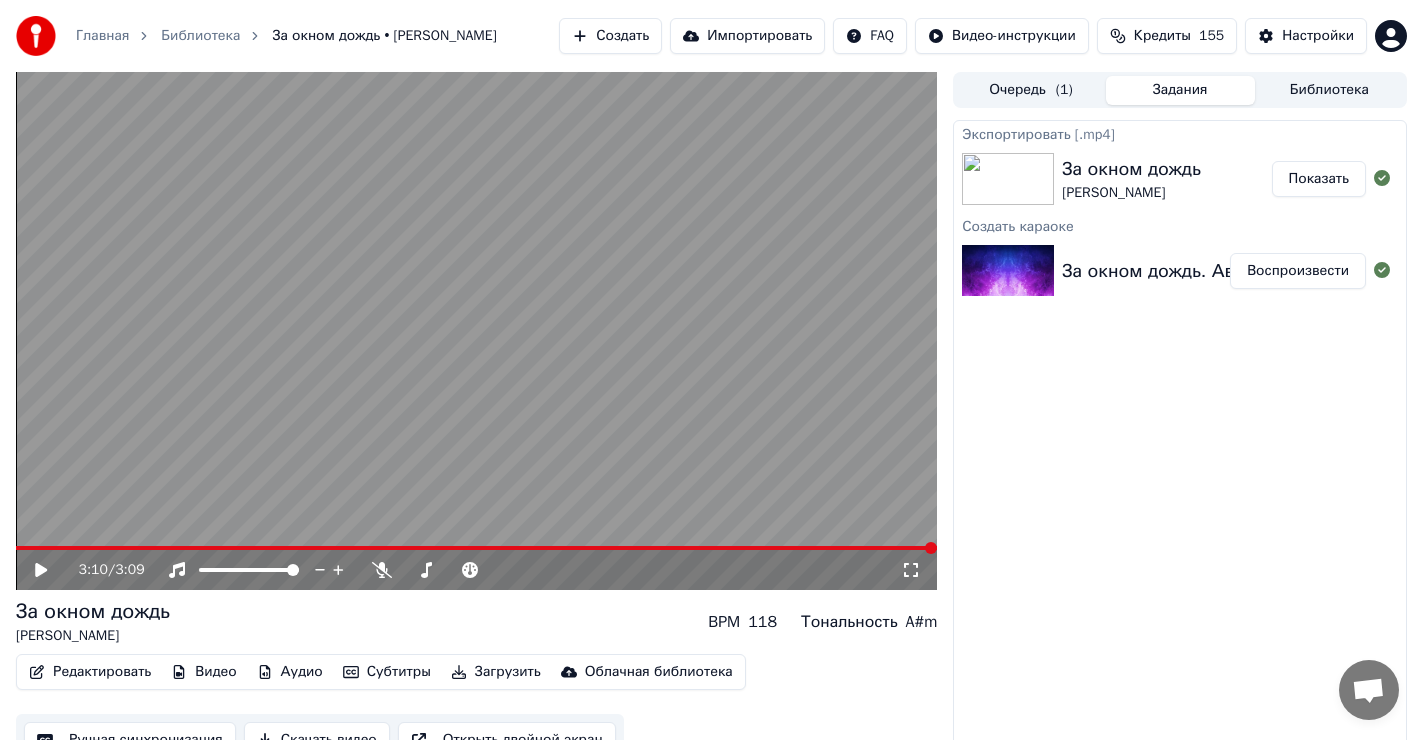 click on "Показать" at bounding box center (1319, 179) 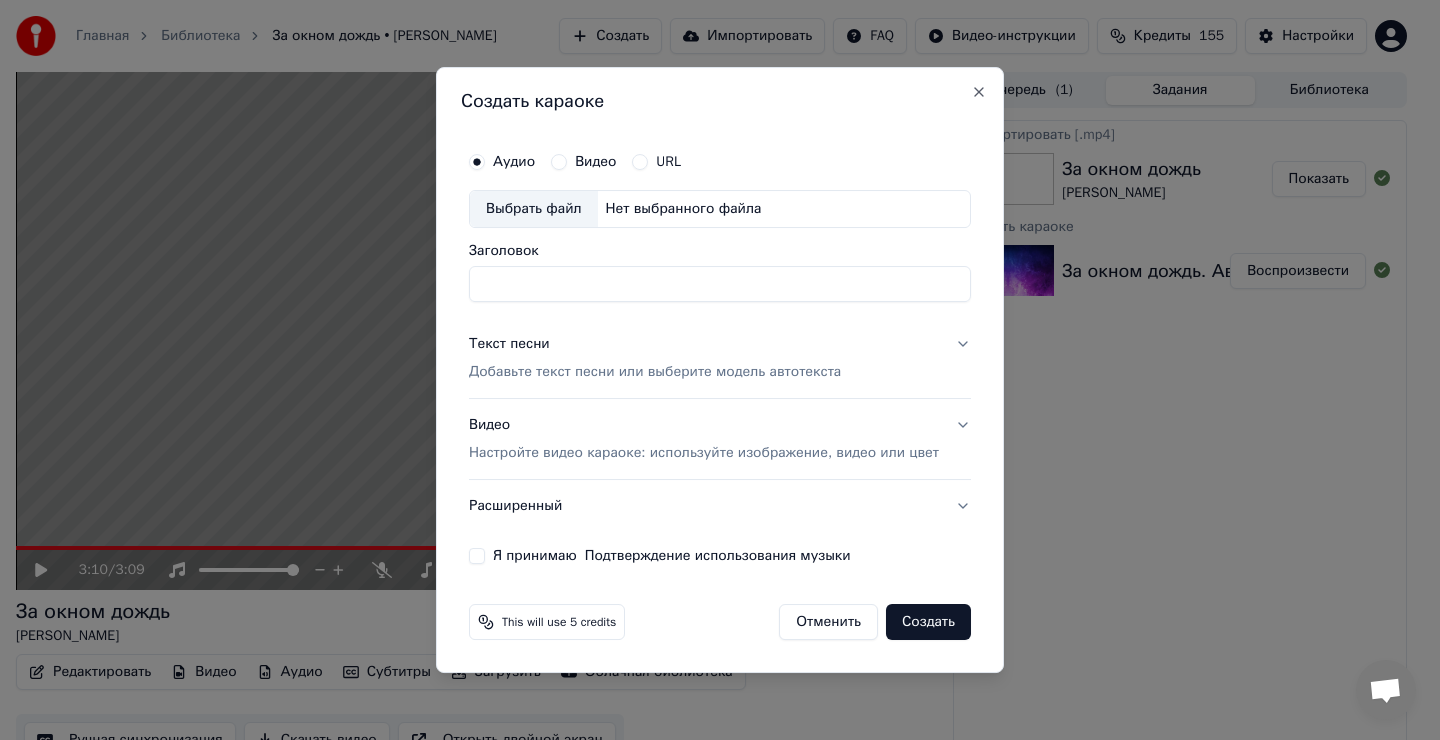 click on "Выбрать файл" at bounding box center (534, 209) 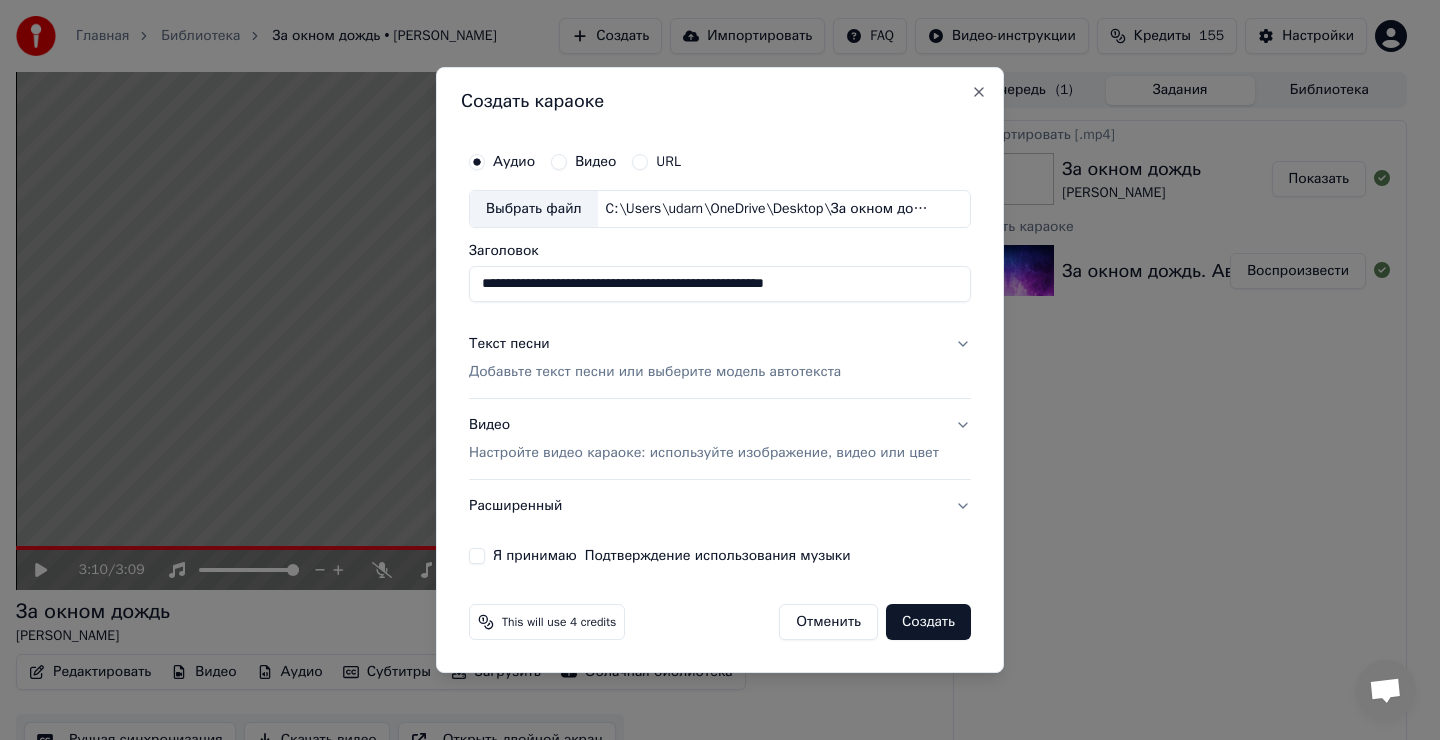 click on "**********" at bounding box center [720, 284] 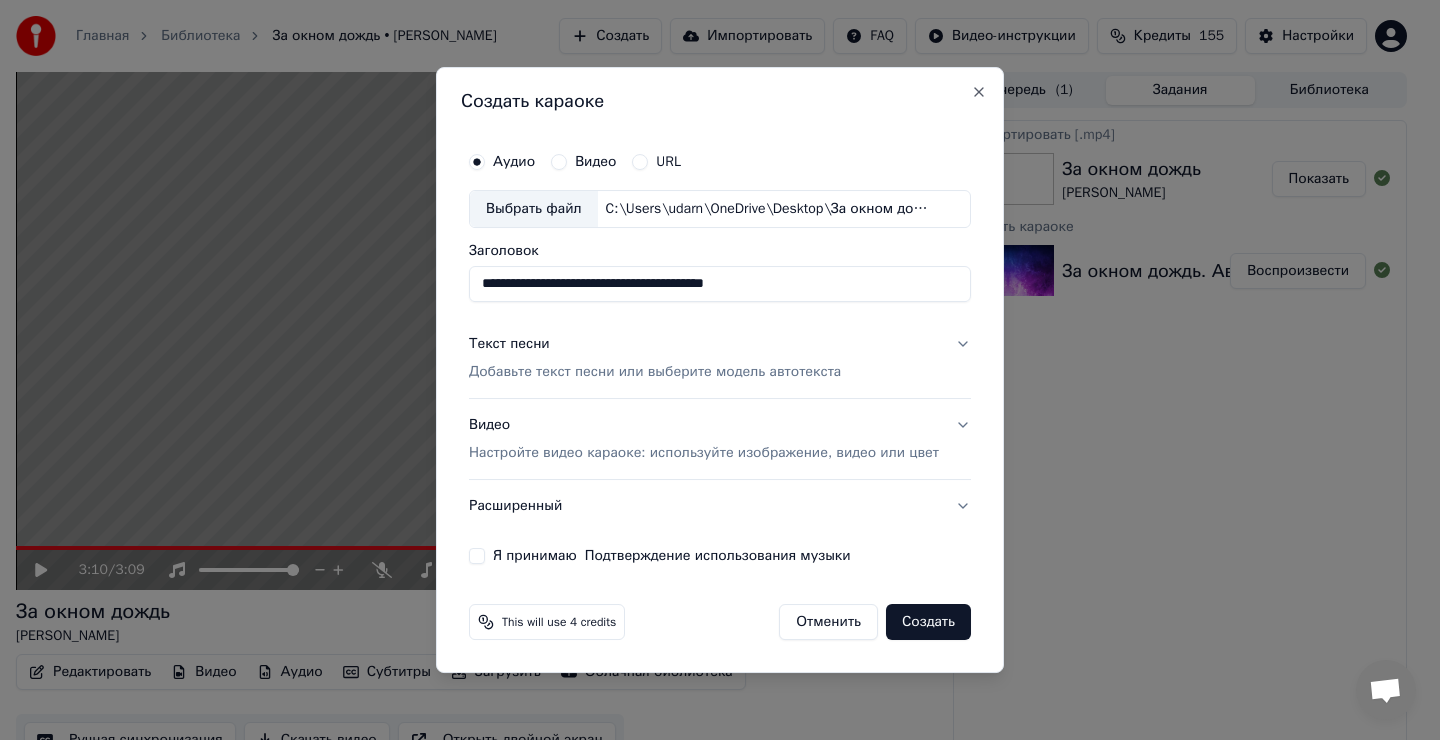 click on "**********" at bounding box center (720, 284) 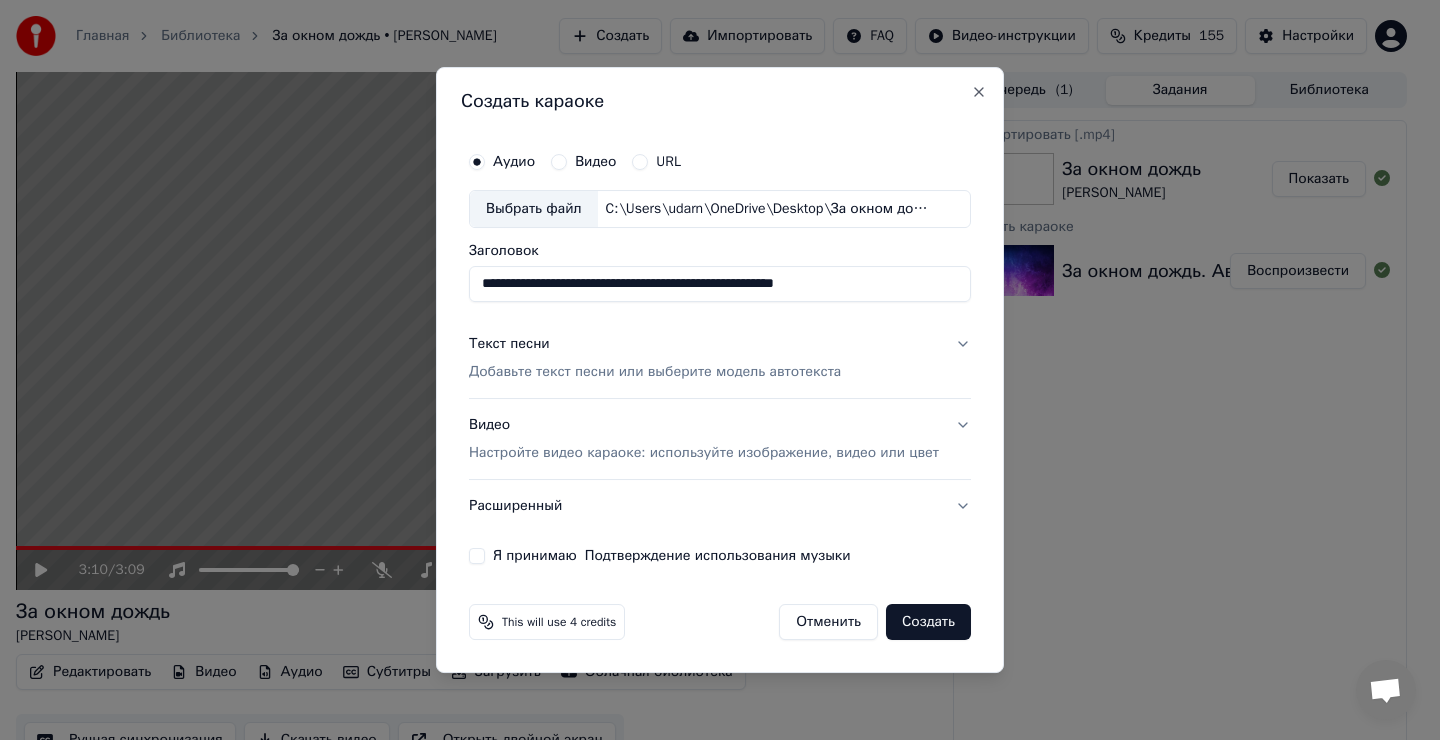 type on "**********" 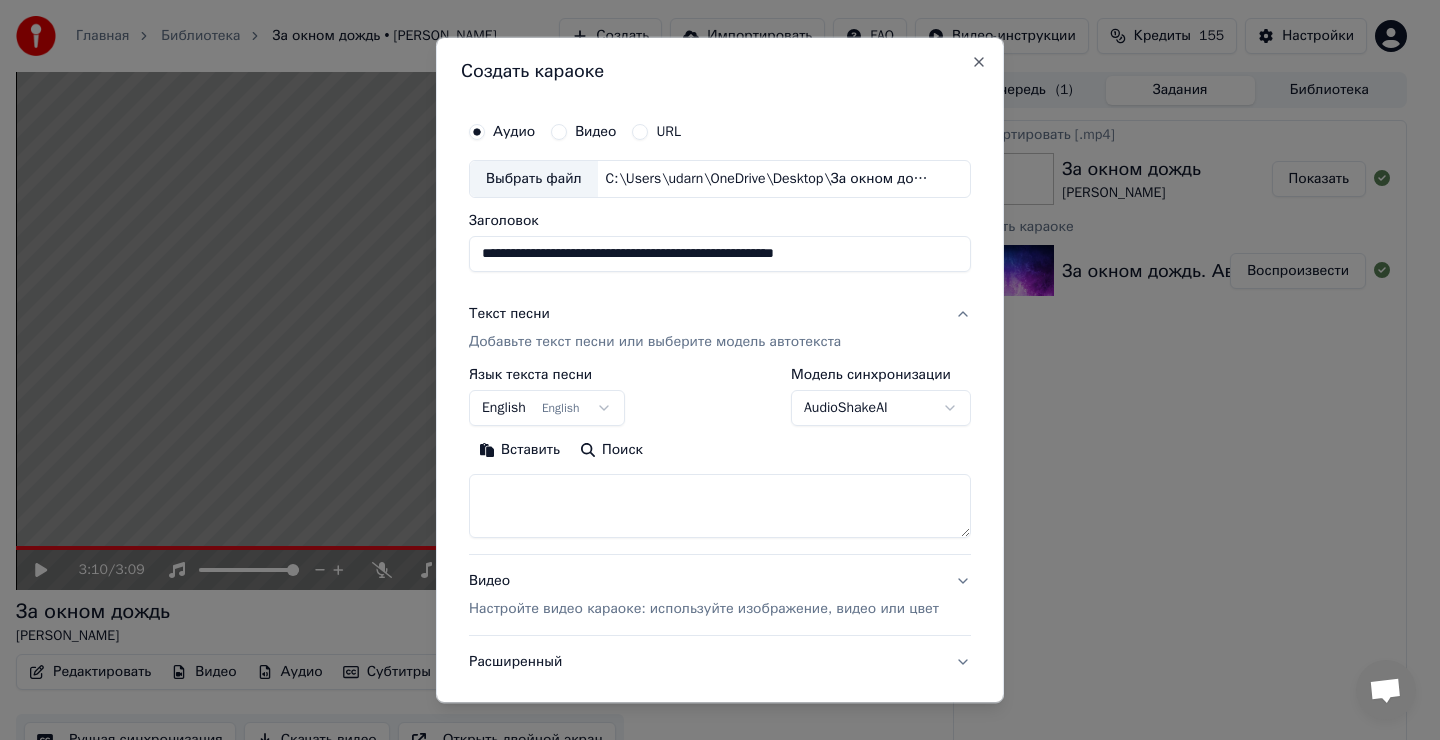 click at bounding box center [720, 506] 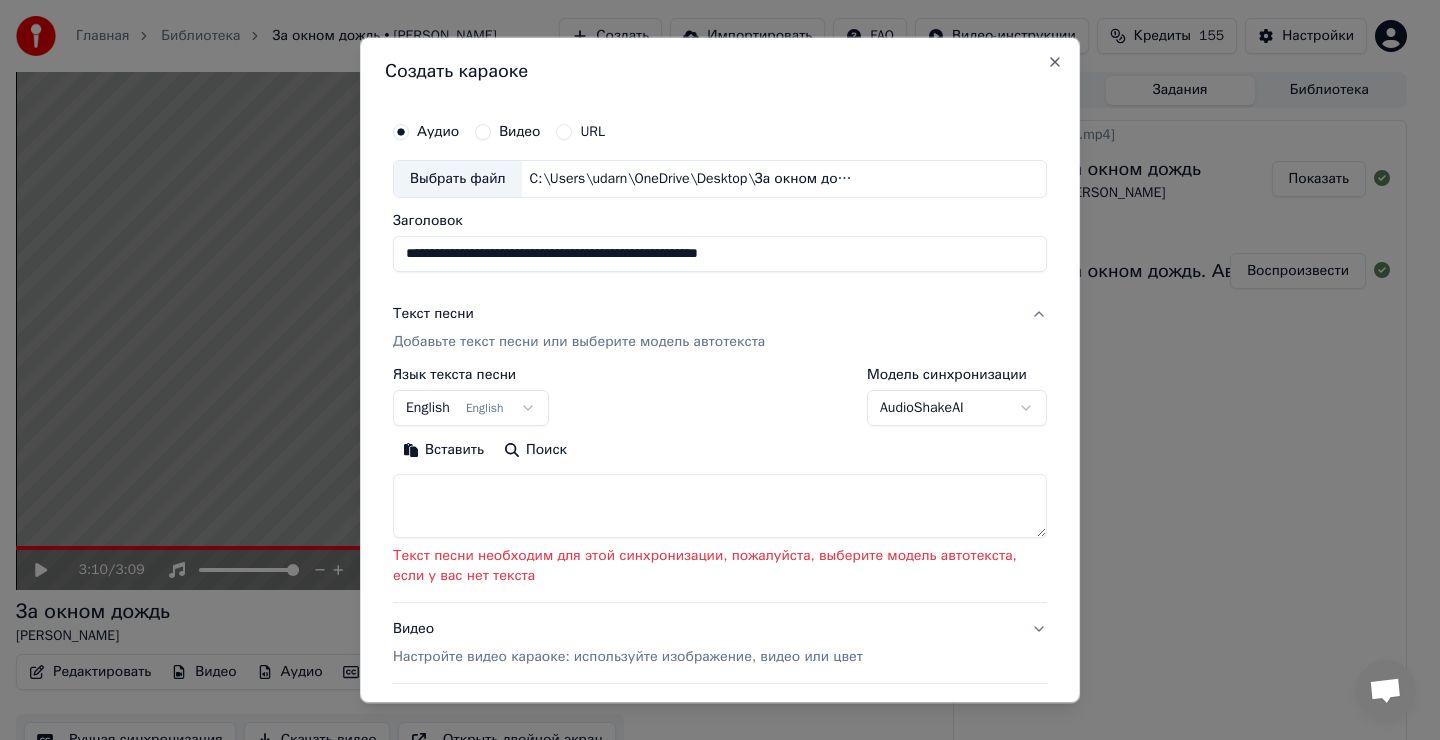 click at bounding box center (720, 506) 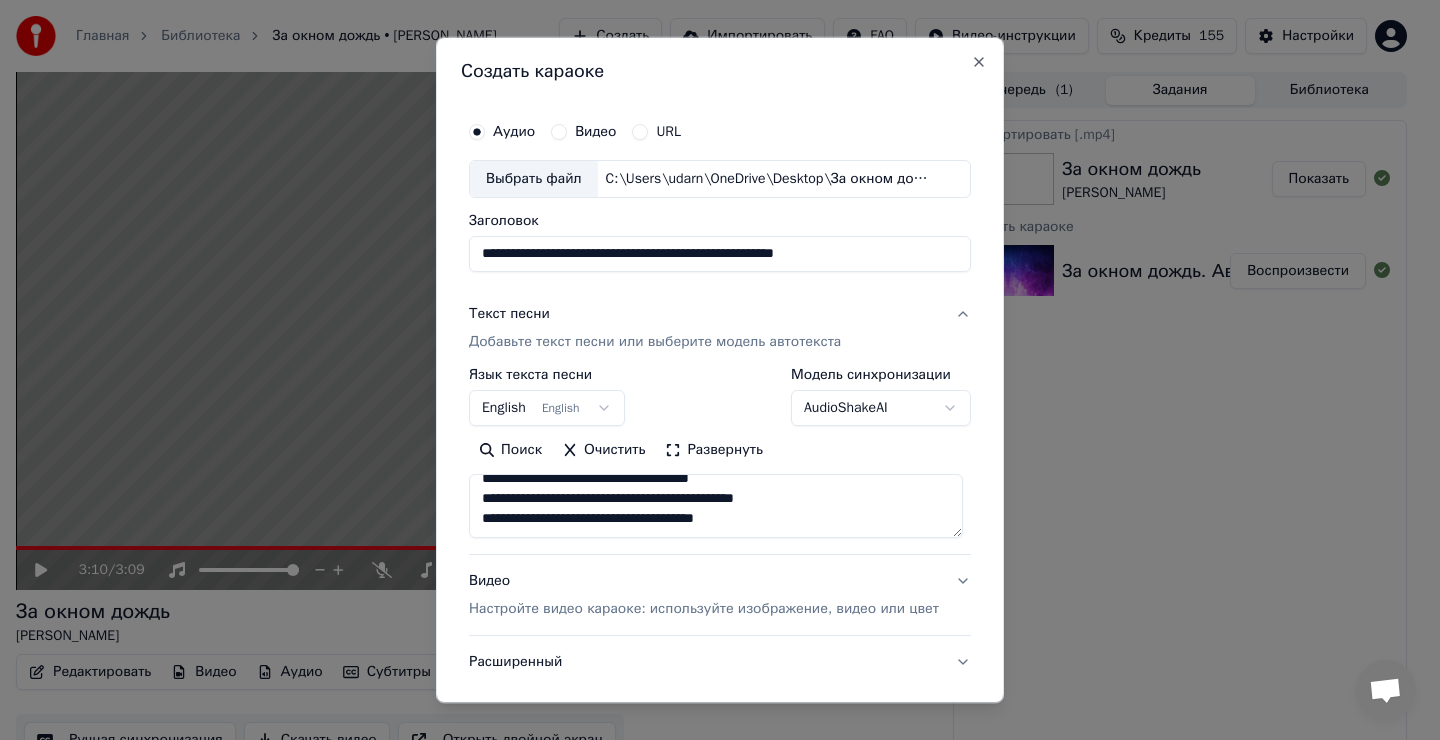 scroll, scrollTop: 254, scrollLeft: 0, axis: vertical 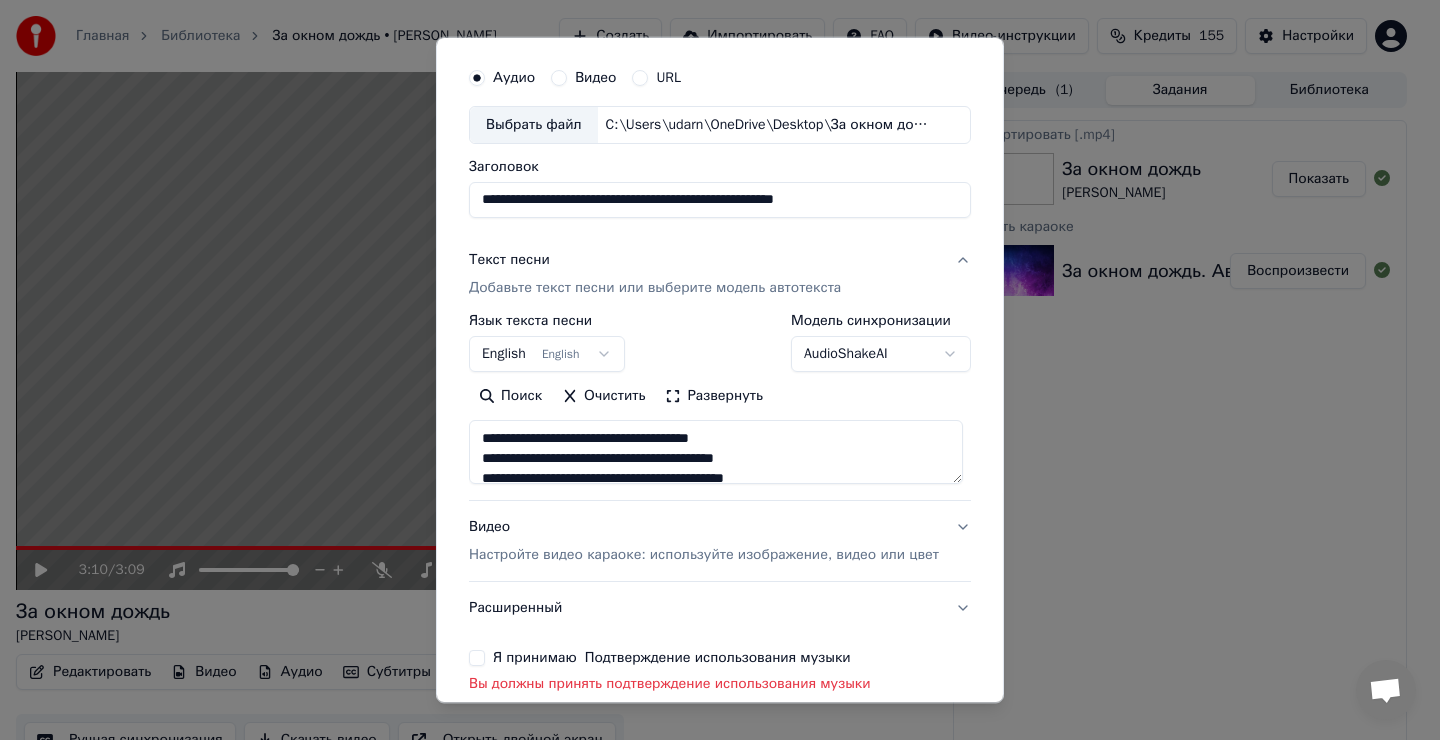 click on "Очистить" at bounding box center [603, 396] 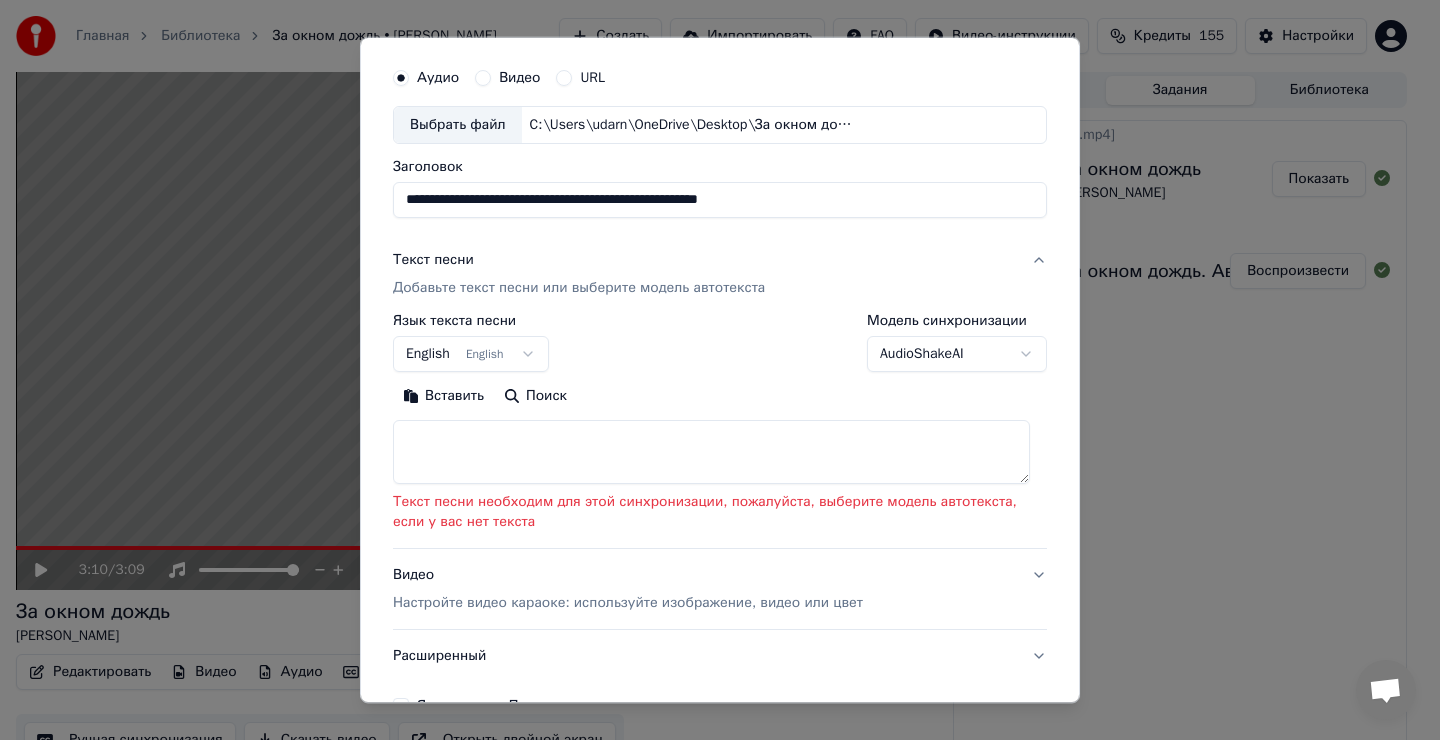 drag, startPoint x: 415, startPoint y: 450, endPoint x: 432, endPoint y: 452, distance: 17.117243 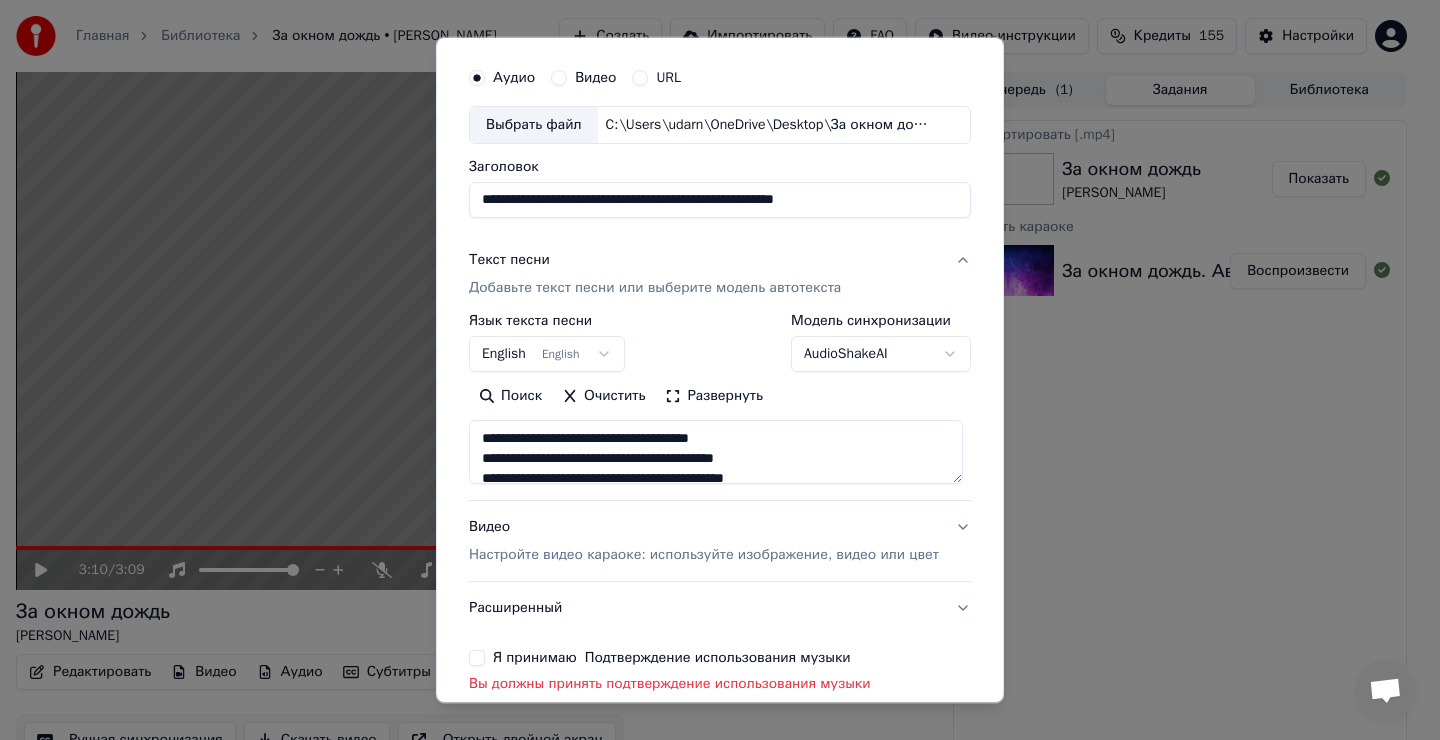 type on "**********" 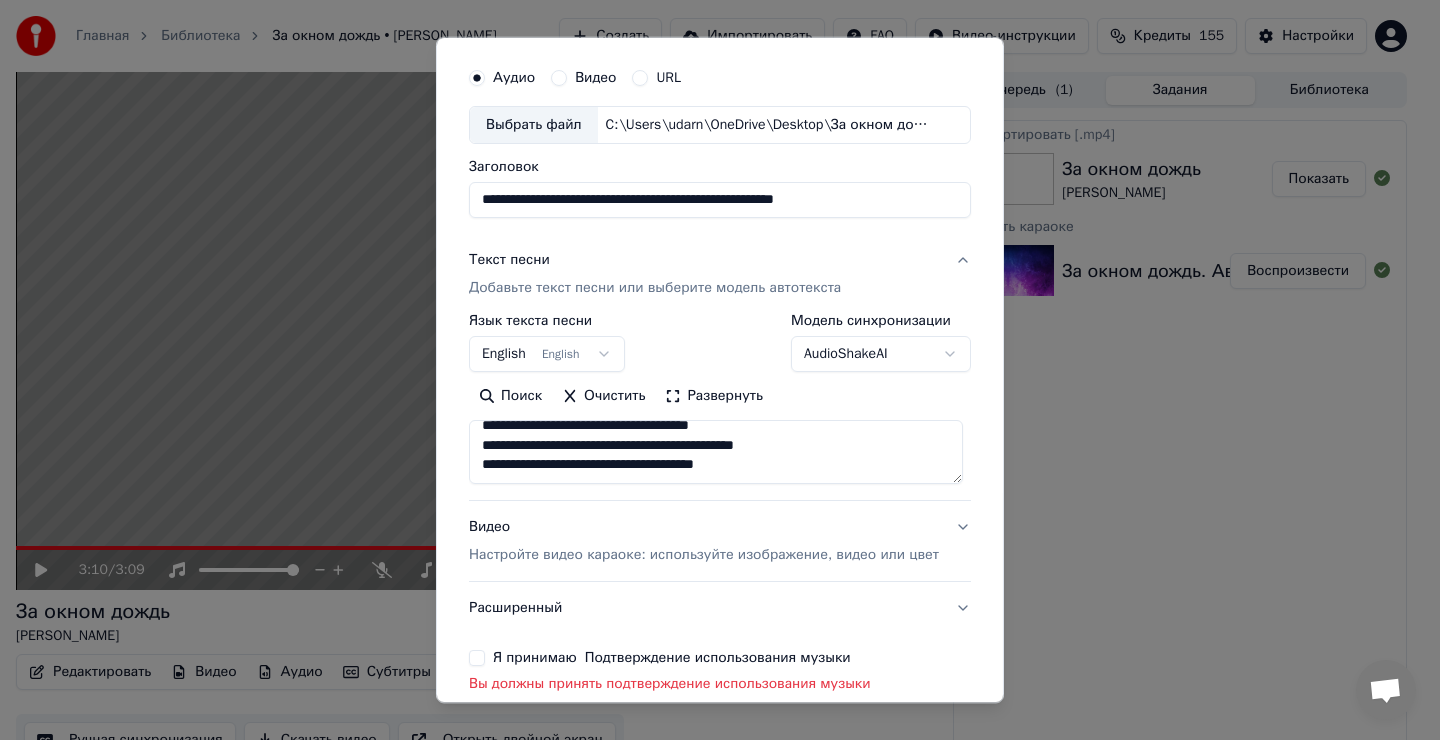 scroll, scrollTop: 593, scrollLeft: 0, axis: vertical 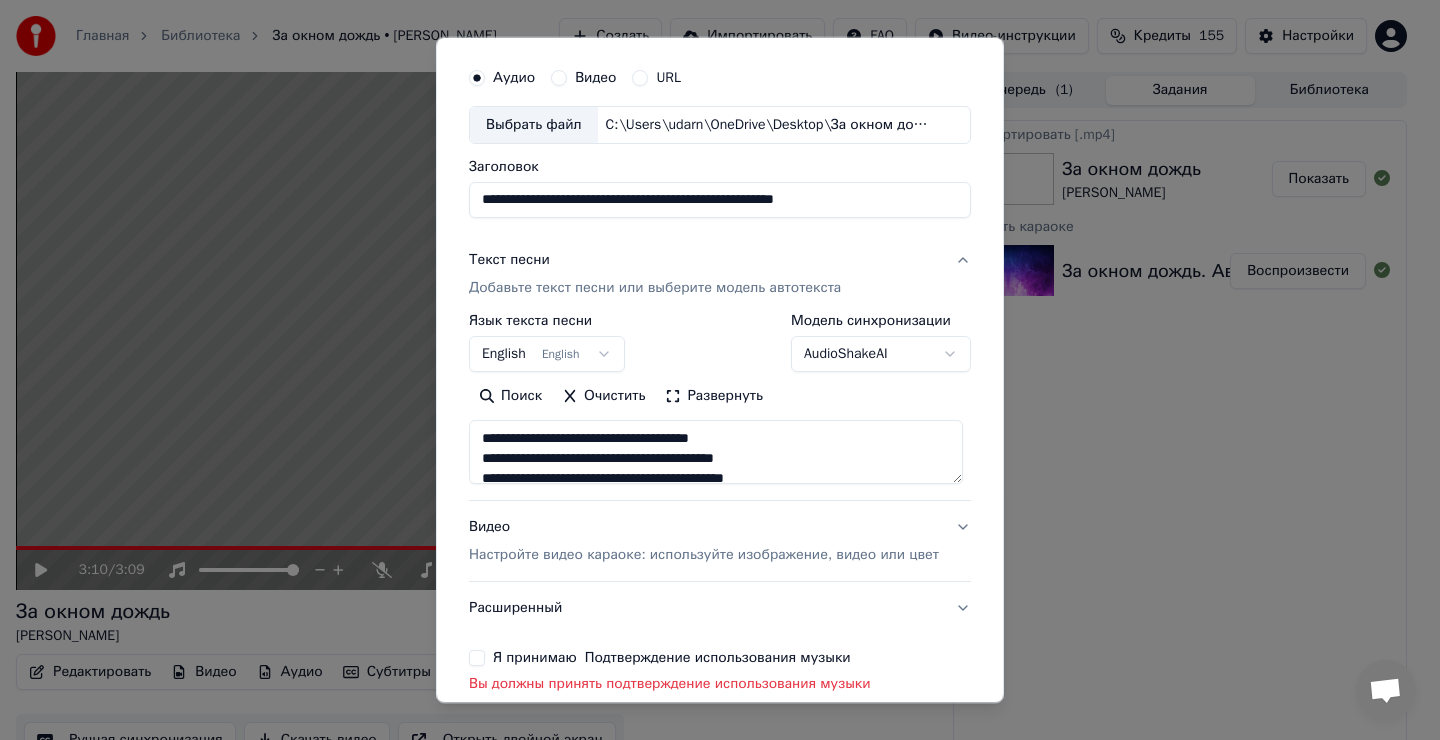 click on "English English" at bounding box center [547, 354] 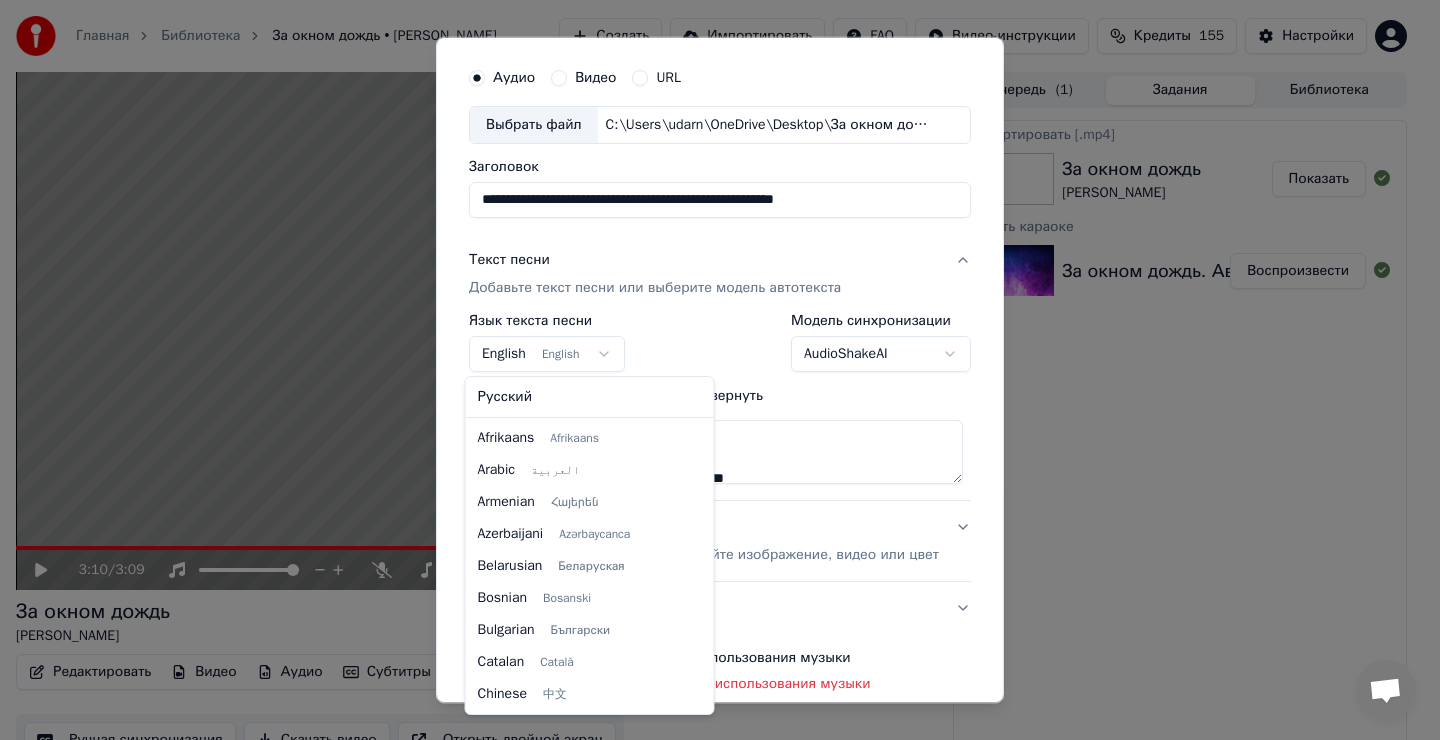scroll, scrollTop: 160, scrollLeft: 0, axis: vertical 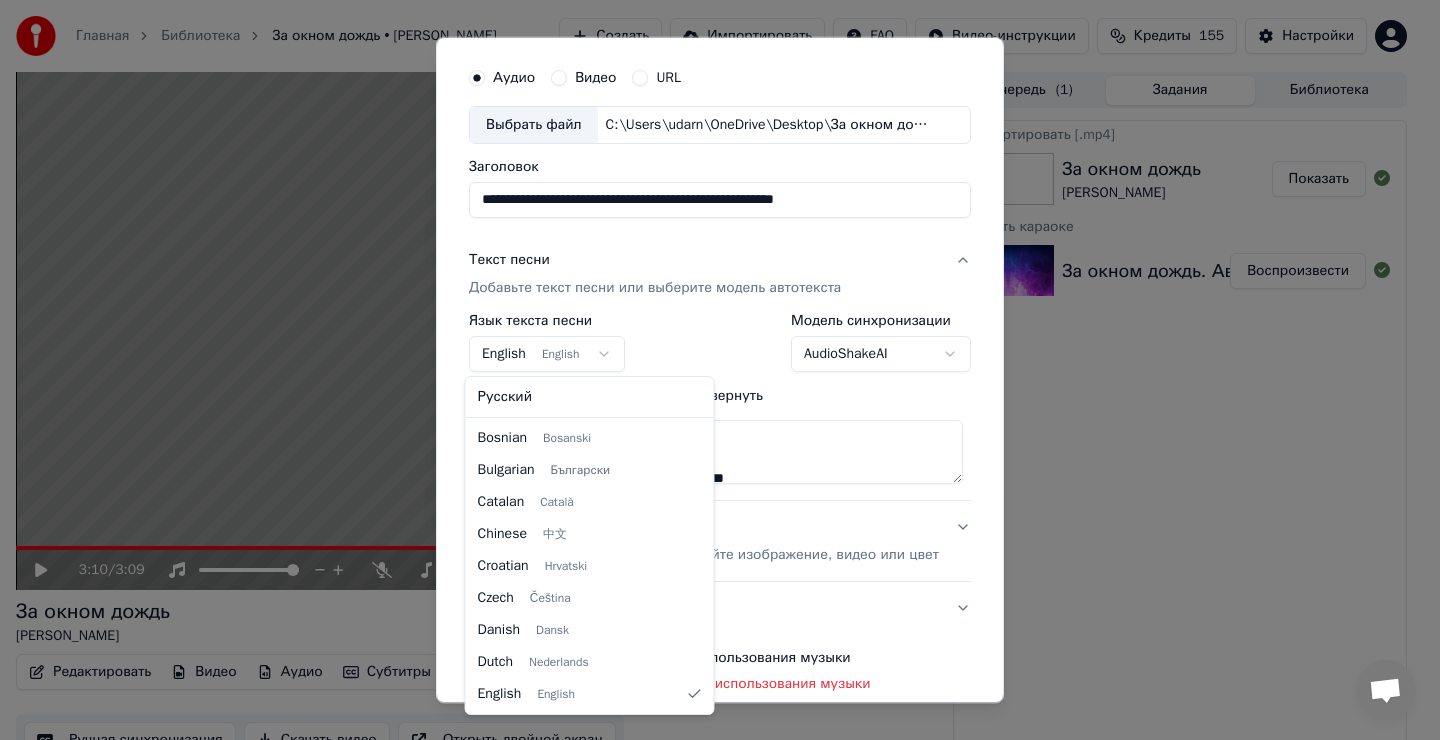 select on "**" 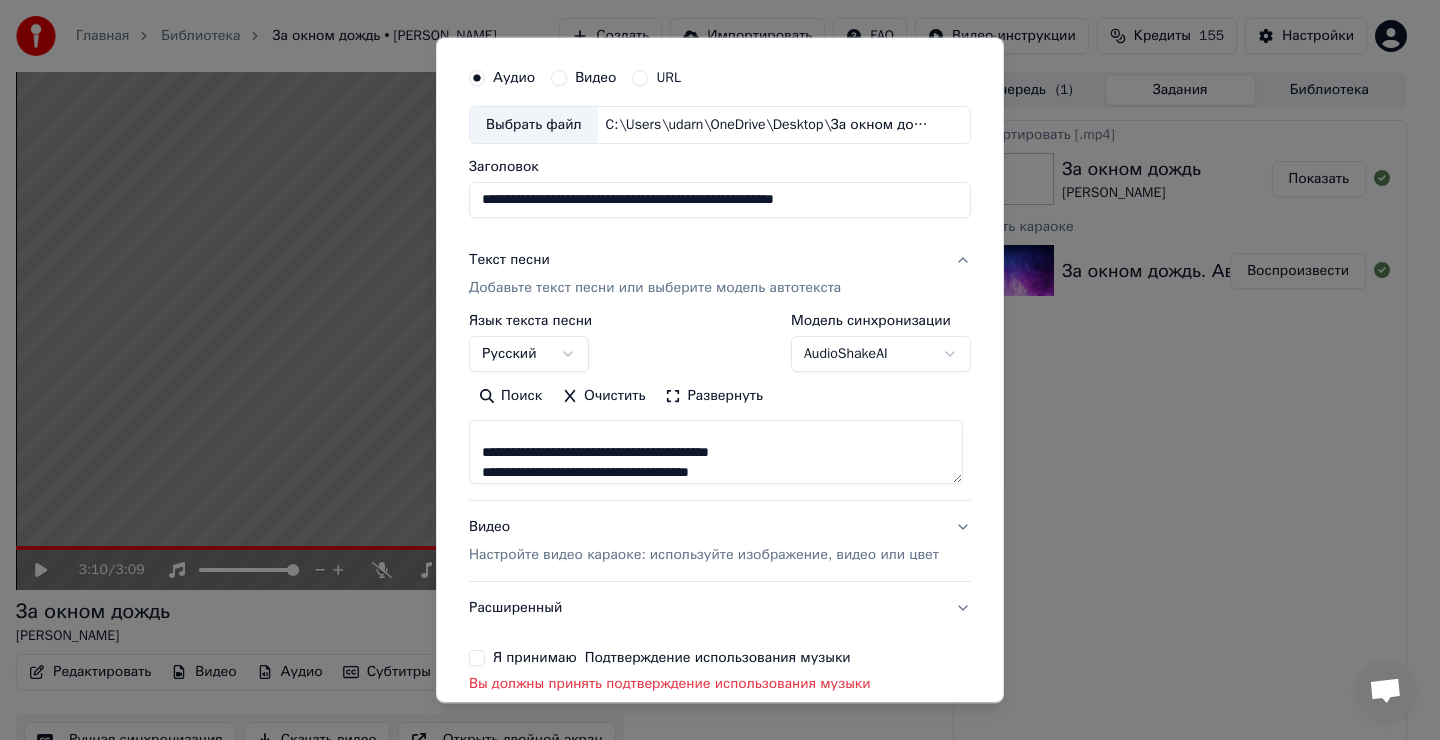 type on "**********" 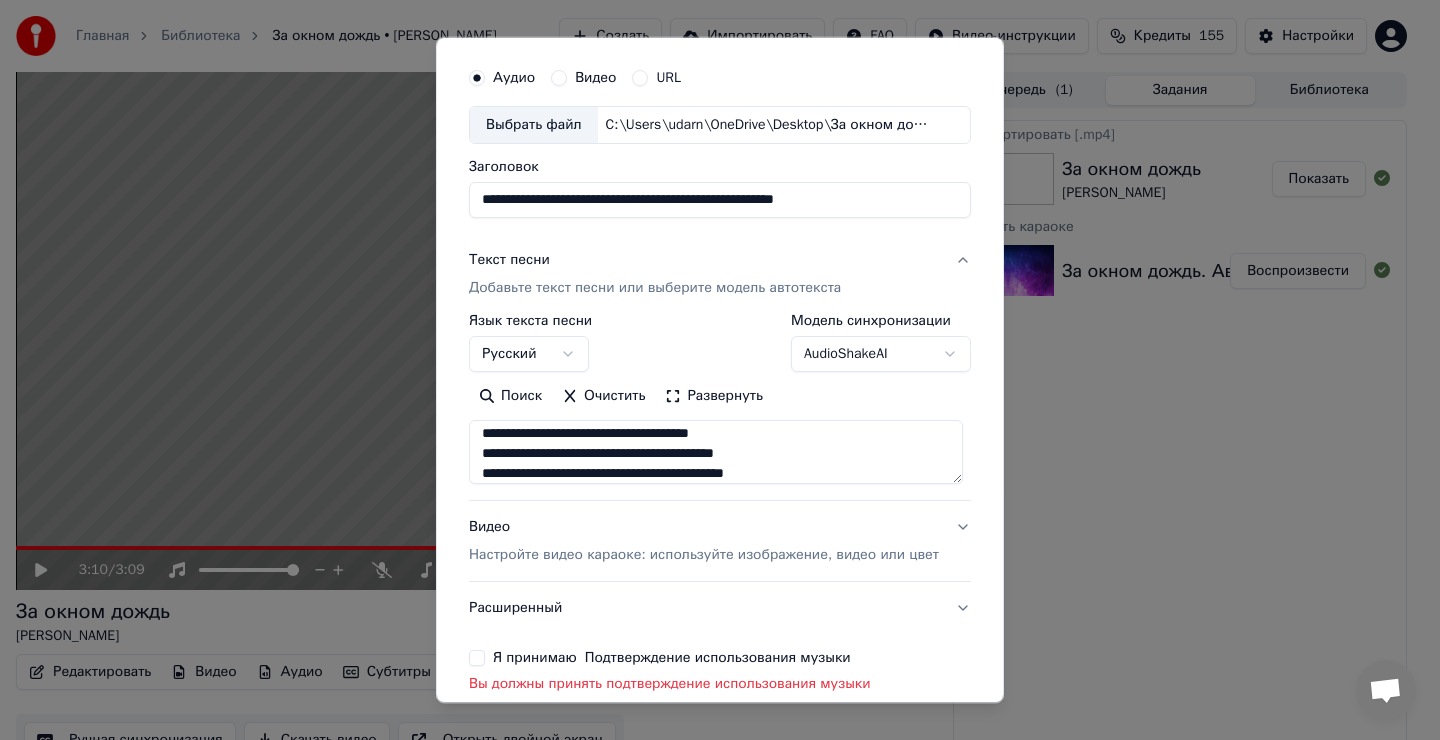 scroll, scrollTop: 0, scrollLeft: 0, axis: both 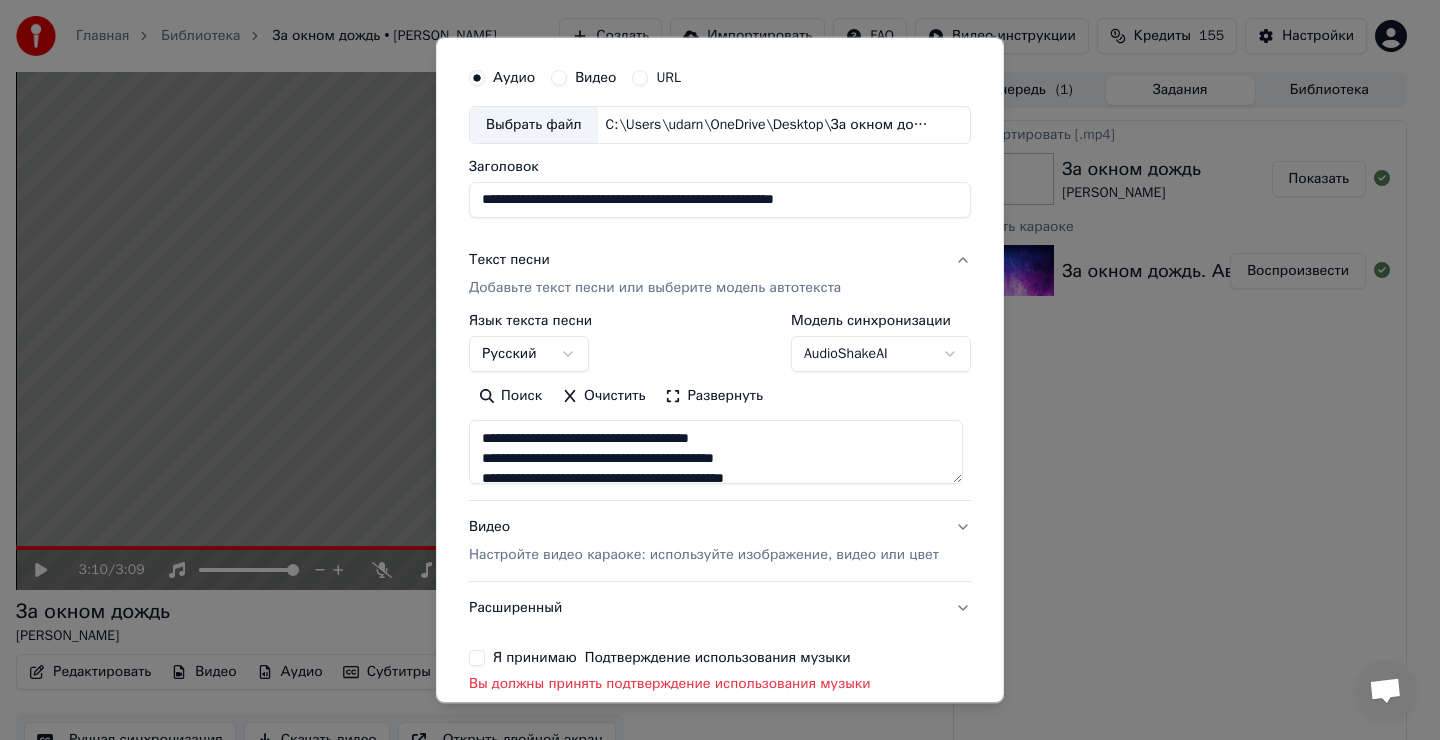 drag, startPoint x: 731, startPoint y: 200, endPoint x: 738, endPoint y: 215, distance: 16.552946 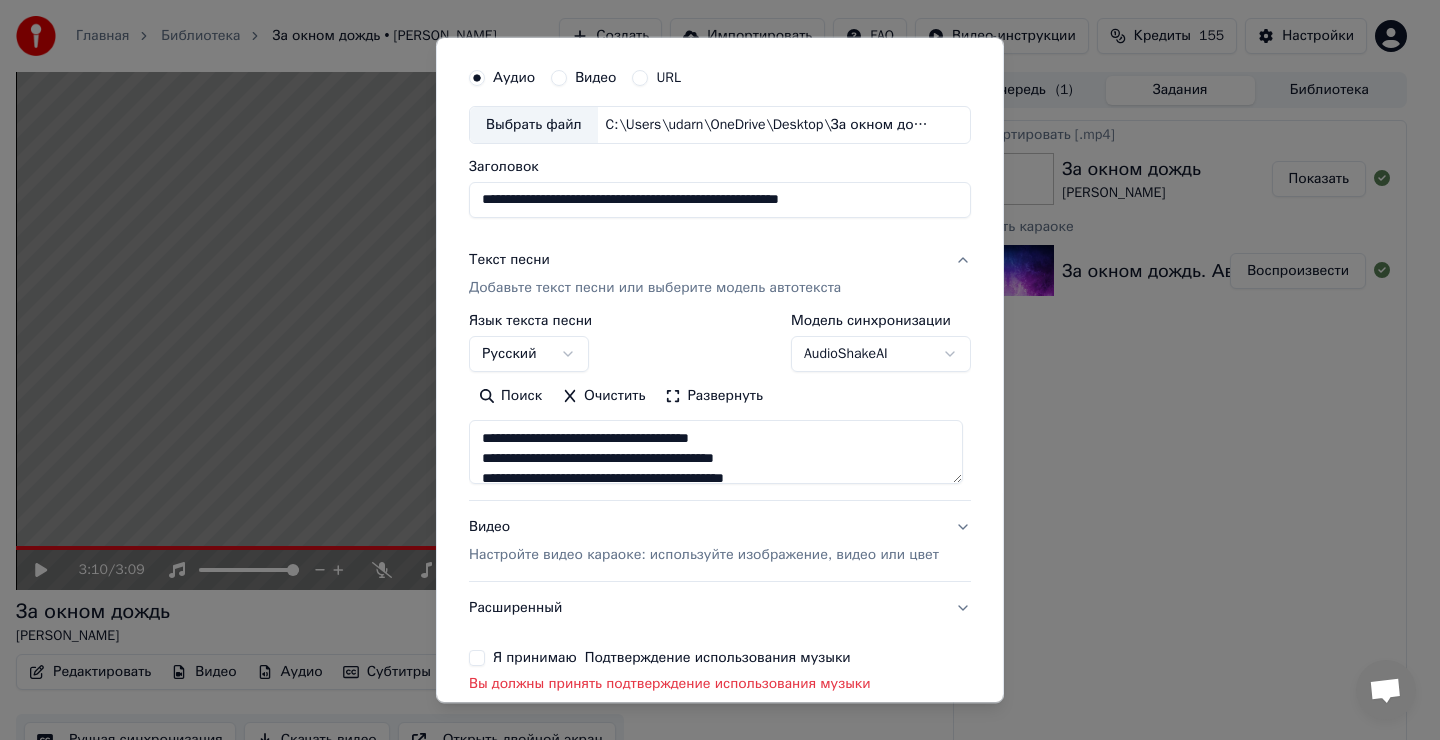 type on "**********" 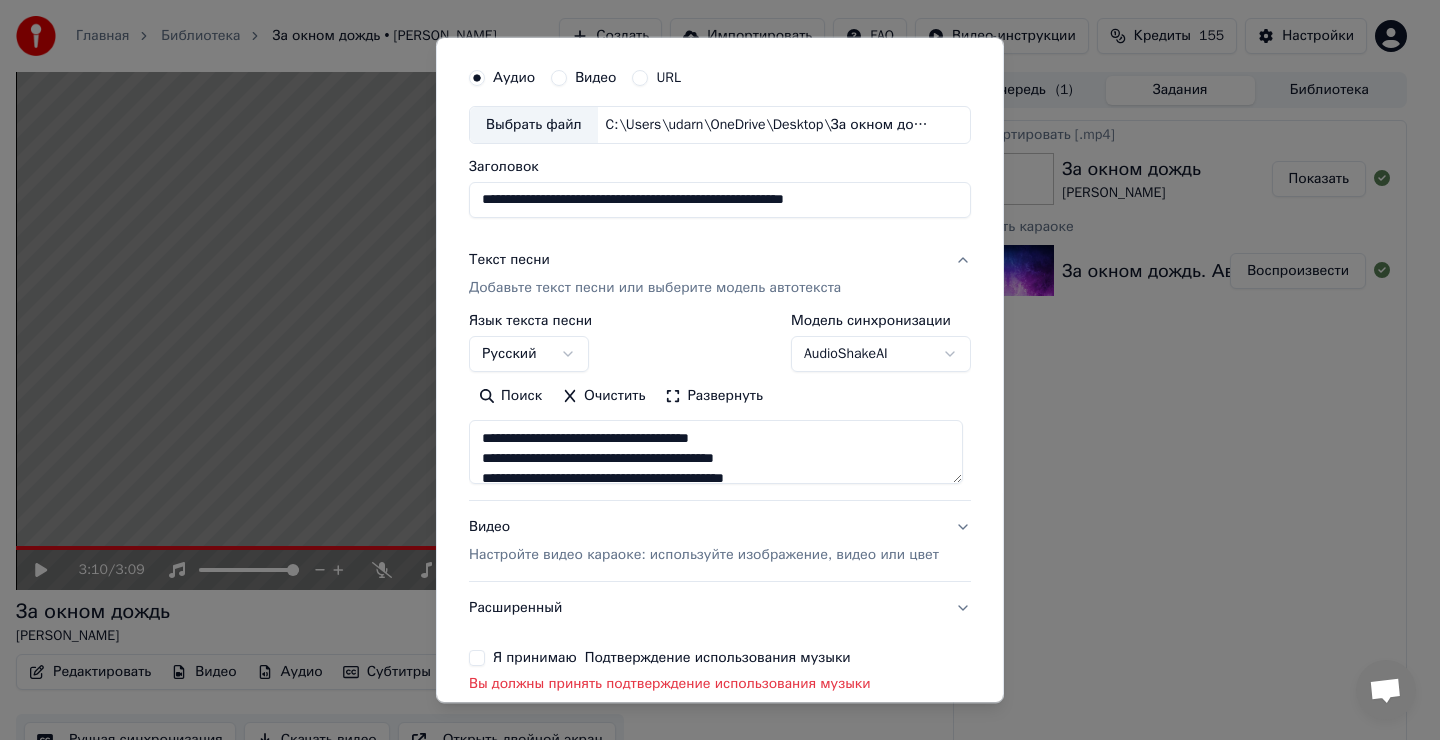type on "**********" 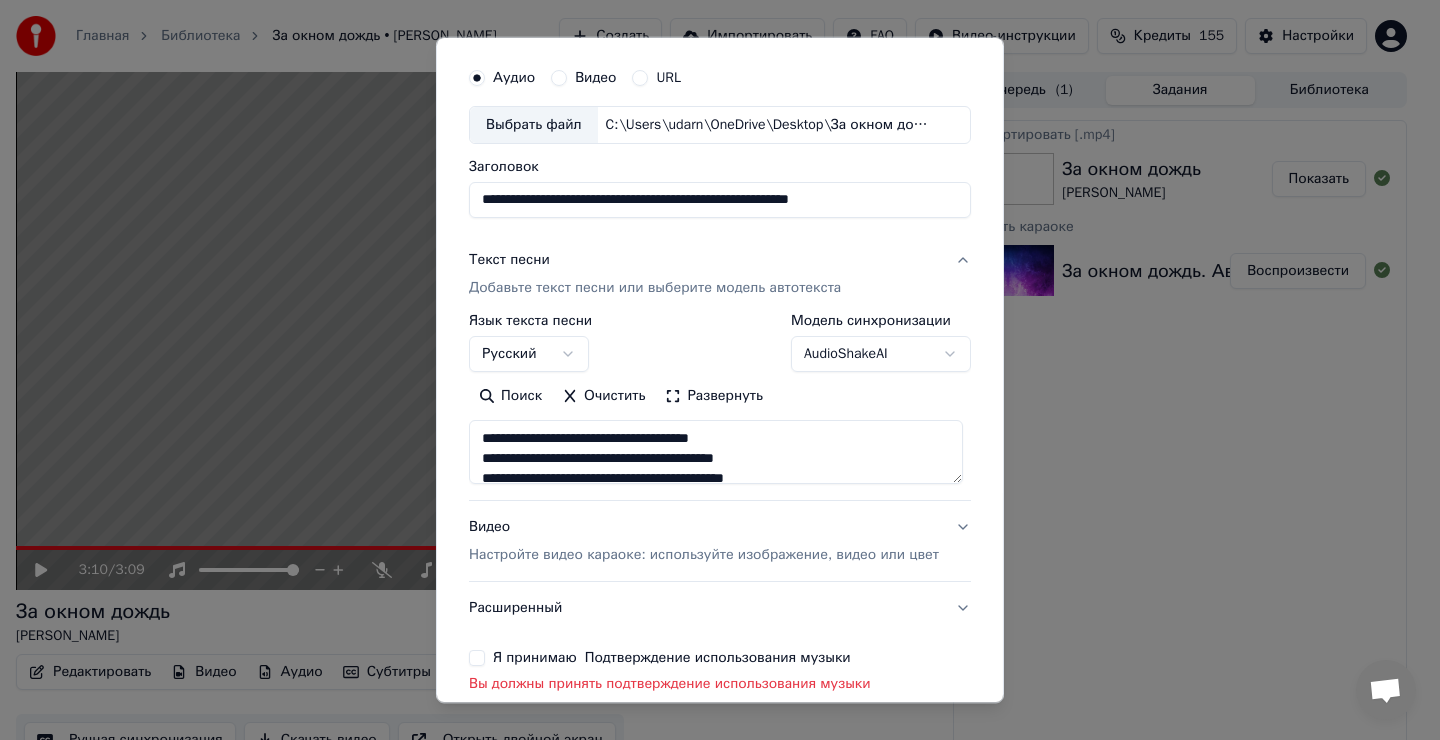 type on "**********" 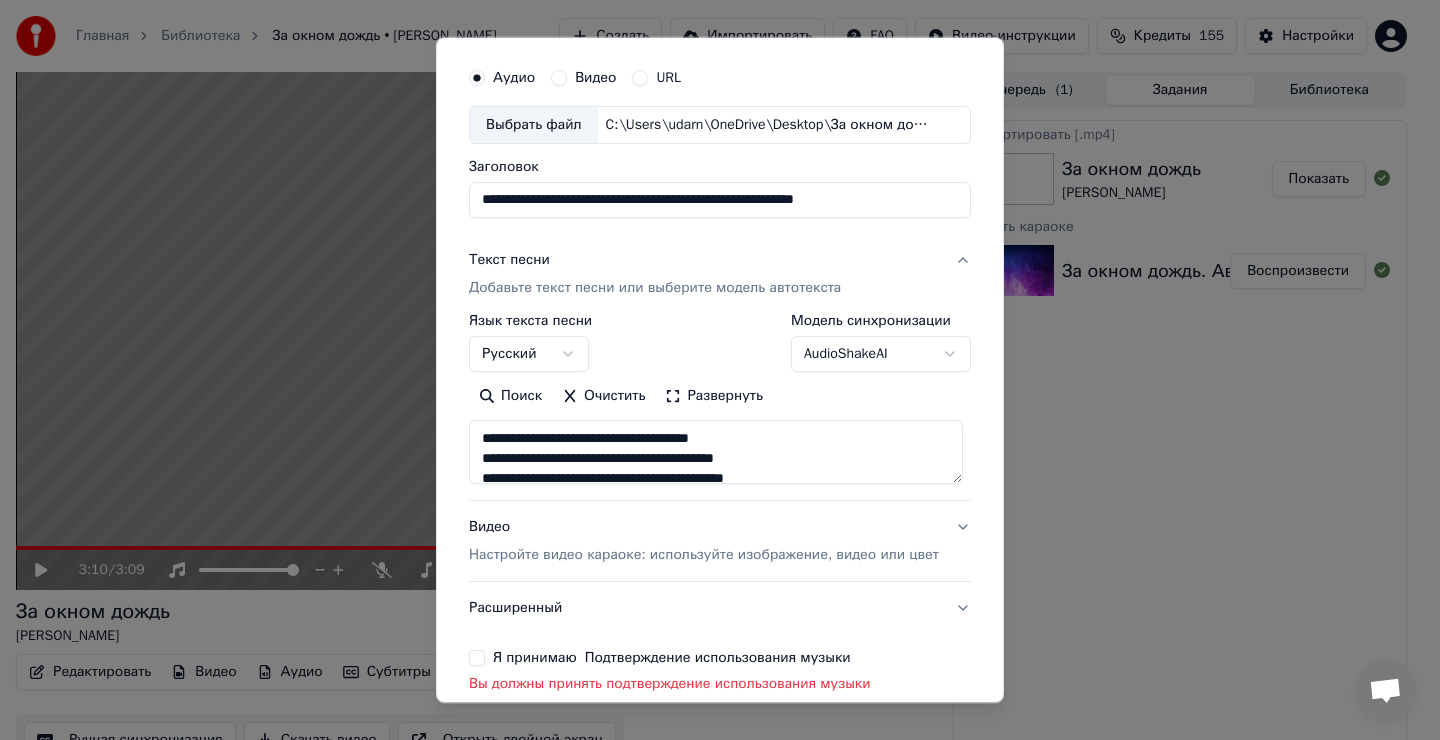 type on "**********" 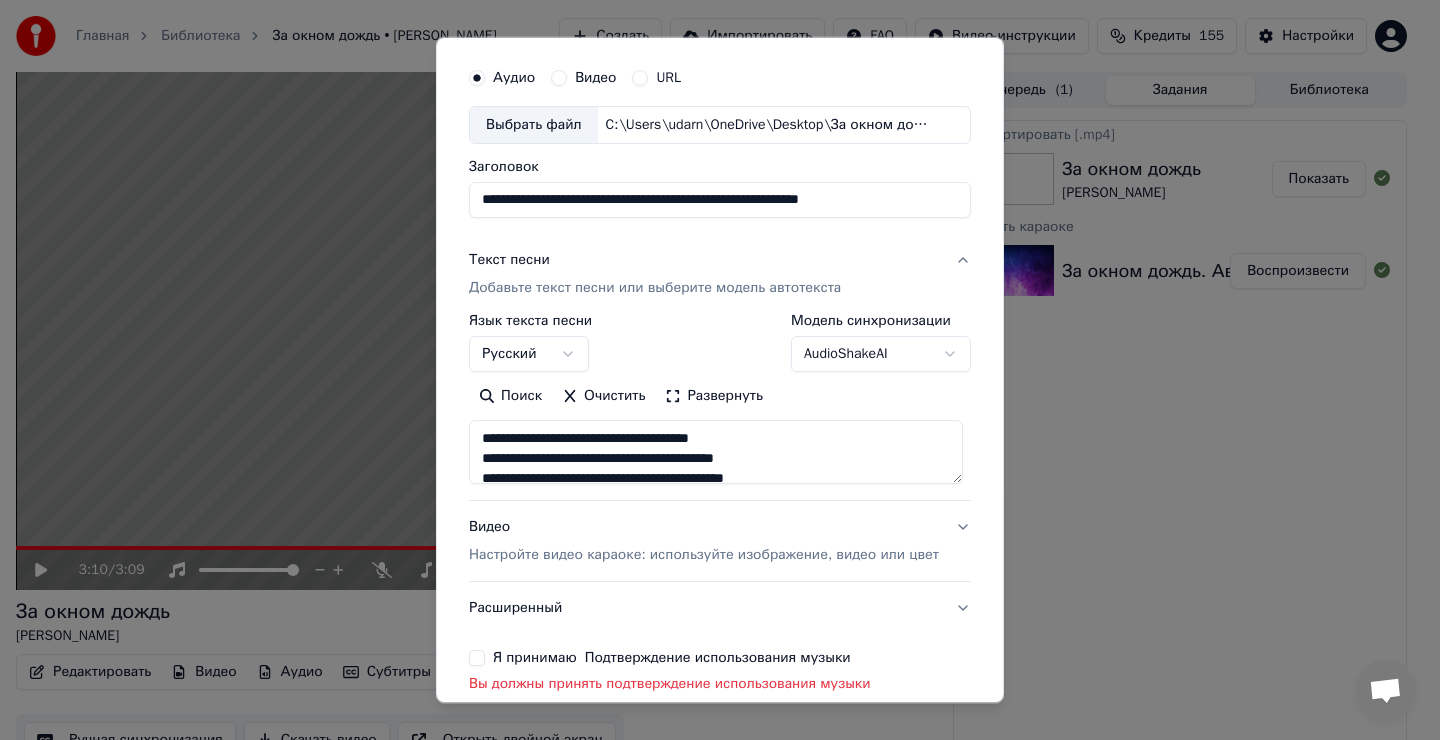 type on "**********" 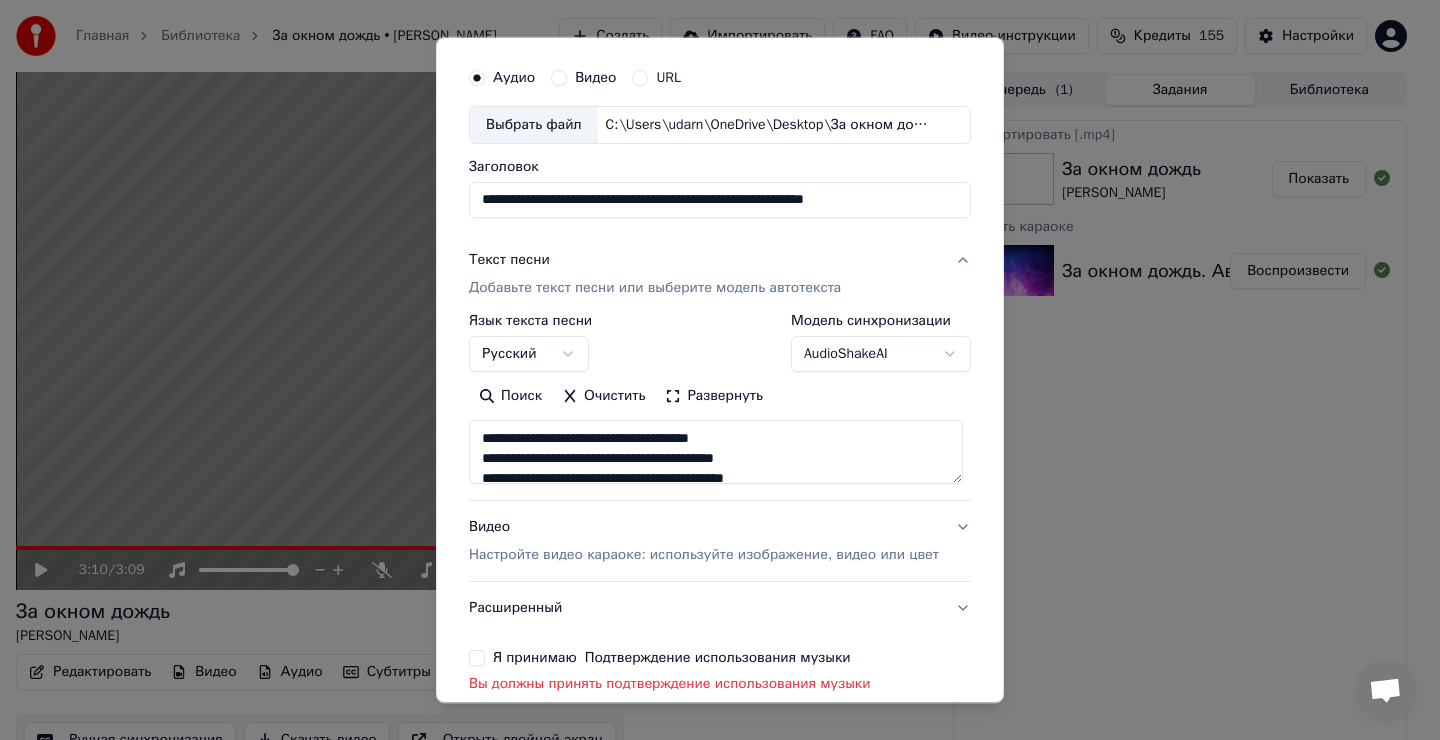 type on "**********" 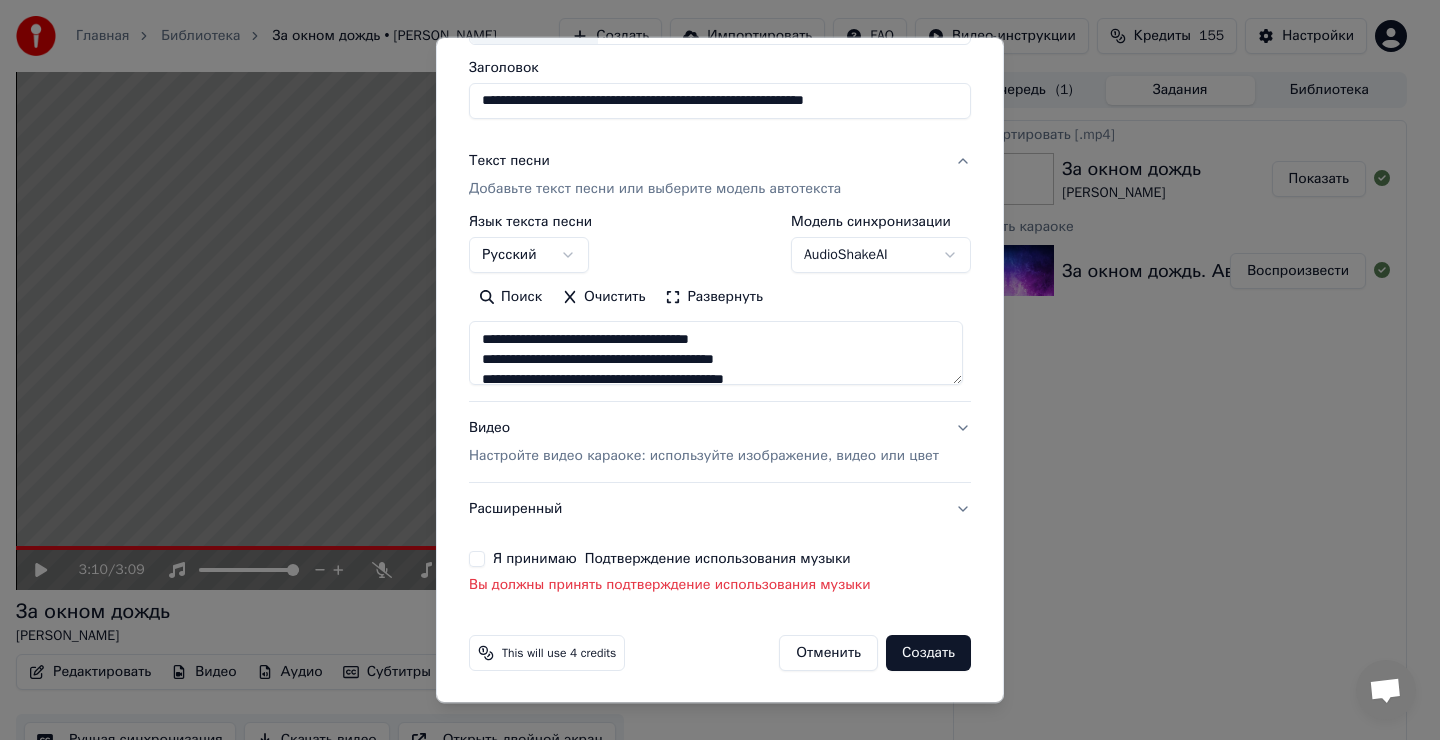 scroll, scrollTop: 154, scrollLeft: 0, axis: vertical 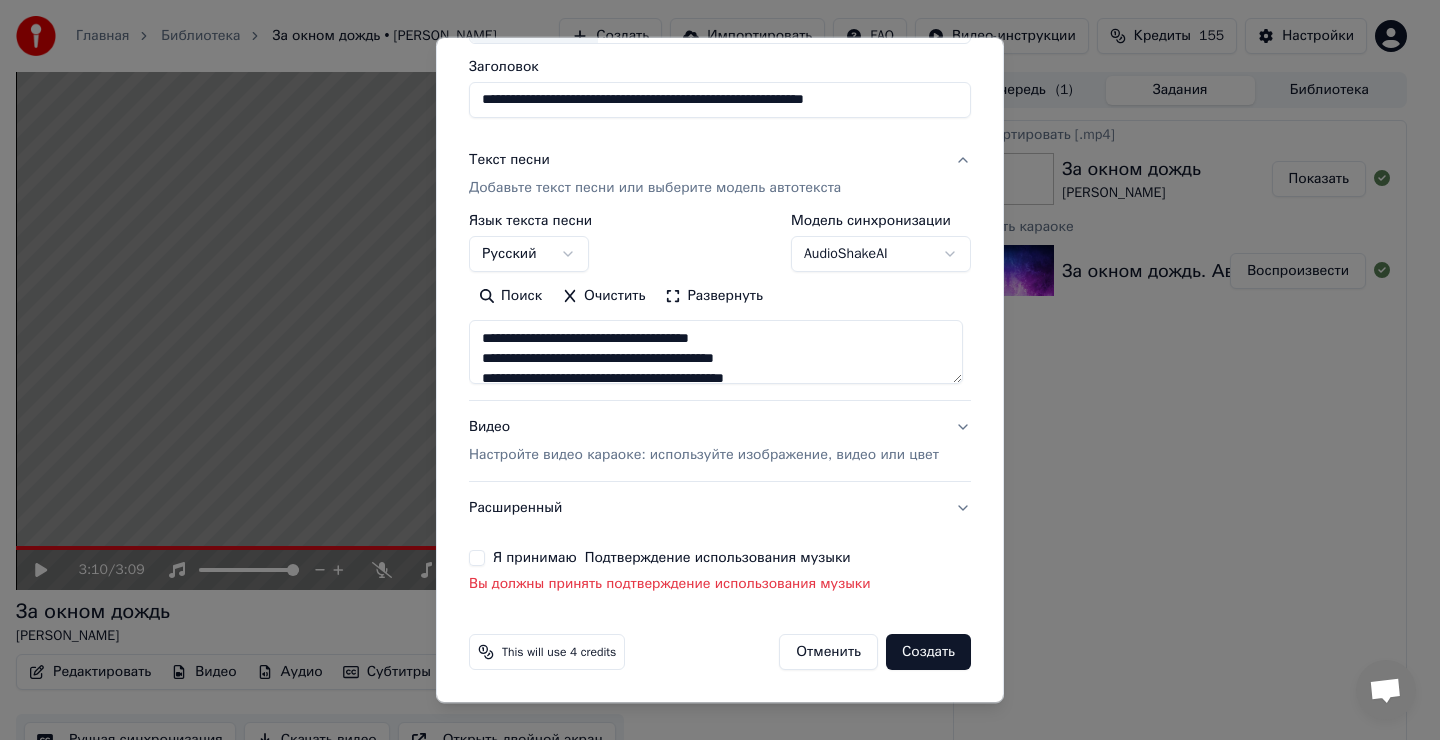 click on "Я принимаю   Подтверждение использования музыки" at bounding box center [477, 558] 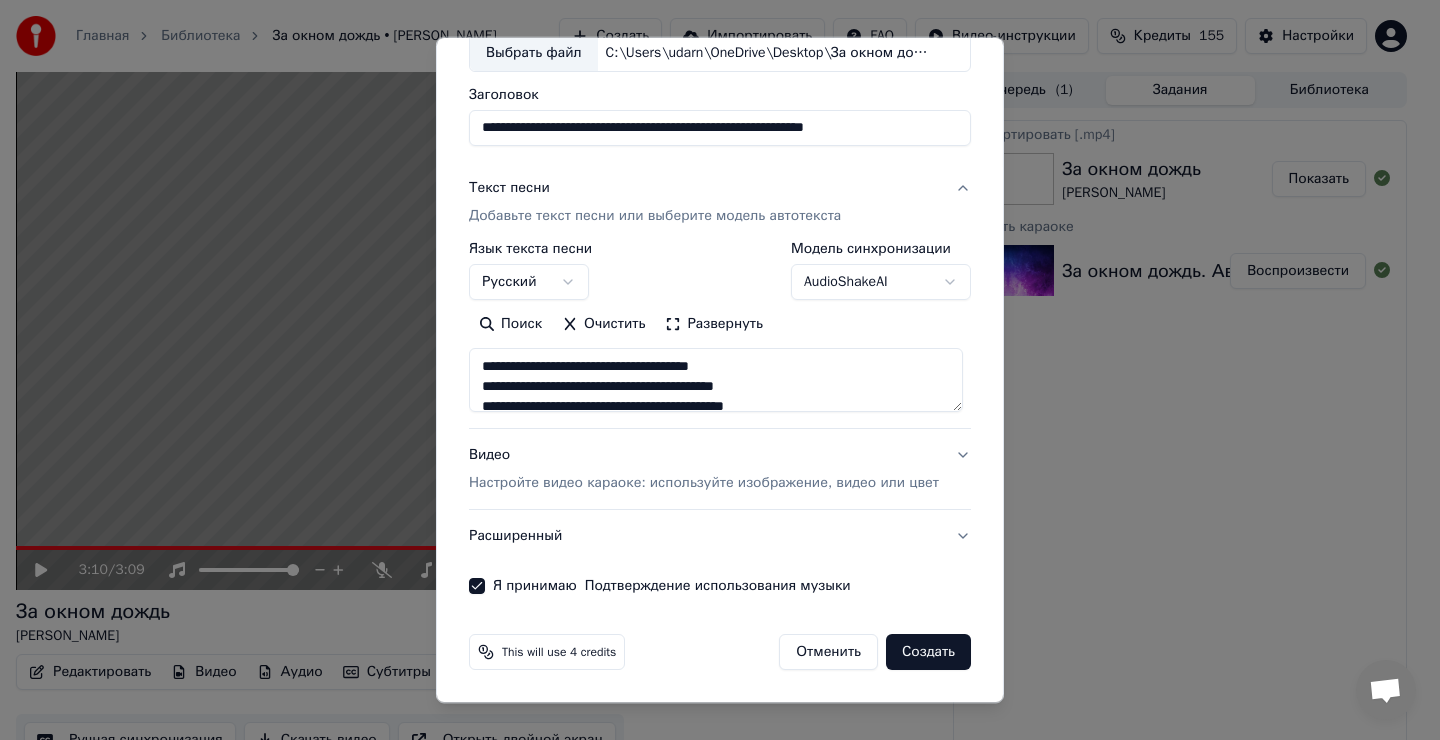 scroll, scrollTop: 126, scrollLeft: 0, axis: vertical 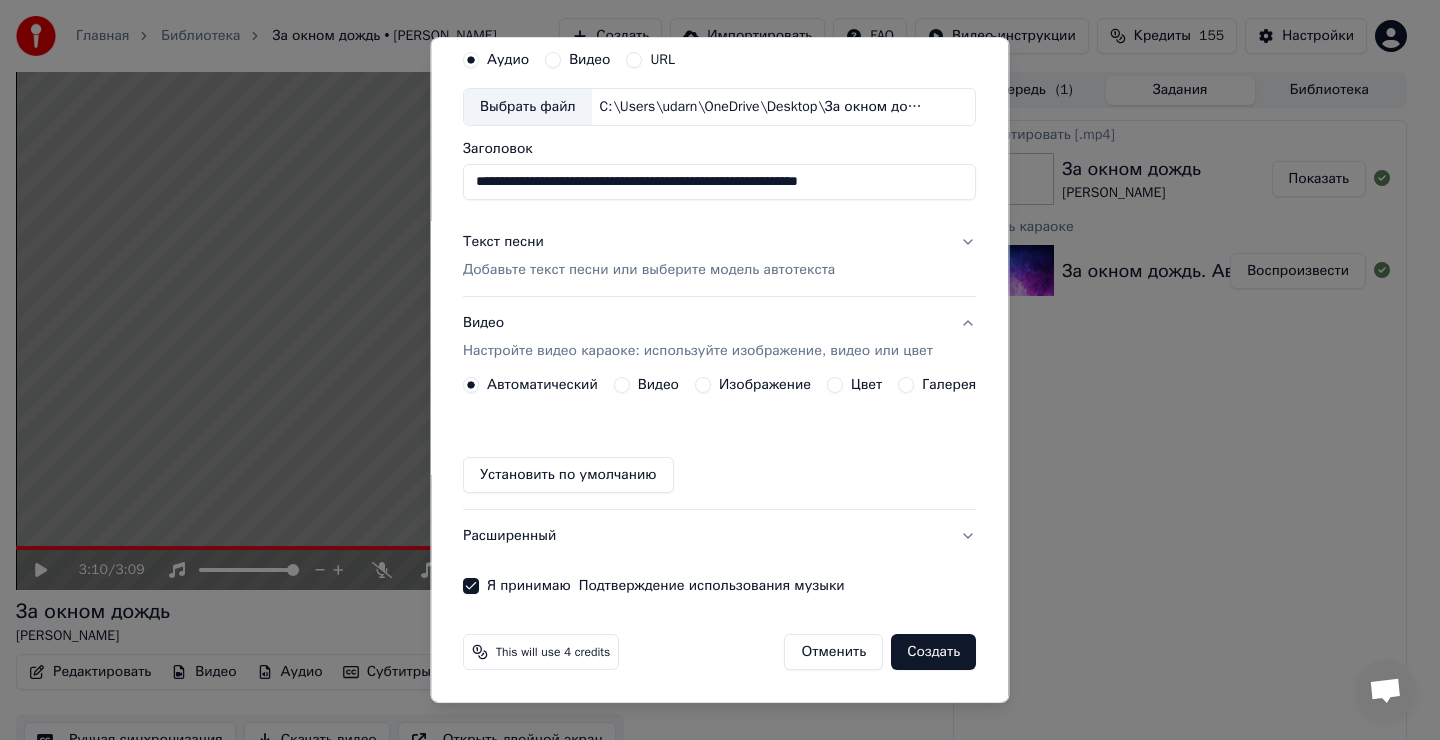 click on "Изображение" at bounding box center [703, 385] 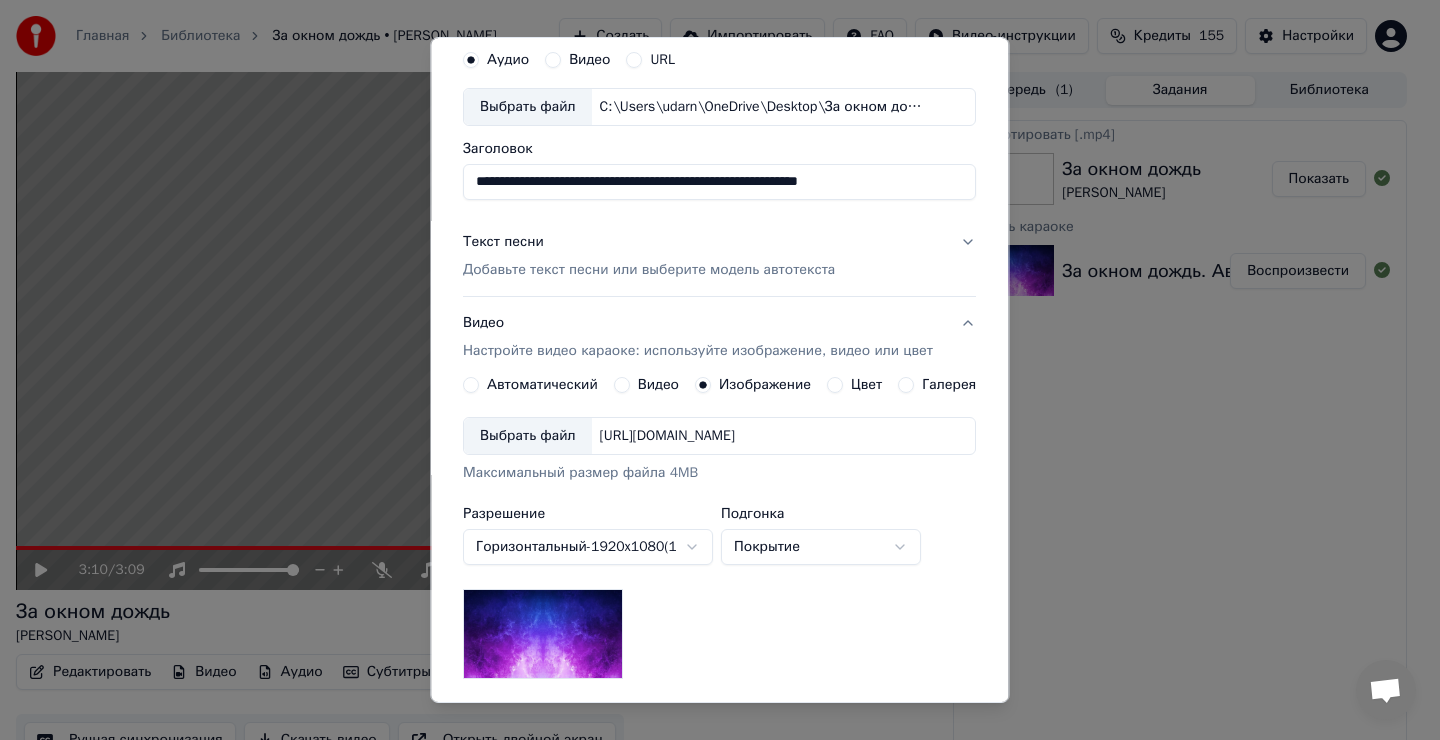 click on "Цвет" at bounding box center (836, 385) 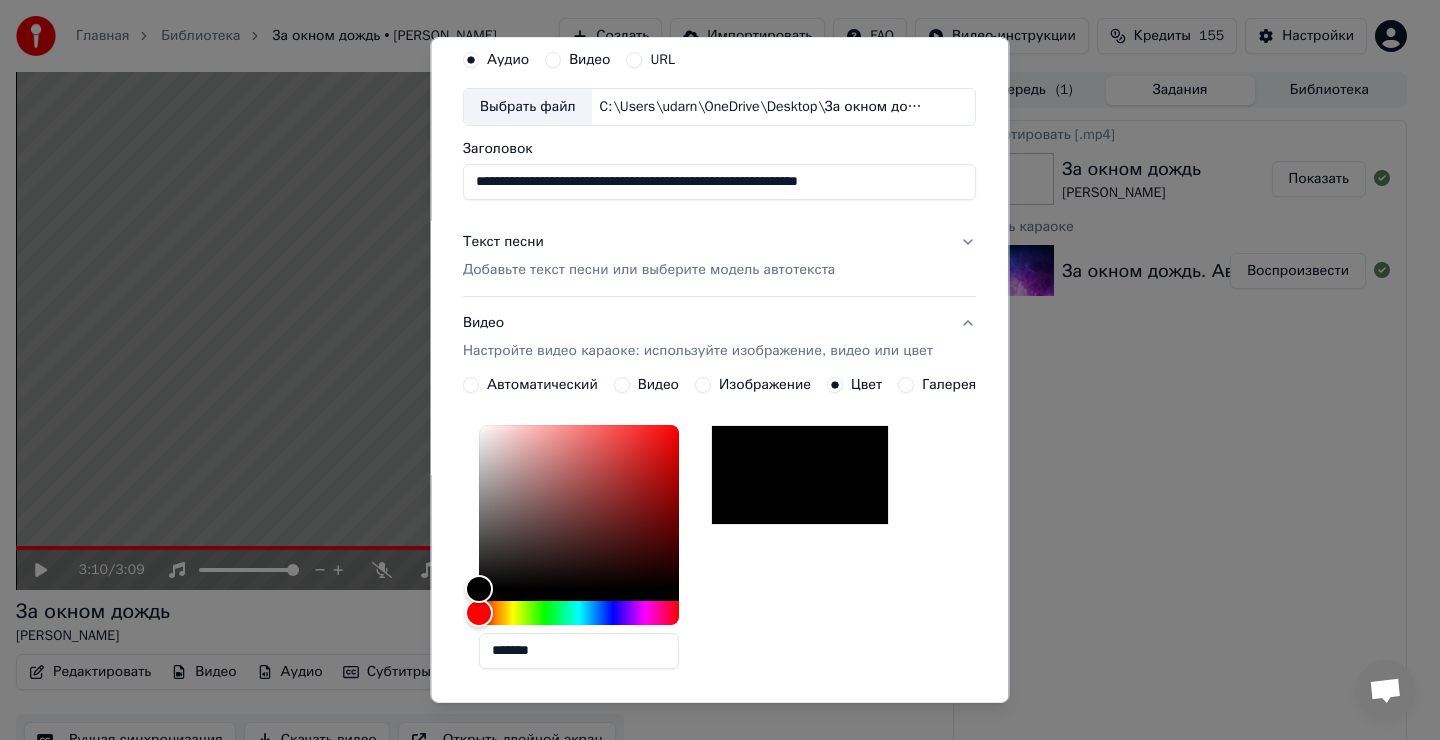 click on "Изображение" at bounding box center (753, 385) 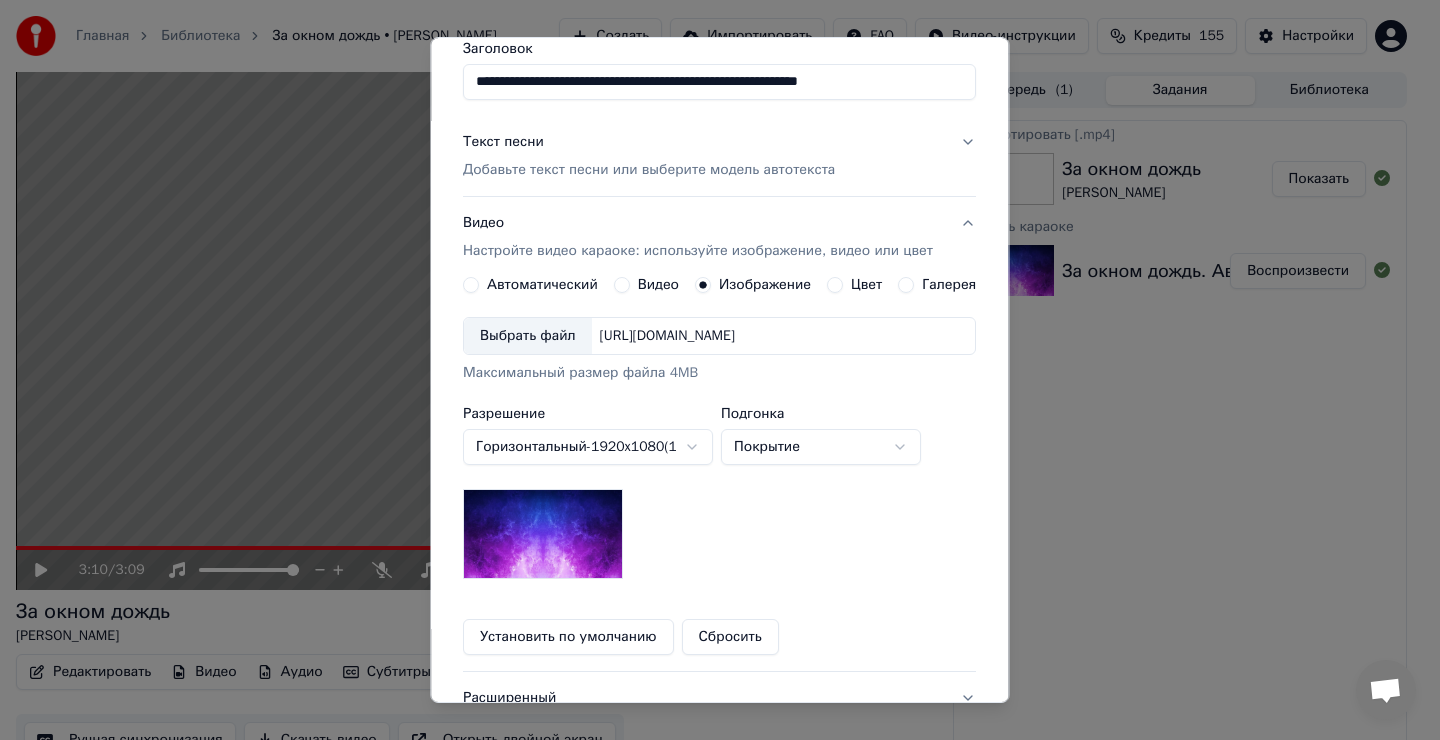 scroll, scrollTop: 172, scrollLeft: 0, axis: vertical 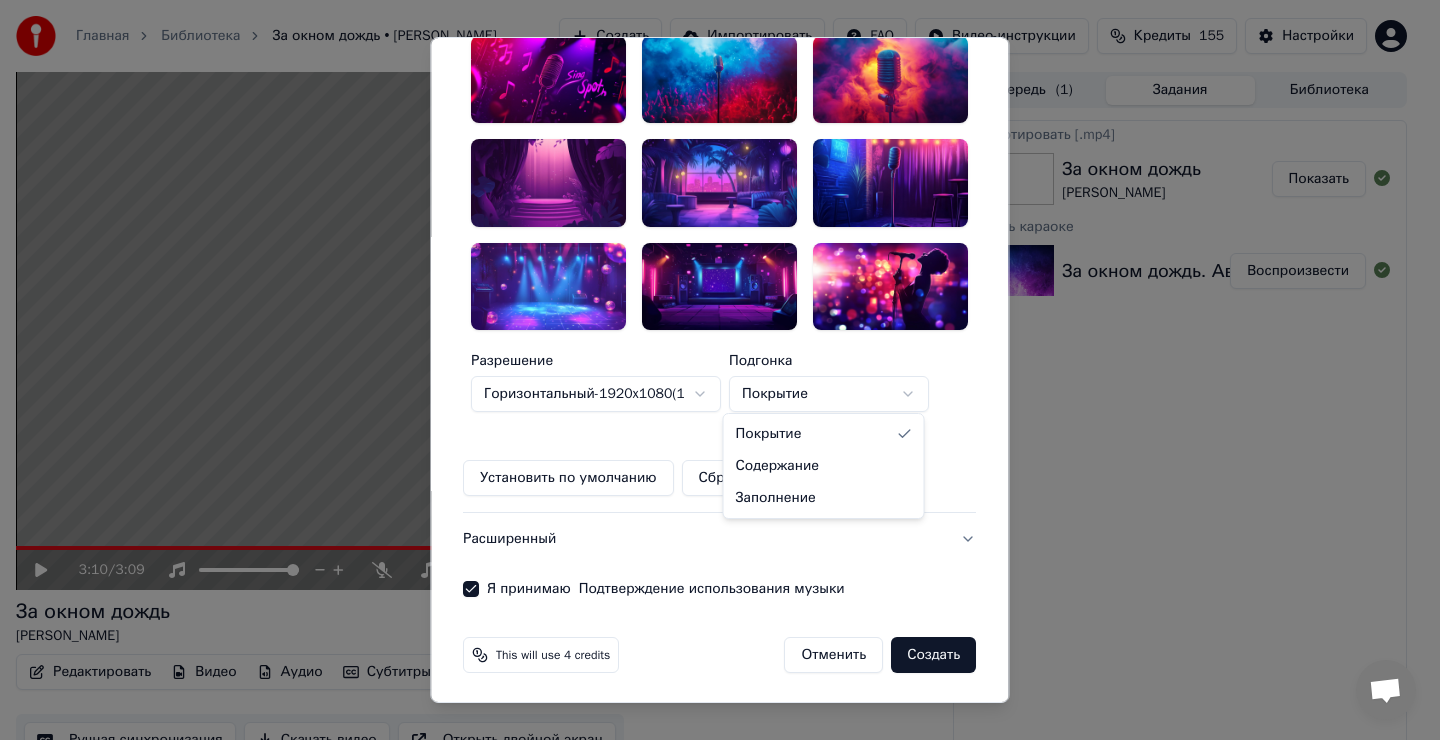 click on "Главная Библиотека За окном дождь • [PERSON_NAME] Создать Импортировать FAQ Видео-инструкции Кредиты 155 Настройки 3:10  /  3:09 За окном дождь [PERSON_NAME] BPM 118 Тональность A#m Редактировать Видео Аудио Субтитры Загрузить Облачная библиотека Ручная синхронизация Скачать видео Открыть двойной экран Очередь ( 1 ) Задания Библиотека Экспортировать [.mp4] За окном дождь [PERSON_NAME] Показать Создать караоке За окном дождь.  Автор_ [PERSON_NAME]  (1) Воспроизвести Создать караоке Аудио Видео URL Выбрать файл Заголовок Текст песни Видео Видео Цвет  -" at bounding box center (711, 370) 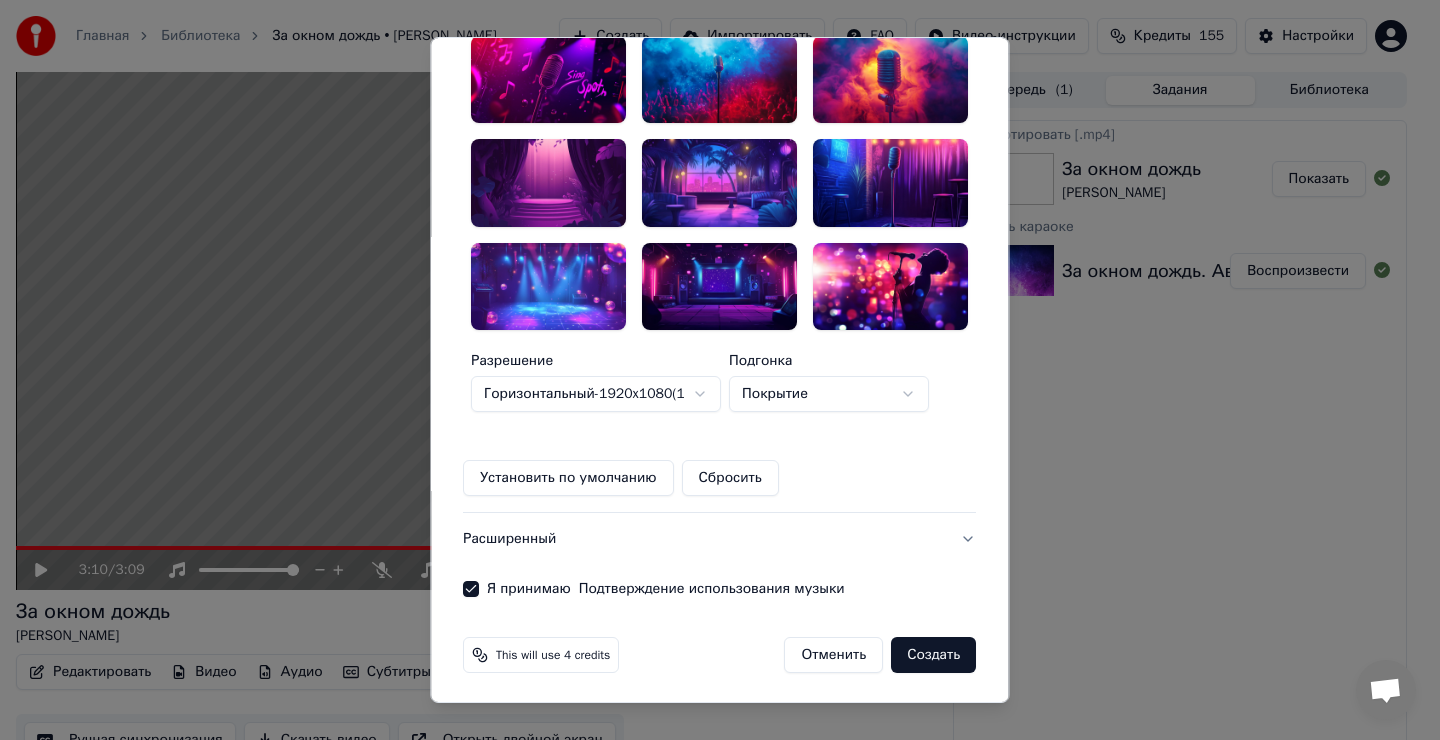 click on "Главная Библиотека За окном дождь • [PERSON_NAME] Создать Импортировать FAQ Видео-инструкции Кредиты 155 Настройки 3:10  /  3:09 За окном дождь [PERSON_NAME] BPM 118 Тональность A#m Редактировать Видео Аудио Субтитры Загрузить Облачная библиотека Ручная синхронизация Скачать видео Открыть двойной экран Очередь ( 1 ) Задания Библиотека Экспортировать [.mp4] За окном дождь [PERSON_NAME] Показать Создать караоке За окном дождь.  Автор_ [PERSON_NAME]  (1) Воспроизвести Создать караоке Аудио Видео URL Выбрать файл Заголовок Текст песни Видео Видео Цвет  -" at bounding box center [711, 370] 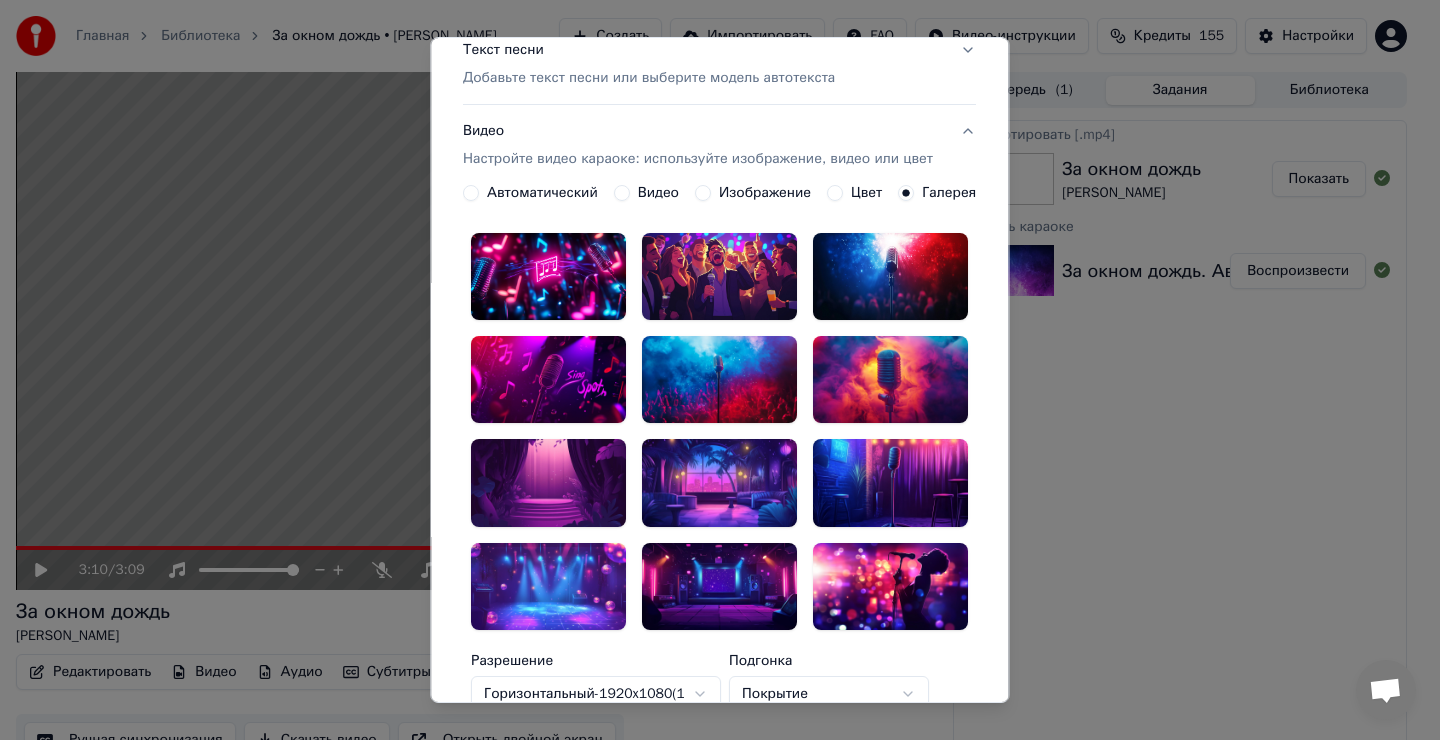 scroll, scrollTop: 364, scrollLeft: 0, axis: vertical 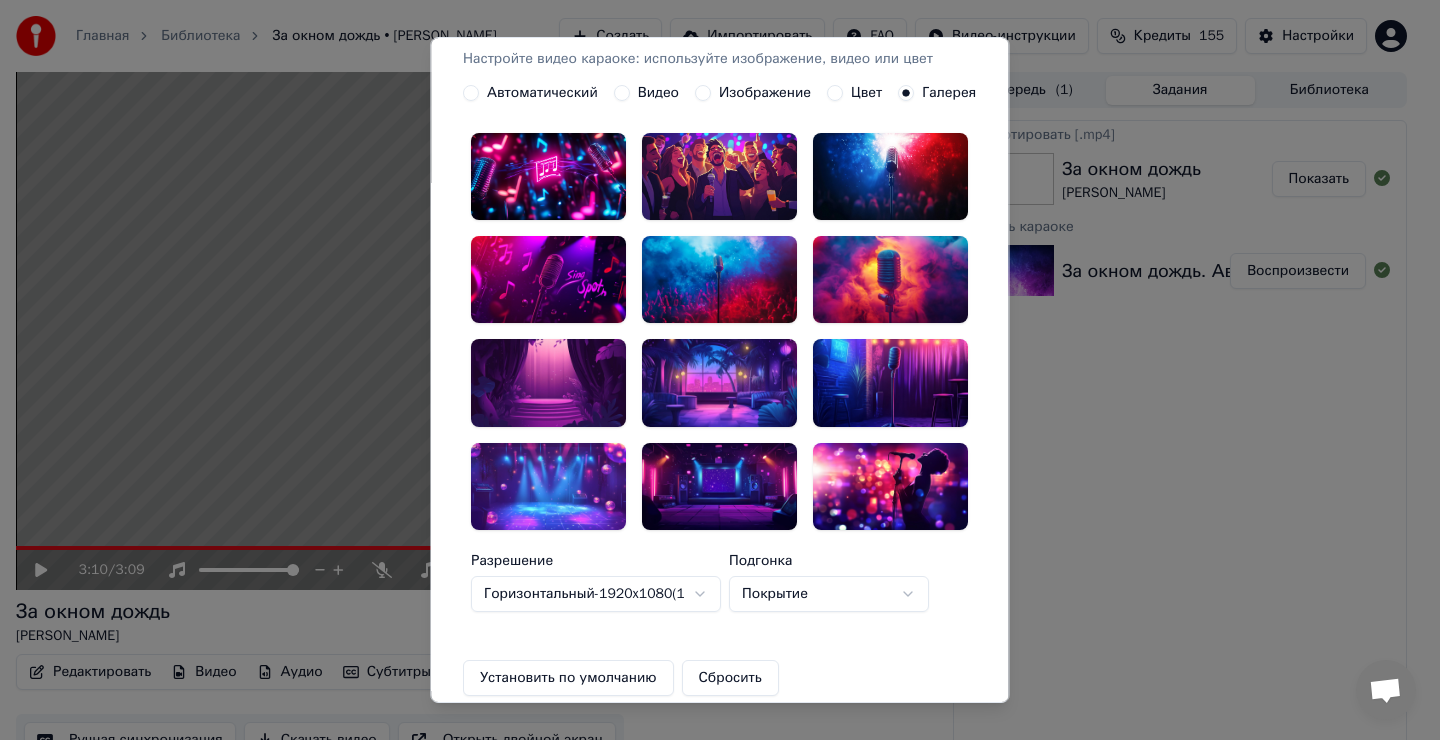 click at bounding box center (719, 486) 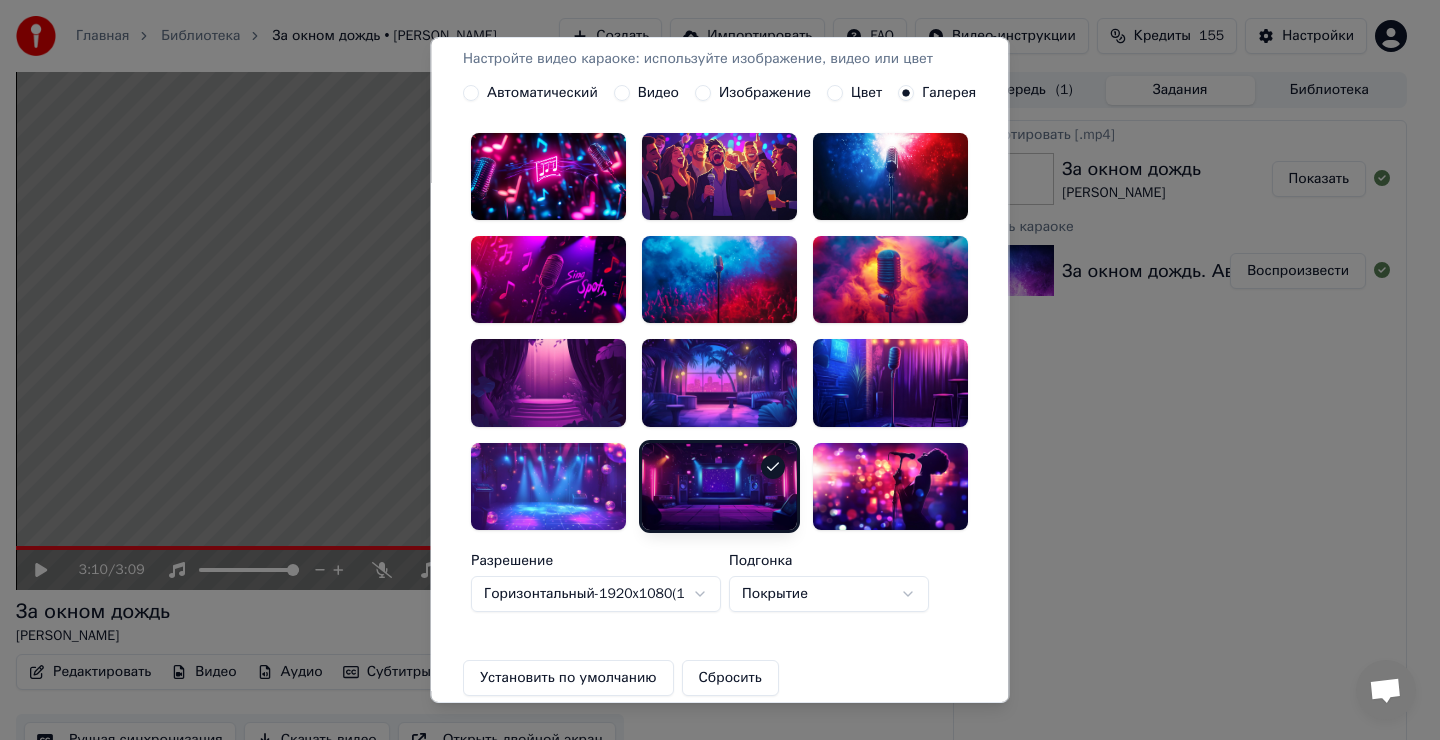 click at bounding box center [719, 486] 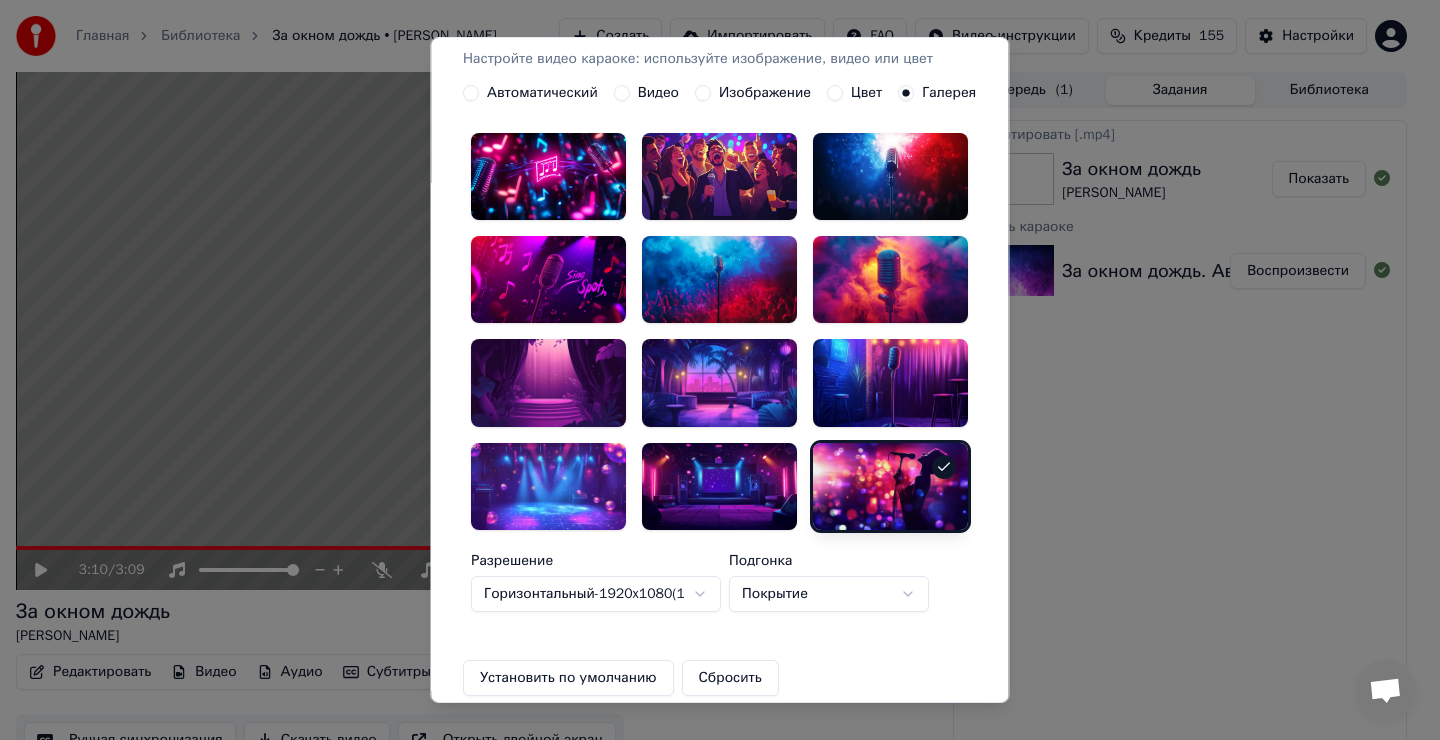 click at bounding box center [719, 486] 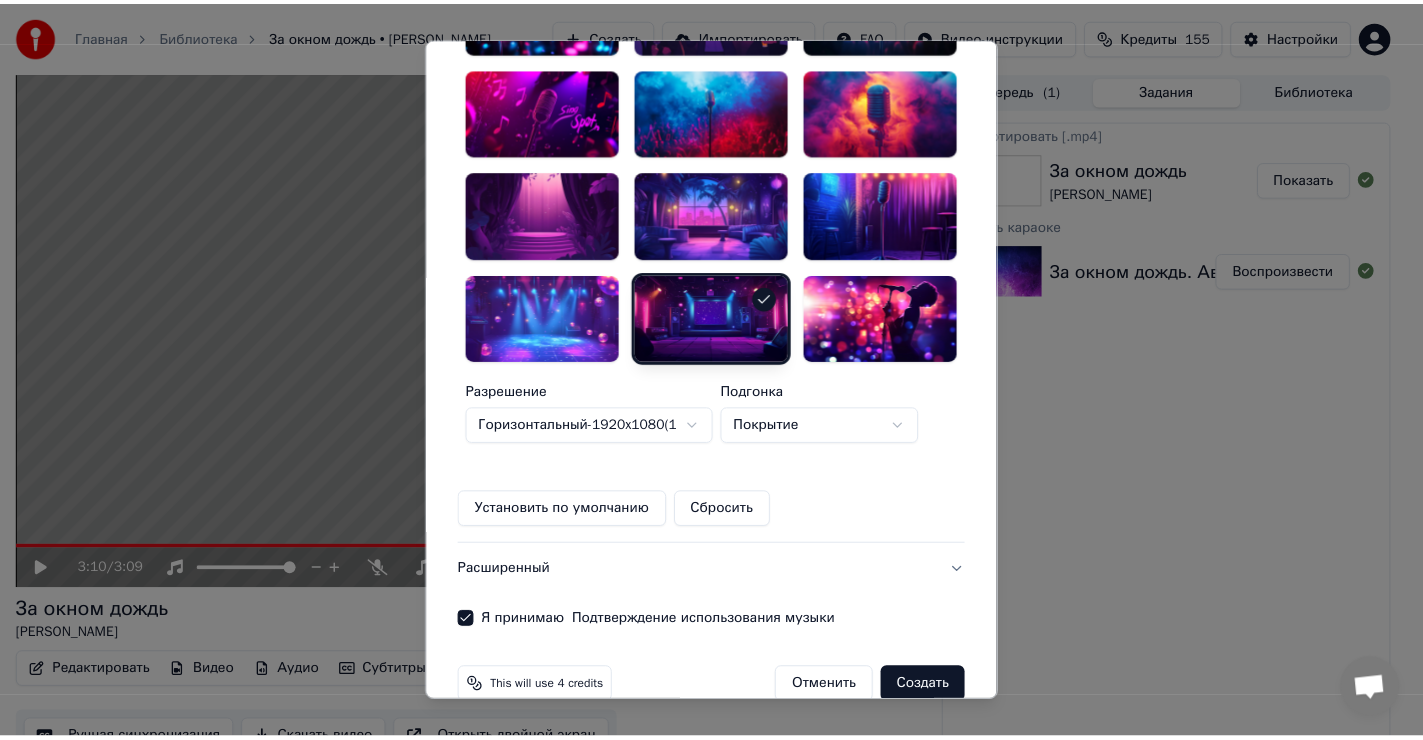scroll, scrollTop: 564, scrollLeft: 0, axis: vertical 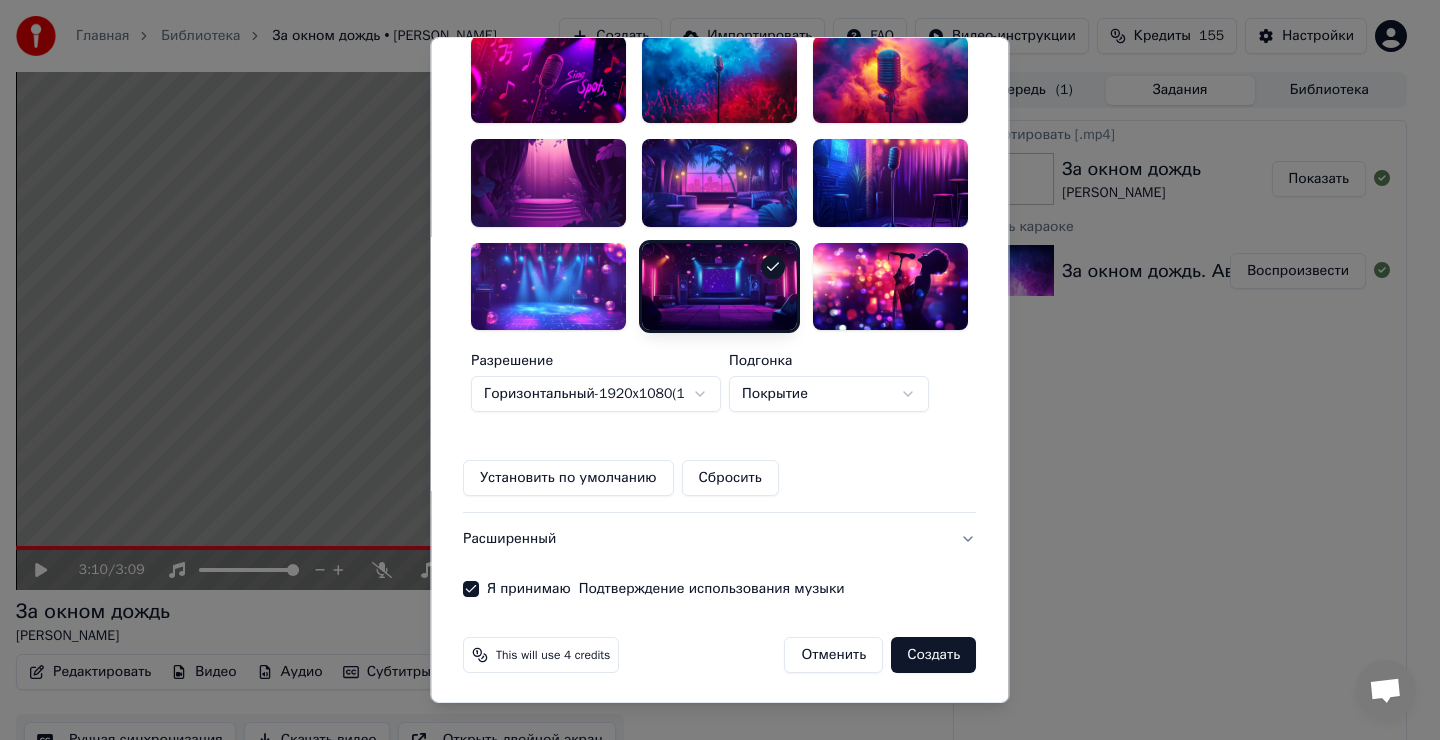 click on "Создать" at bounding box center (934, 655) 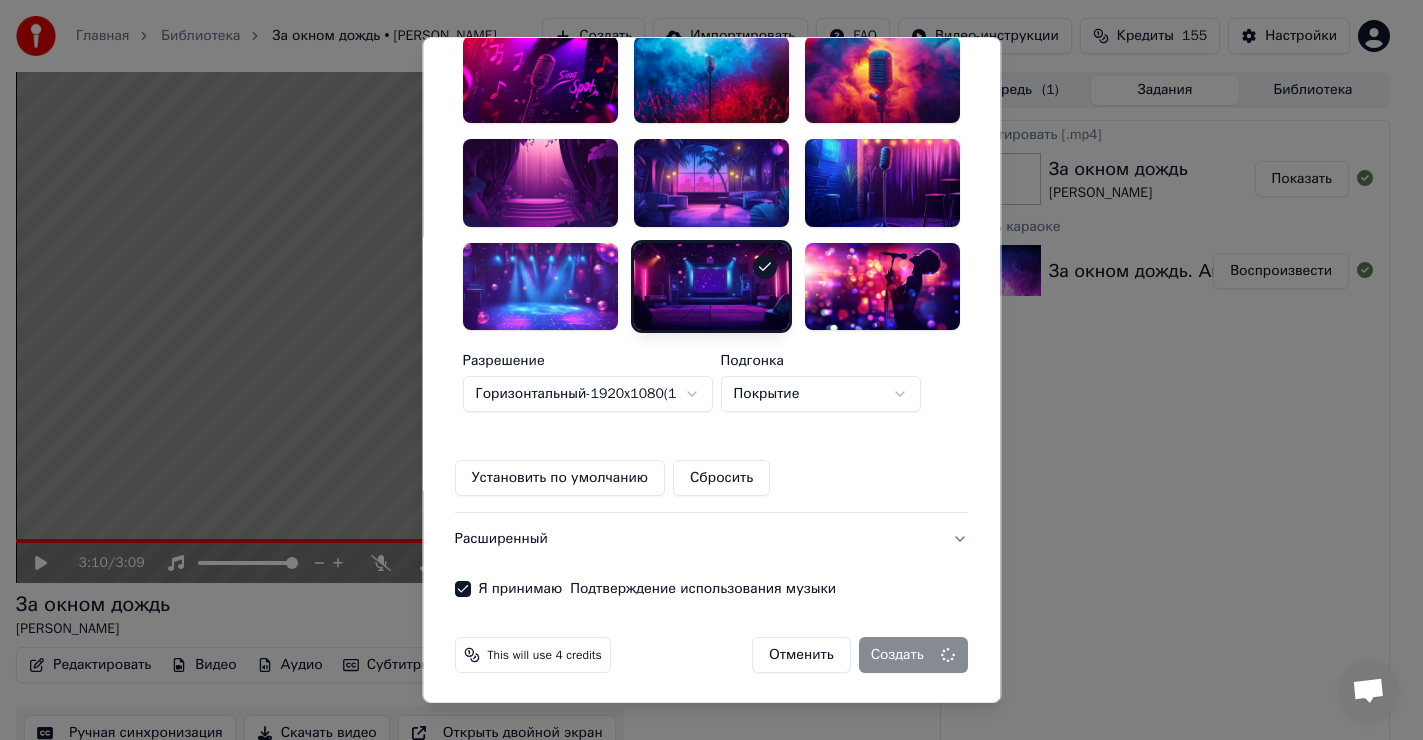 type 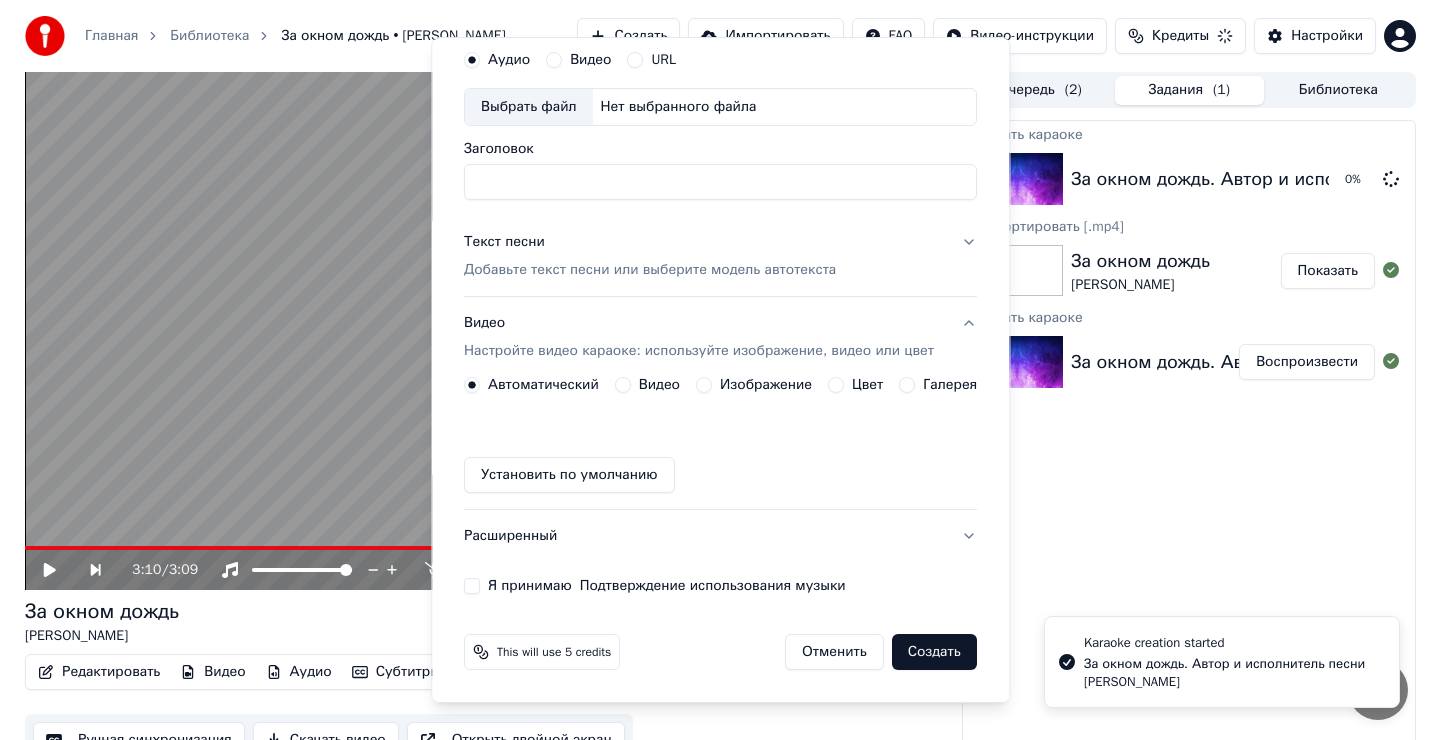scroll, scrollTop: 72, scrollLeft: 0, axis: vertical 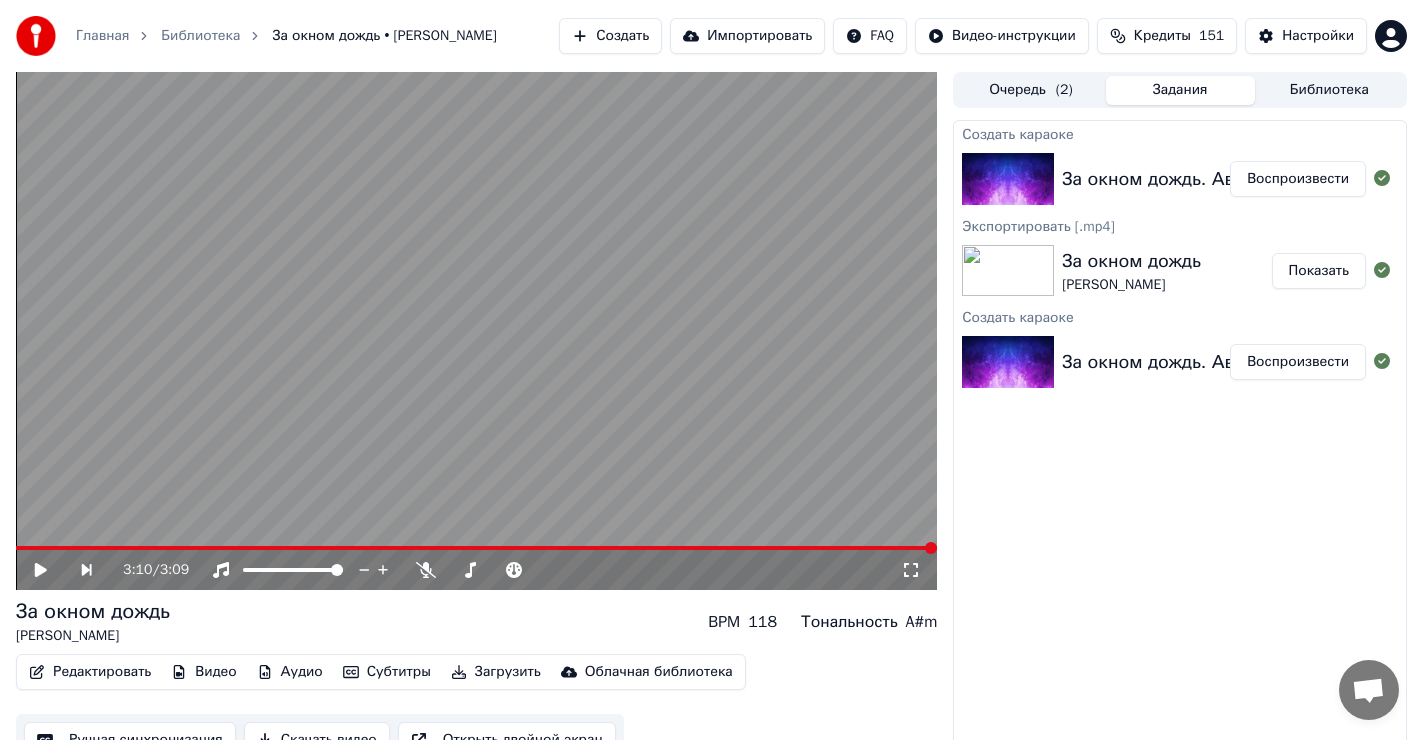 click on "Воспроизвести" at bounding box center [1298, 179] 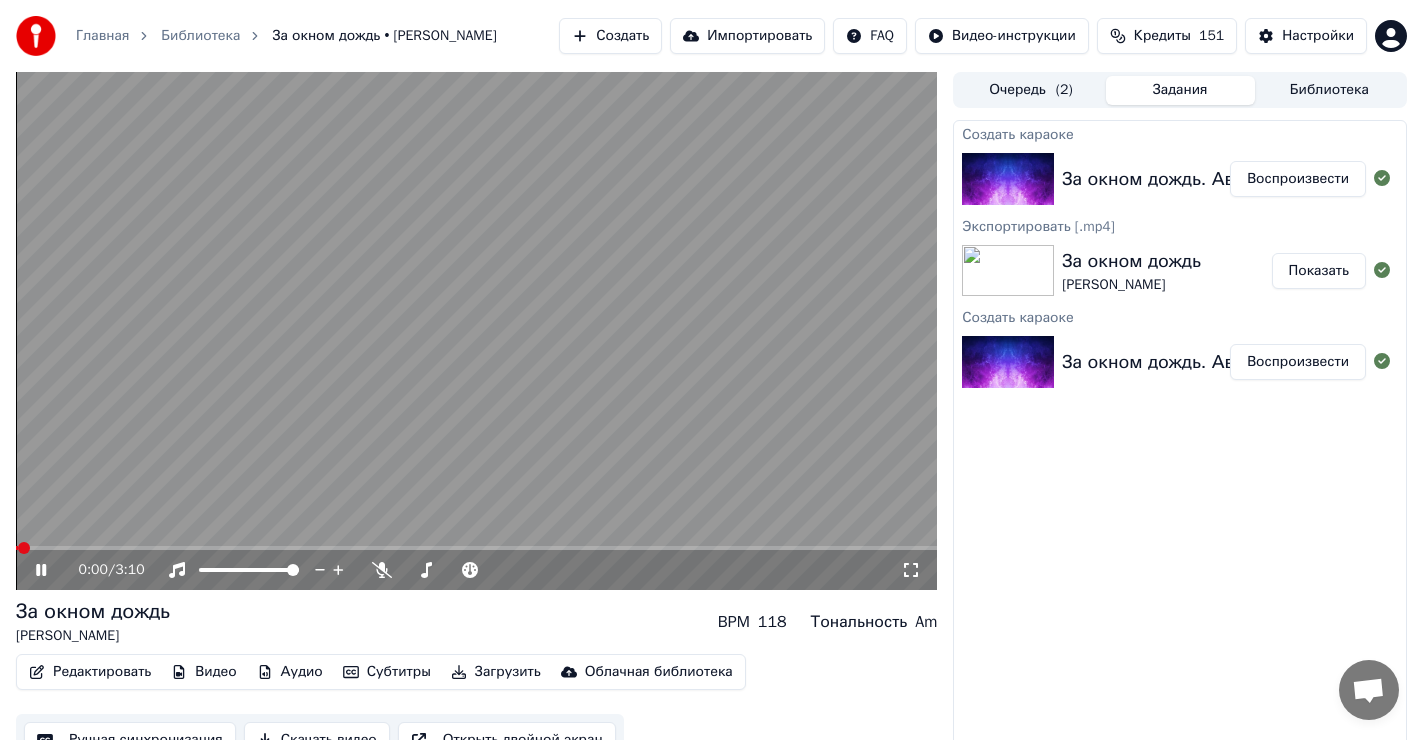 type 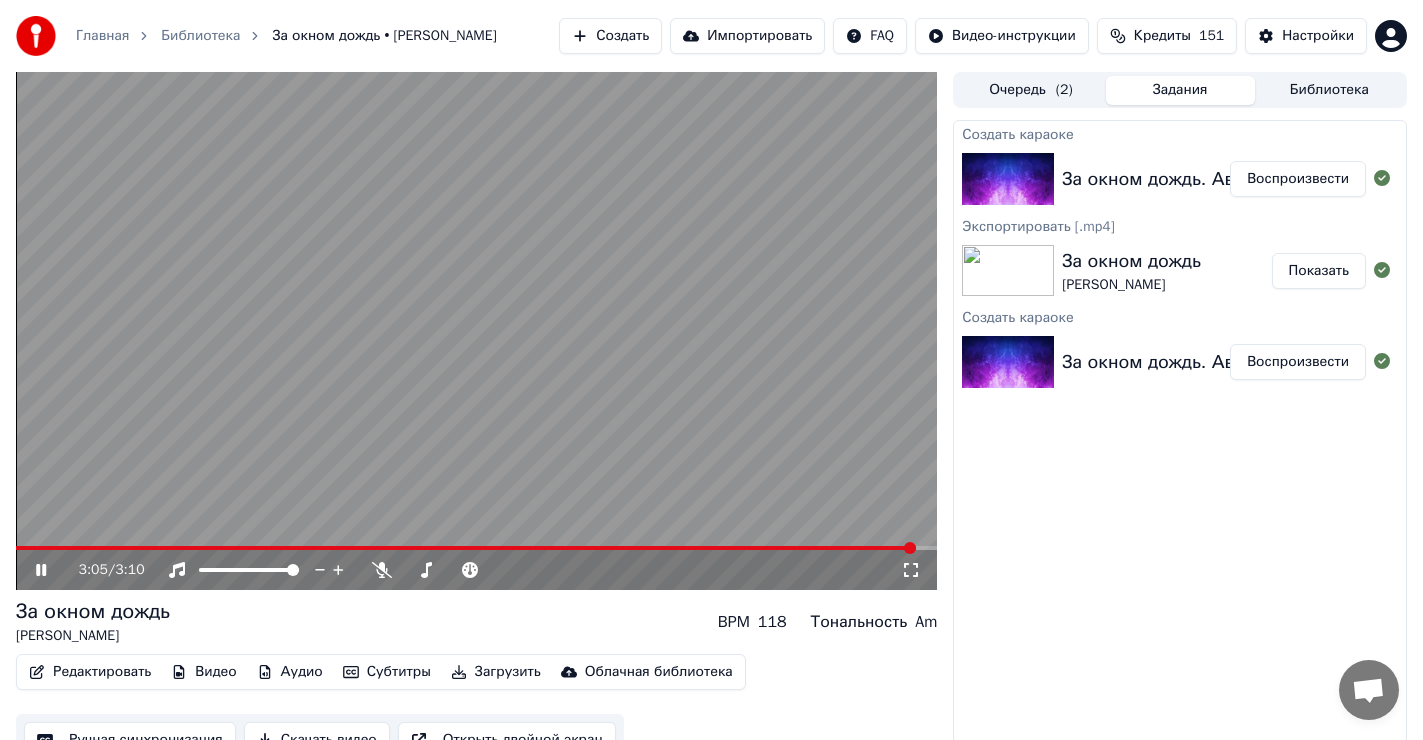 click 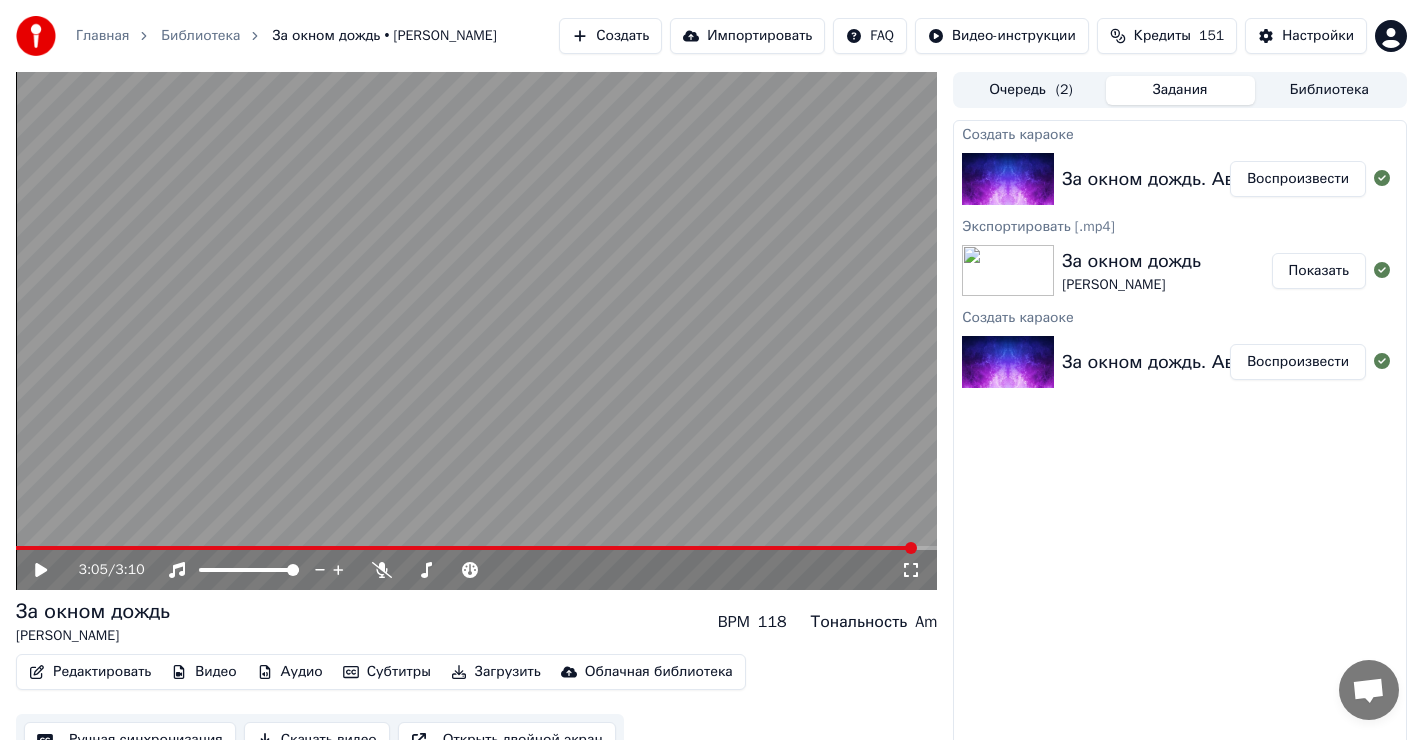 click on "Создать" at bounding box center (610, 36) 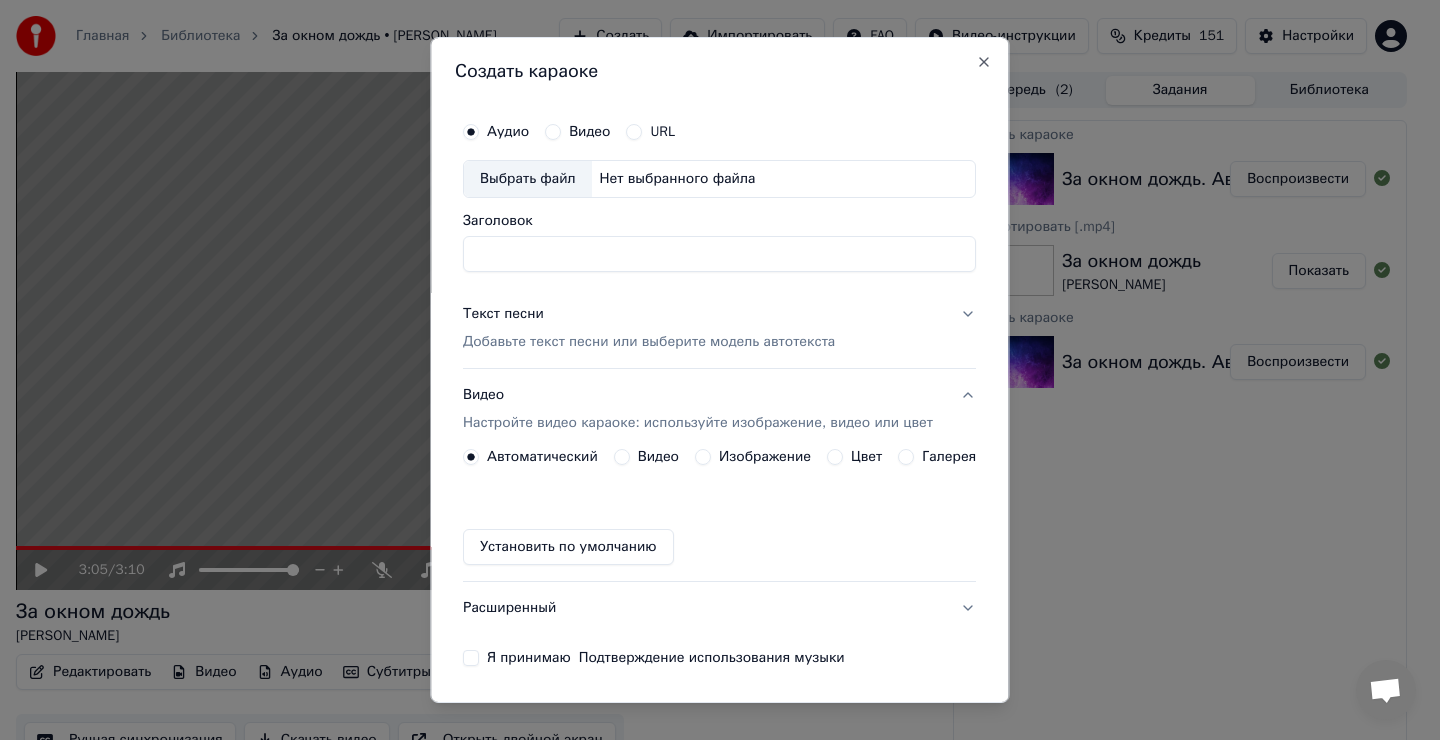 click on "Видео" at bounding box center [554, 132] 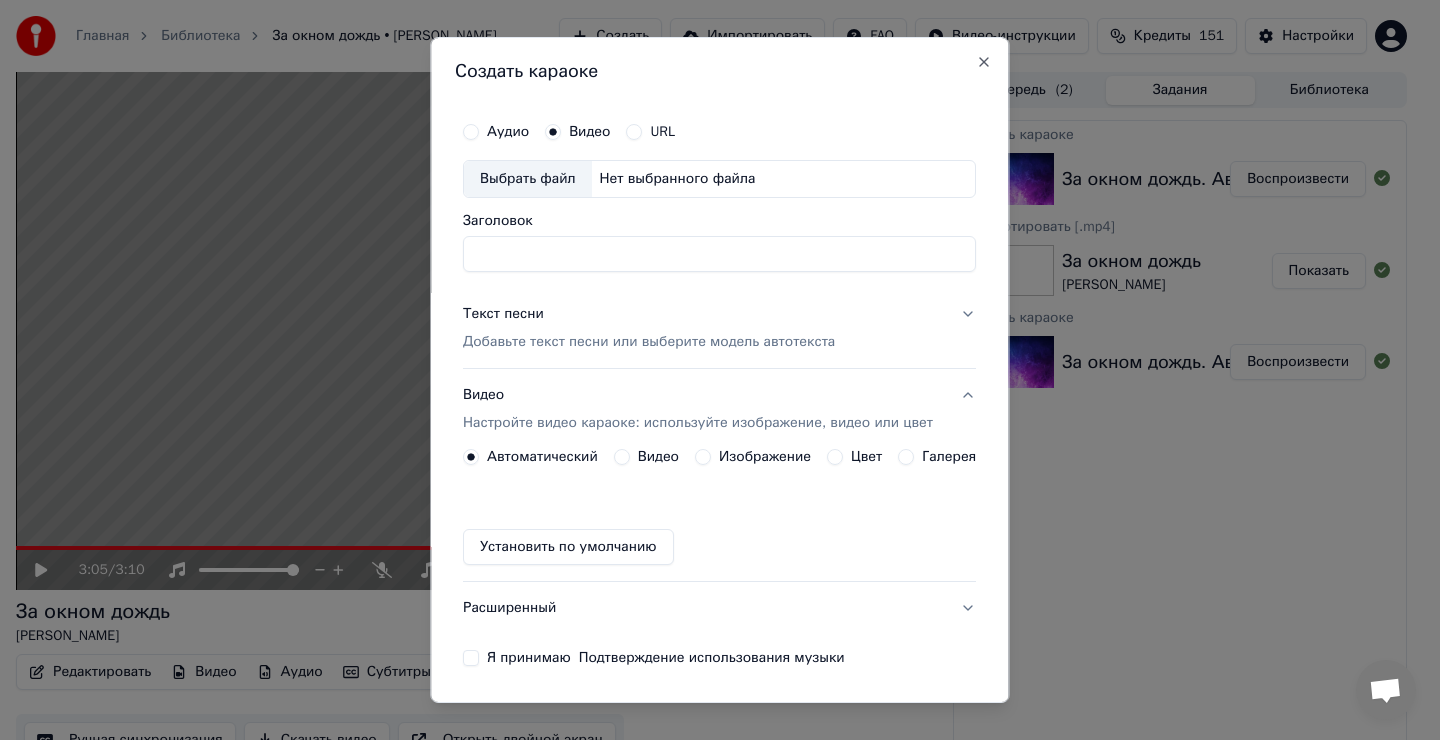 click on "Выбрать файл" at bounding box center (528, 179) 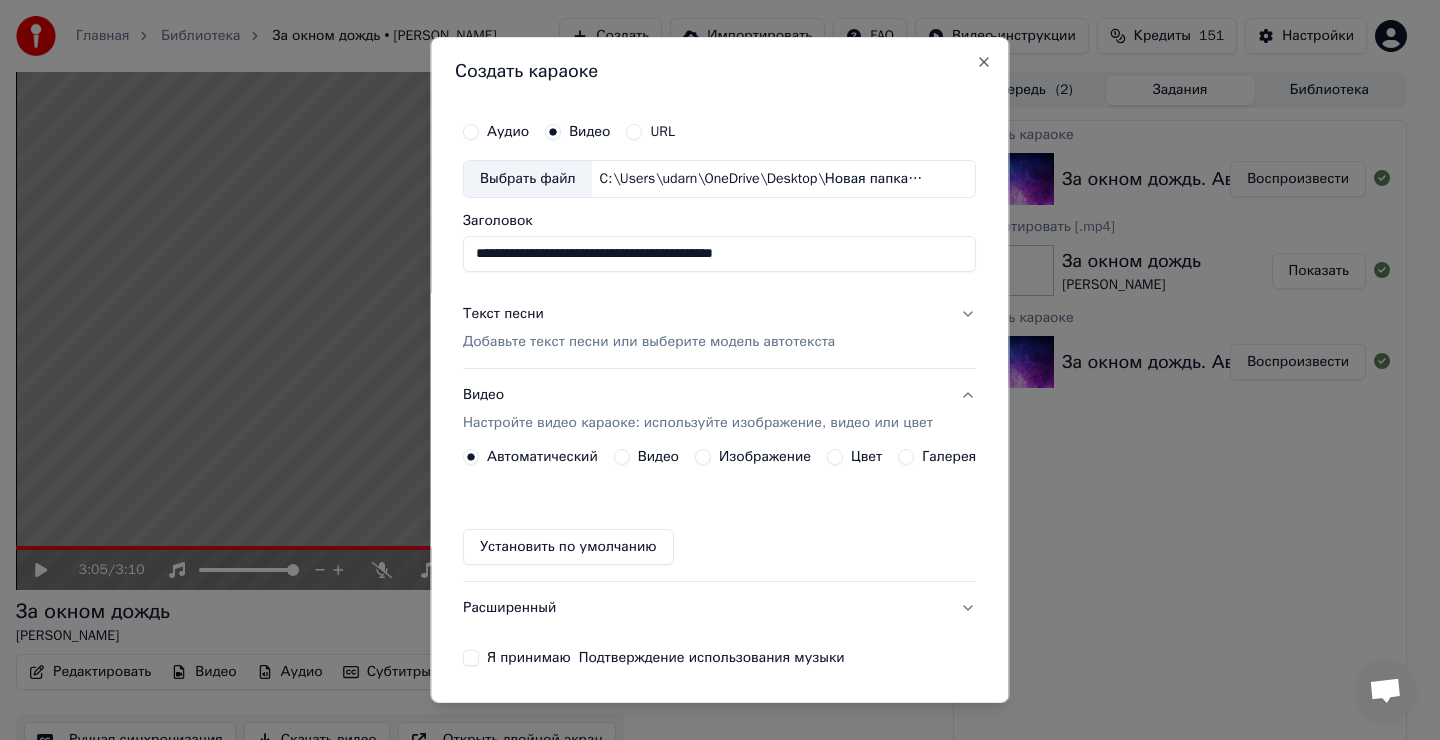 type on "**********" 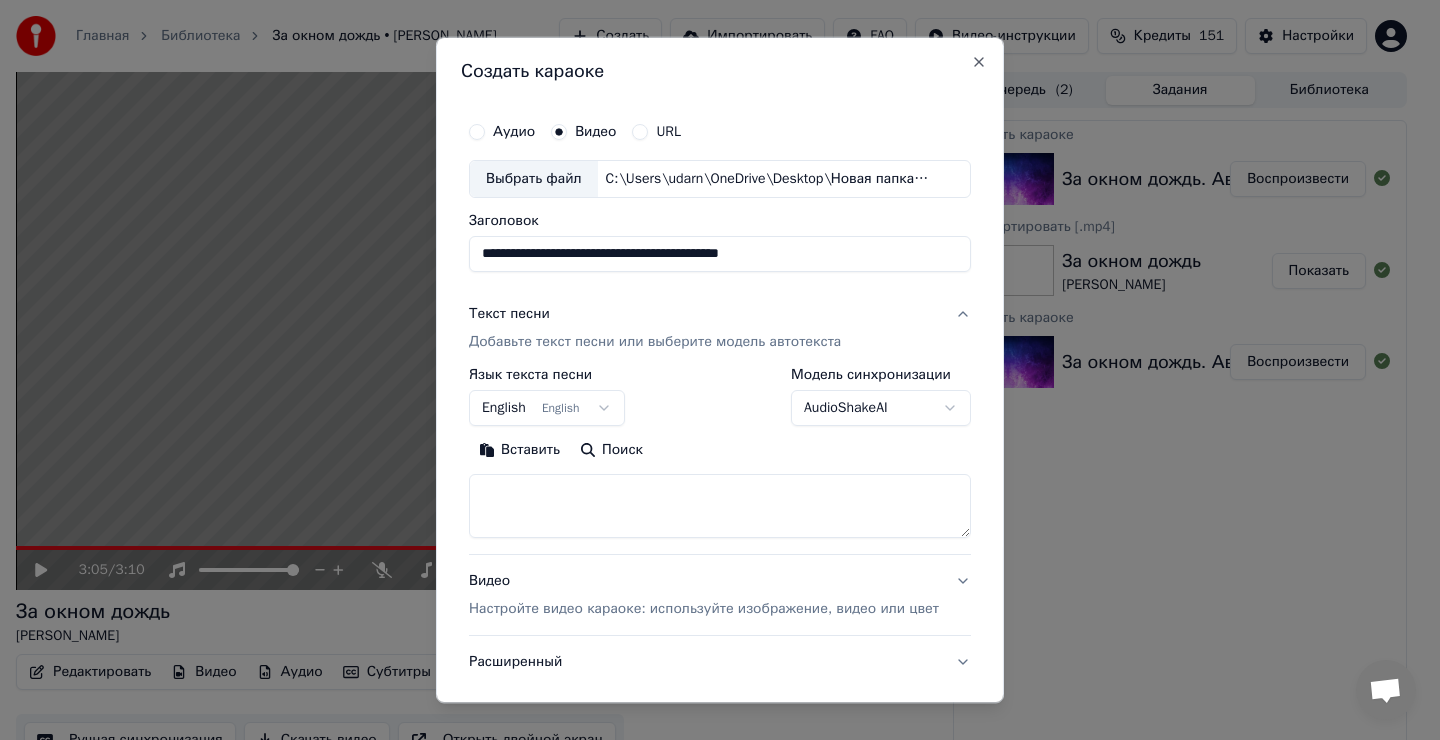 click at bounding box center [720, 506] 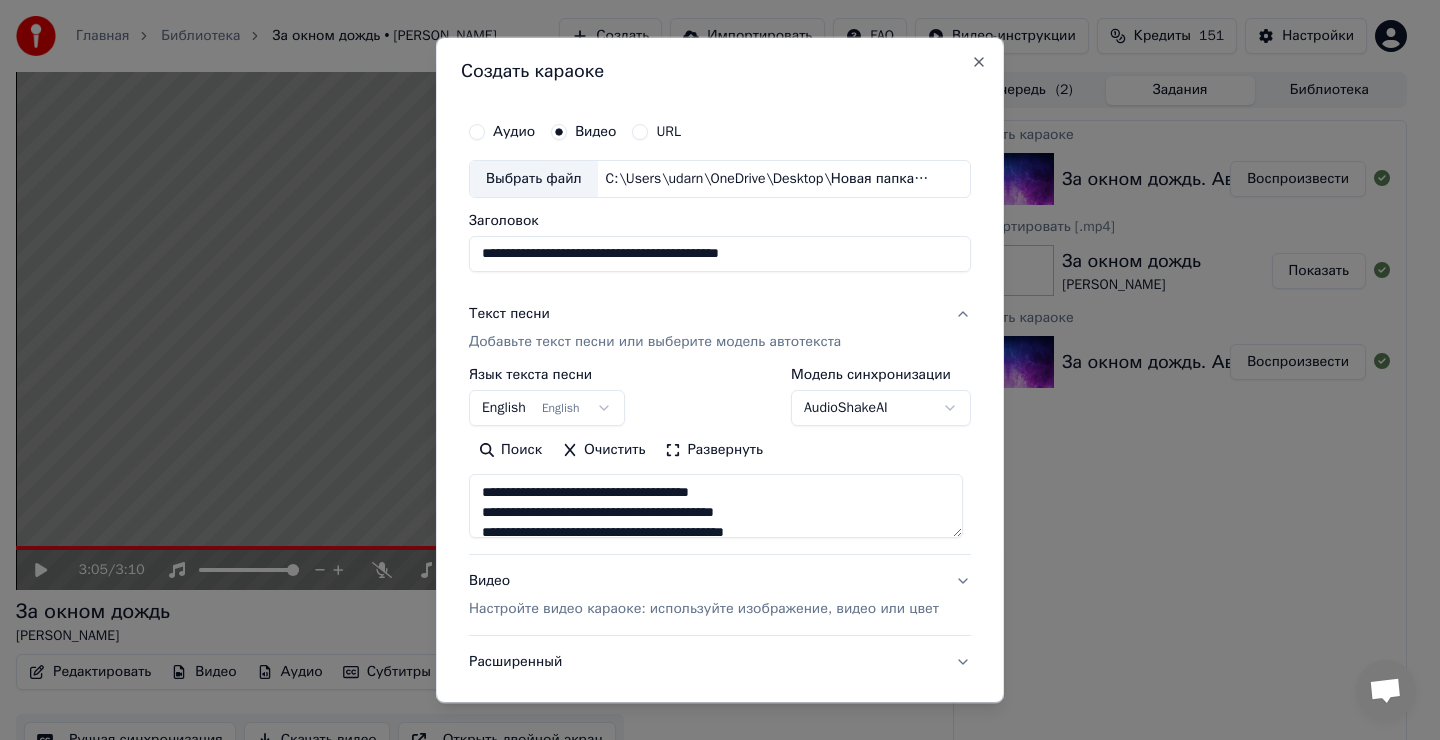 type on "**********" 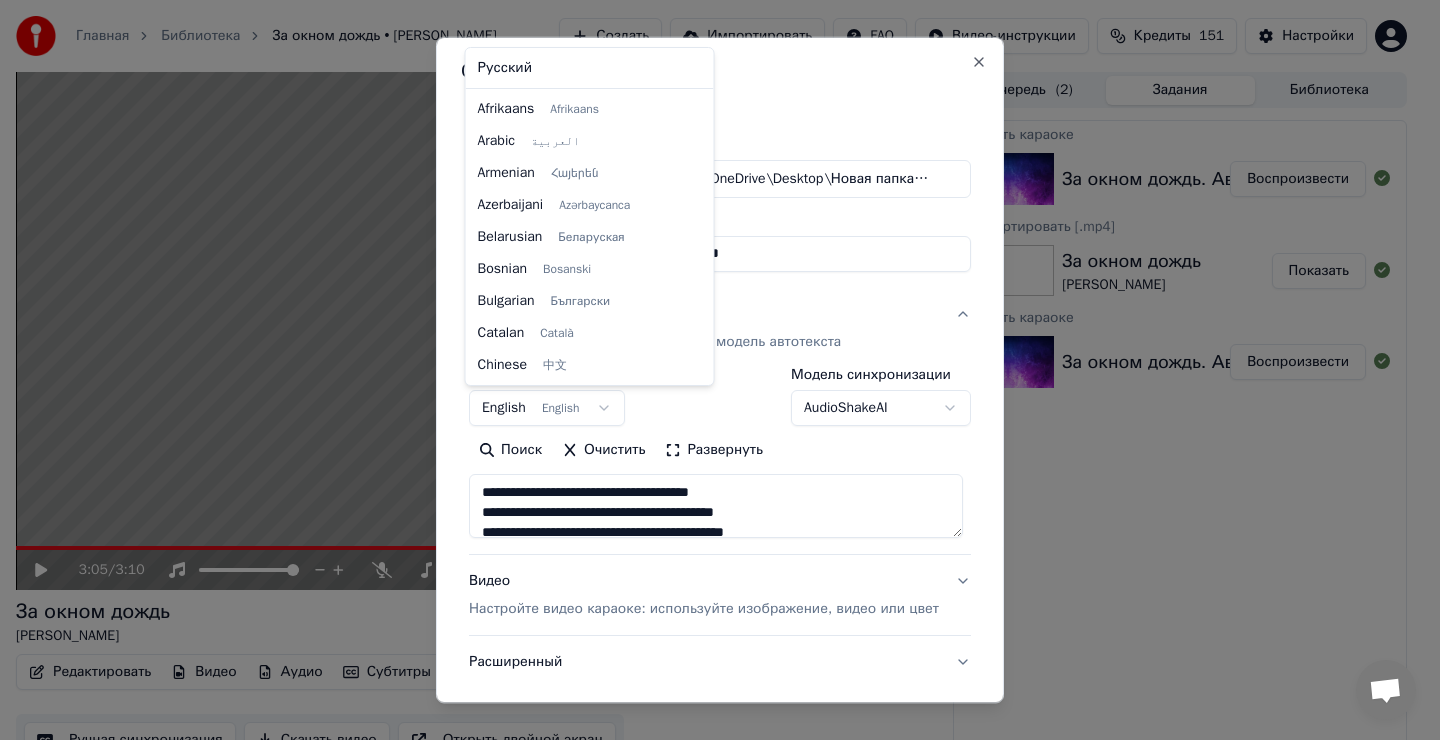 click on "Главная Библиотека За окном дождь • [PERSON_NAME] Создать Импортировать FAQ Видео-инструкции Кредиты 151 Настройки 3:05  /  3:10 За окном дождь [PERSON_NAME] BPM 118 Тональность Am Редактировать Видео Аудио Субтитры Загрузить Облачная библиотека Ручная синхронизация Скачать видео Открыть двойной экран Очередь ( 2 ) Задания Библиотека Создать караоке За окном дождь.  Автор и исполнитель песни  [PERSON_NAME]   Воспроизвести Экспортировать [.mp4] За окном дождь [PERSON_NAME] Показать Создать караоке За окном дождь.  Автор_ [PERSON_NAME]  (1) Аудио" at bounding box center [711, 370] 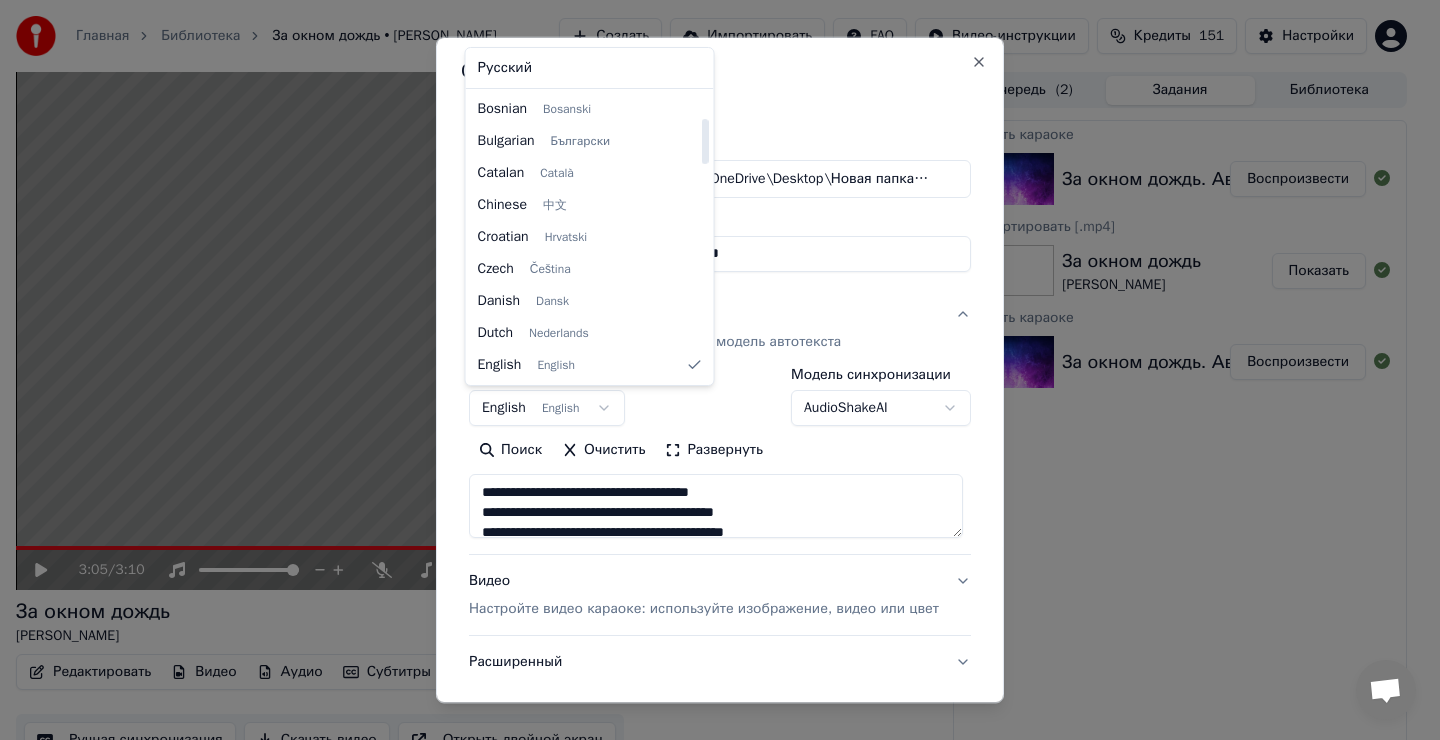 select on "**" 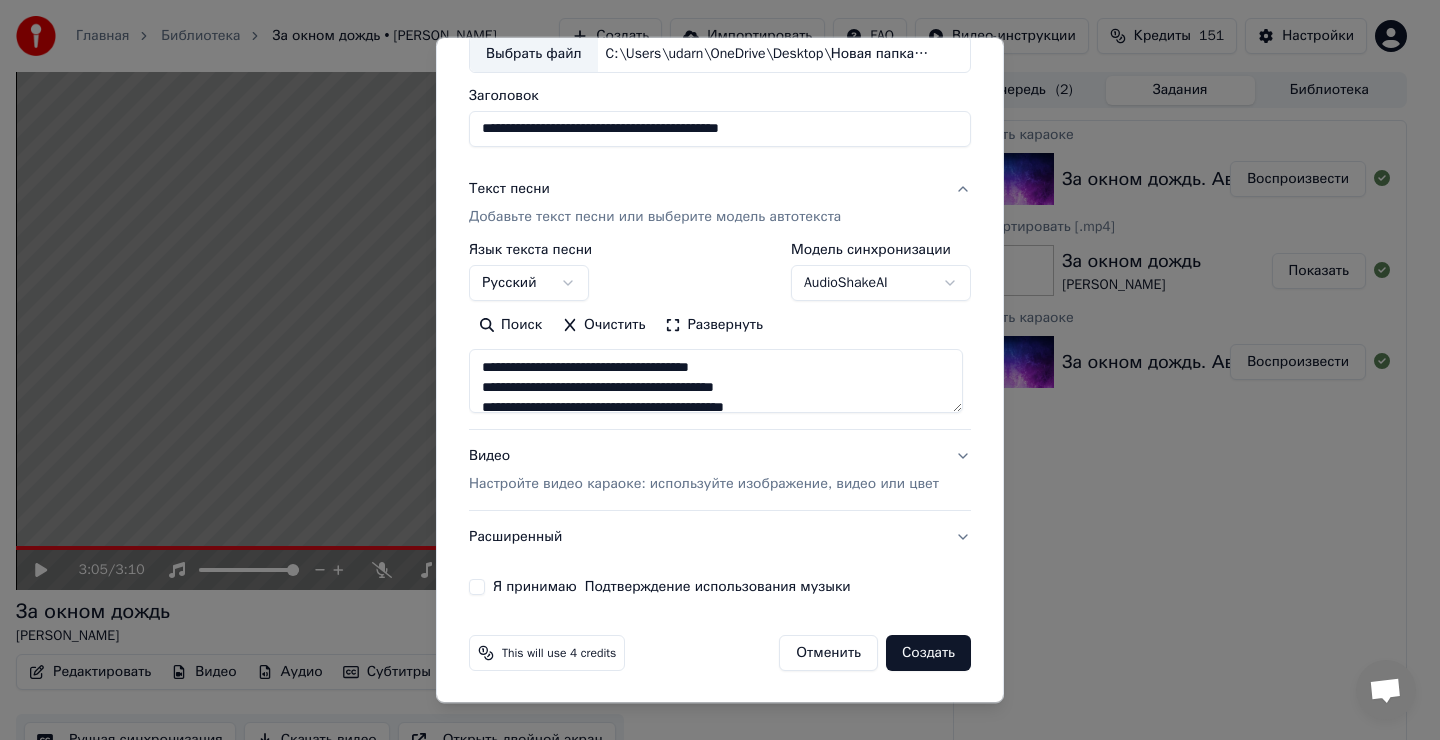 scroll, scrollTop: 126, scrollLeft: 0, axis: vertical 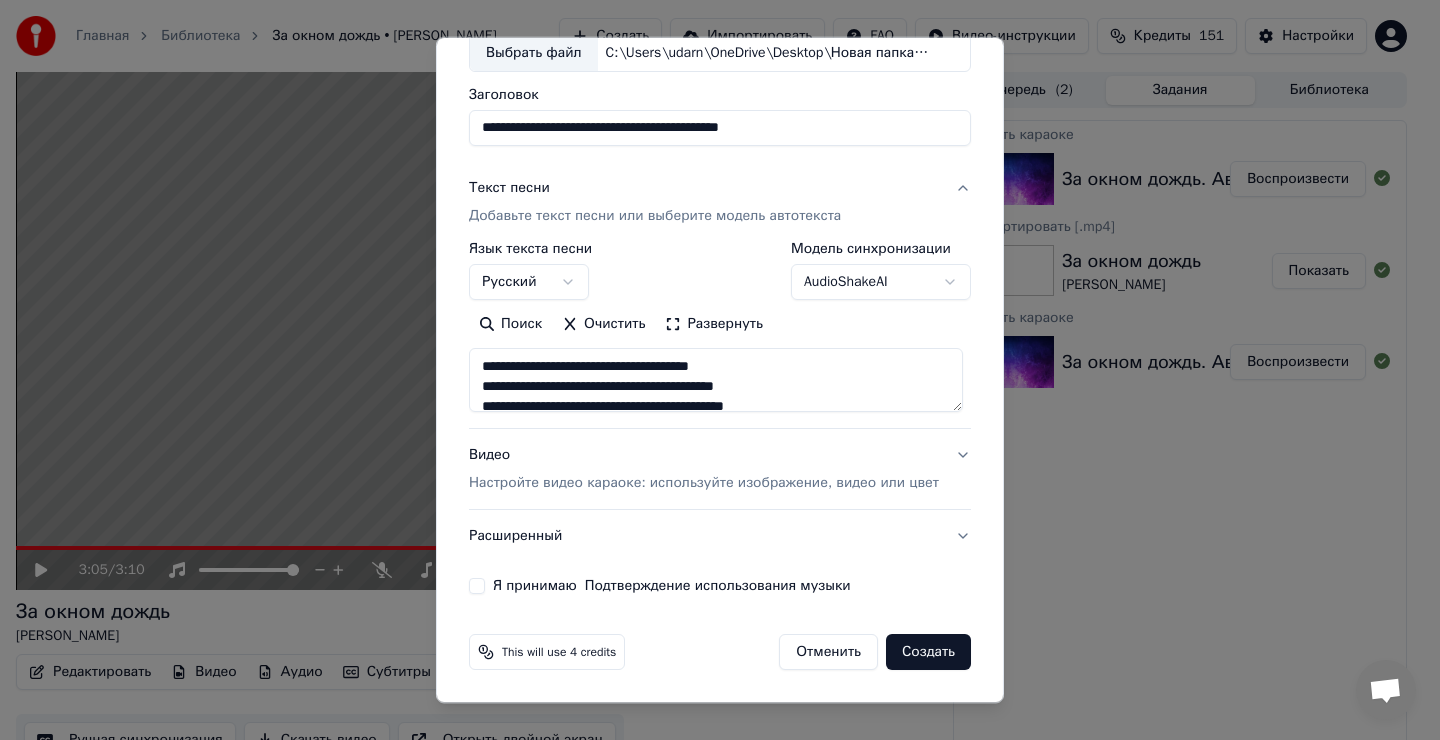 click on "Я принимаю   Подтверждение использования музыки" at bounding box center (477, 586) 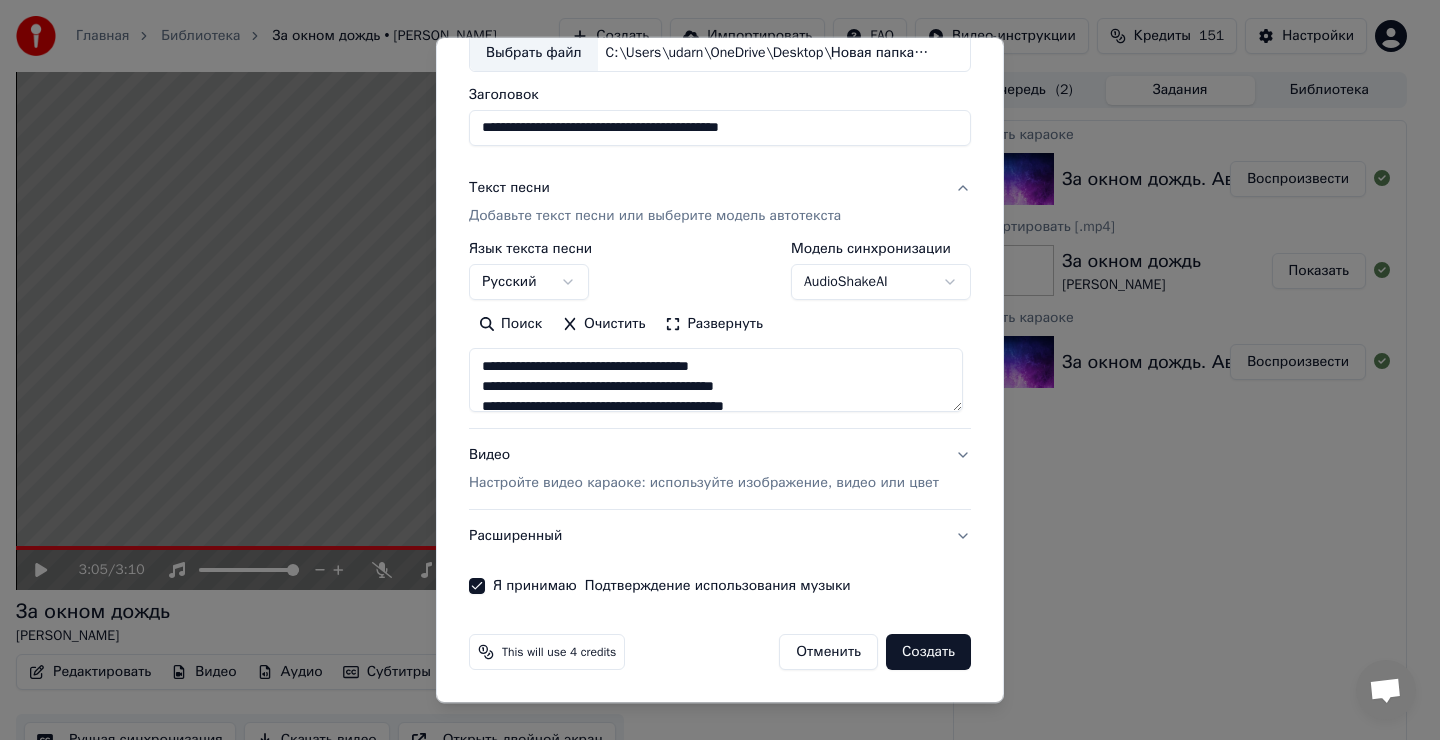 click on "Создать" at bounding box center (928, 652) 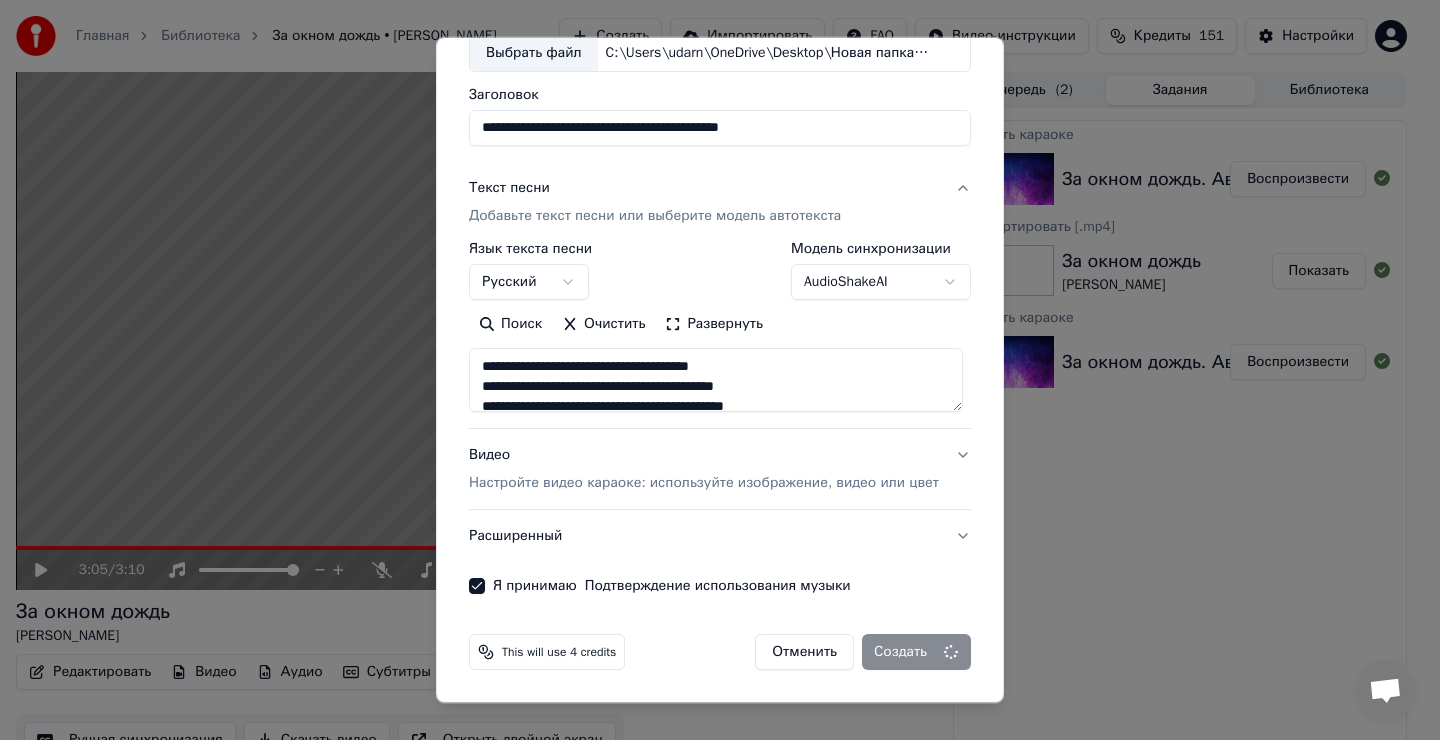 type on "**********" 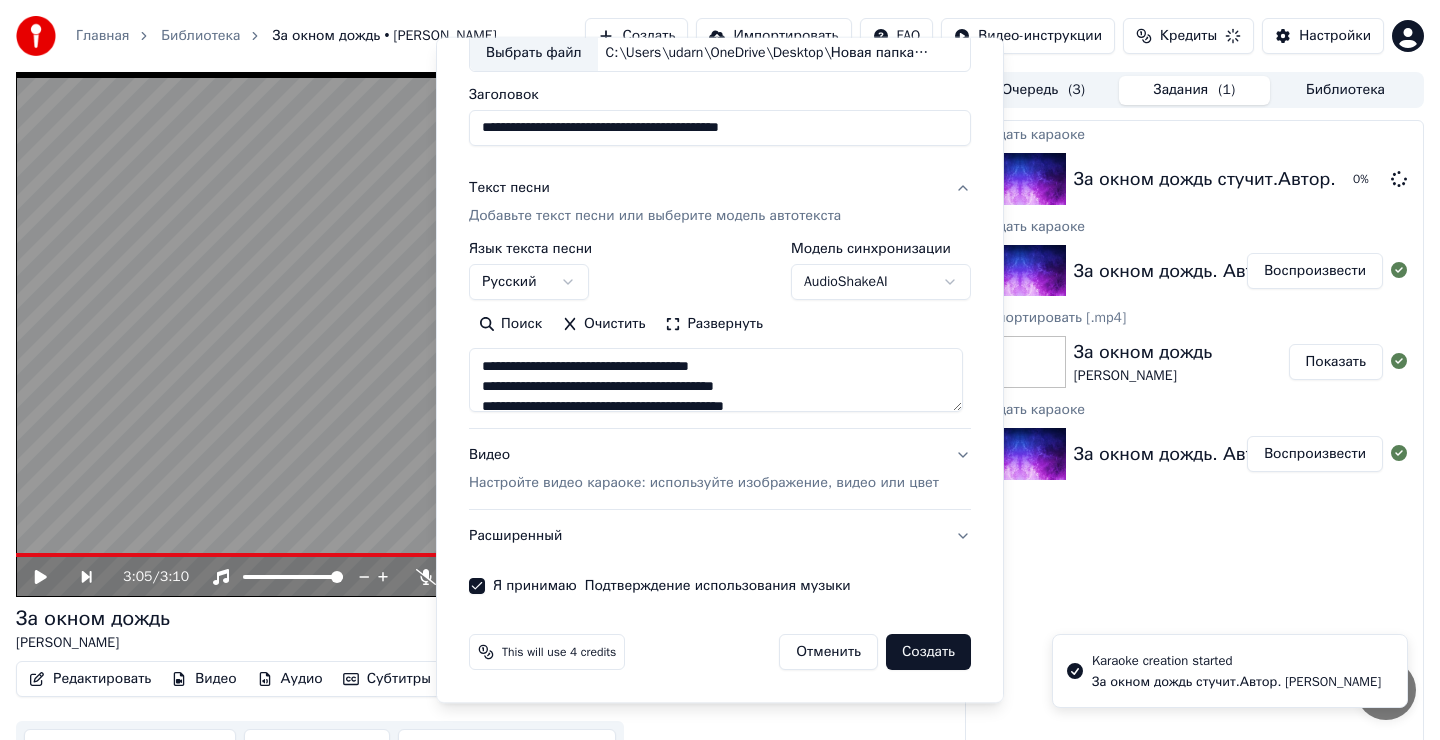 type 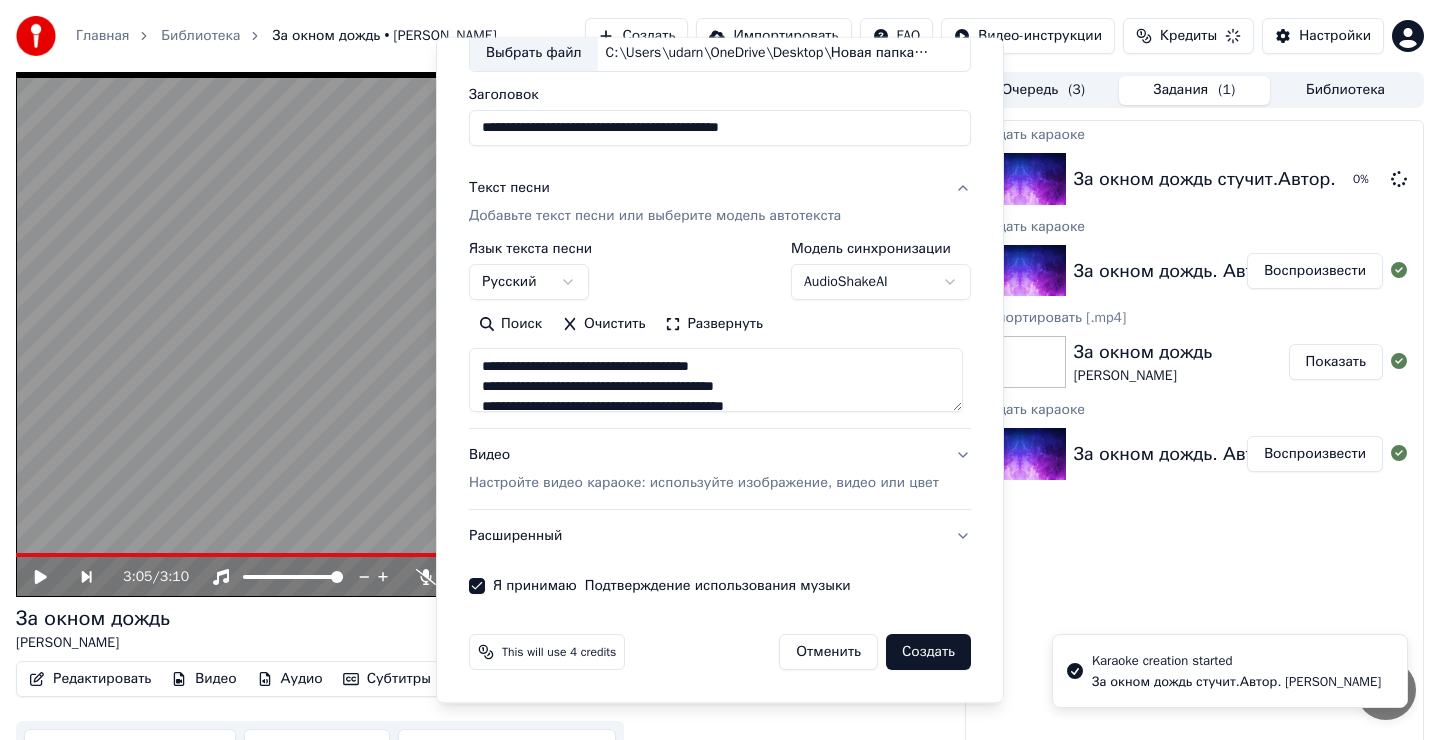 type 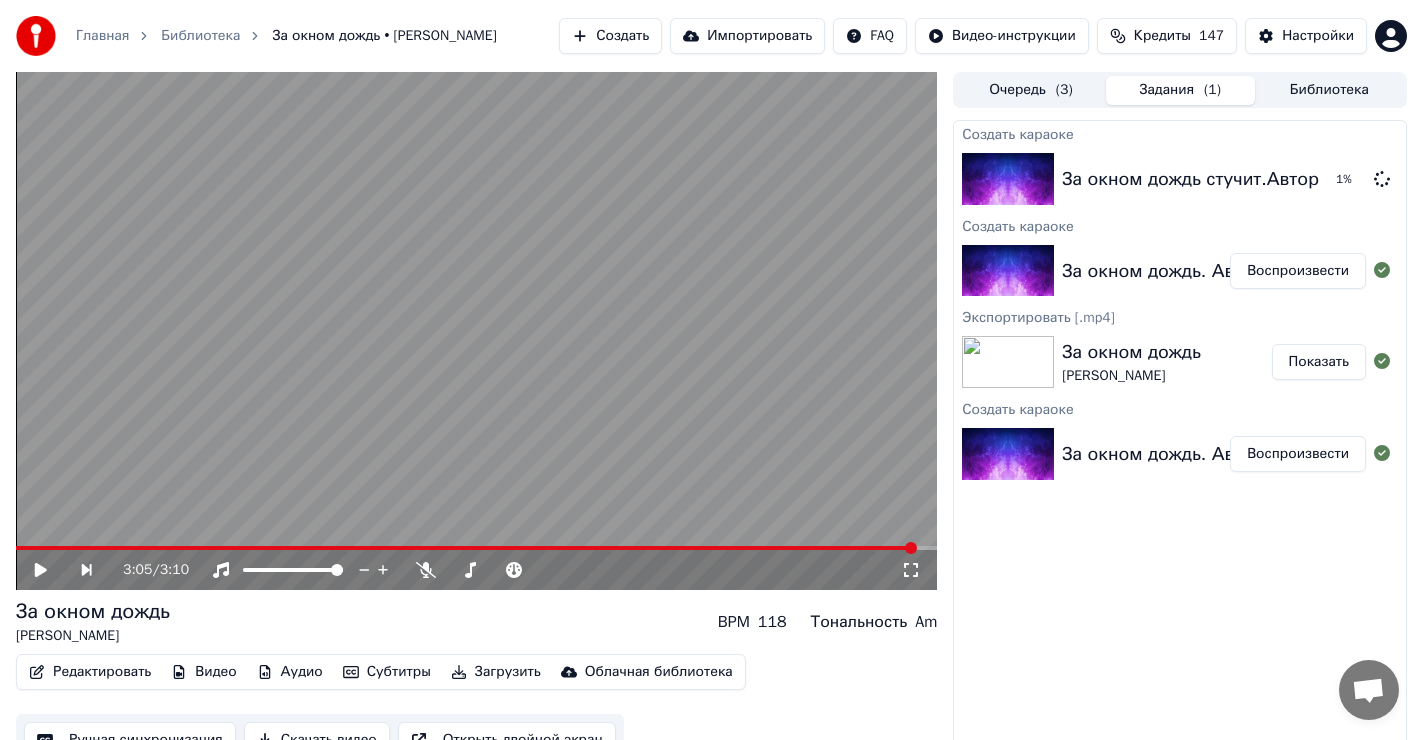click on "За окном дождь.  Автор и исполнитель песни  [PERSON_NAME]" at bounding box center (1326, 271) 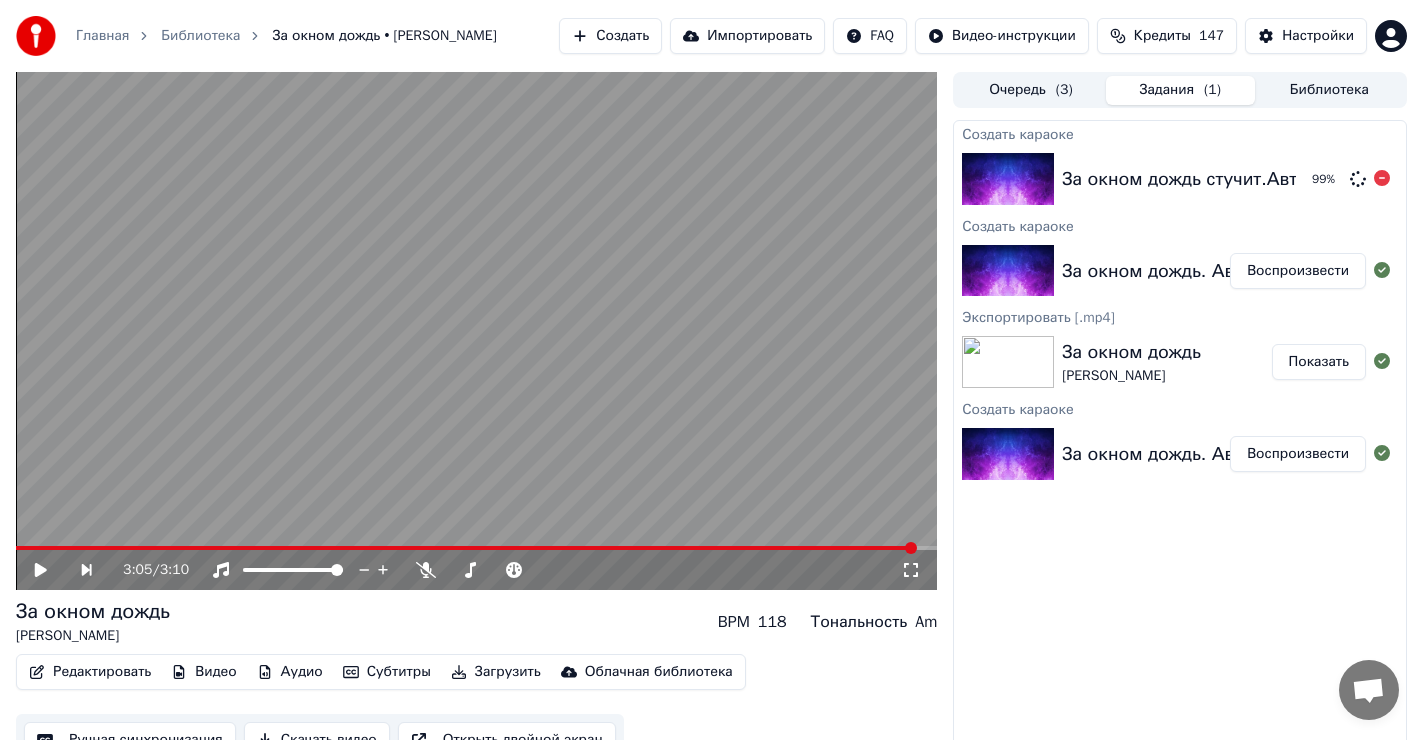 click on "99 %" at bounding box center [1335, 179] 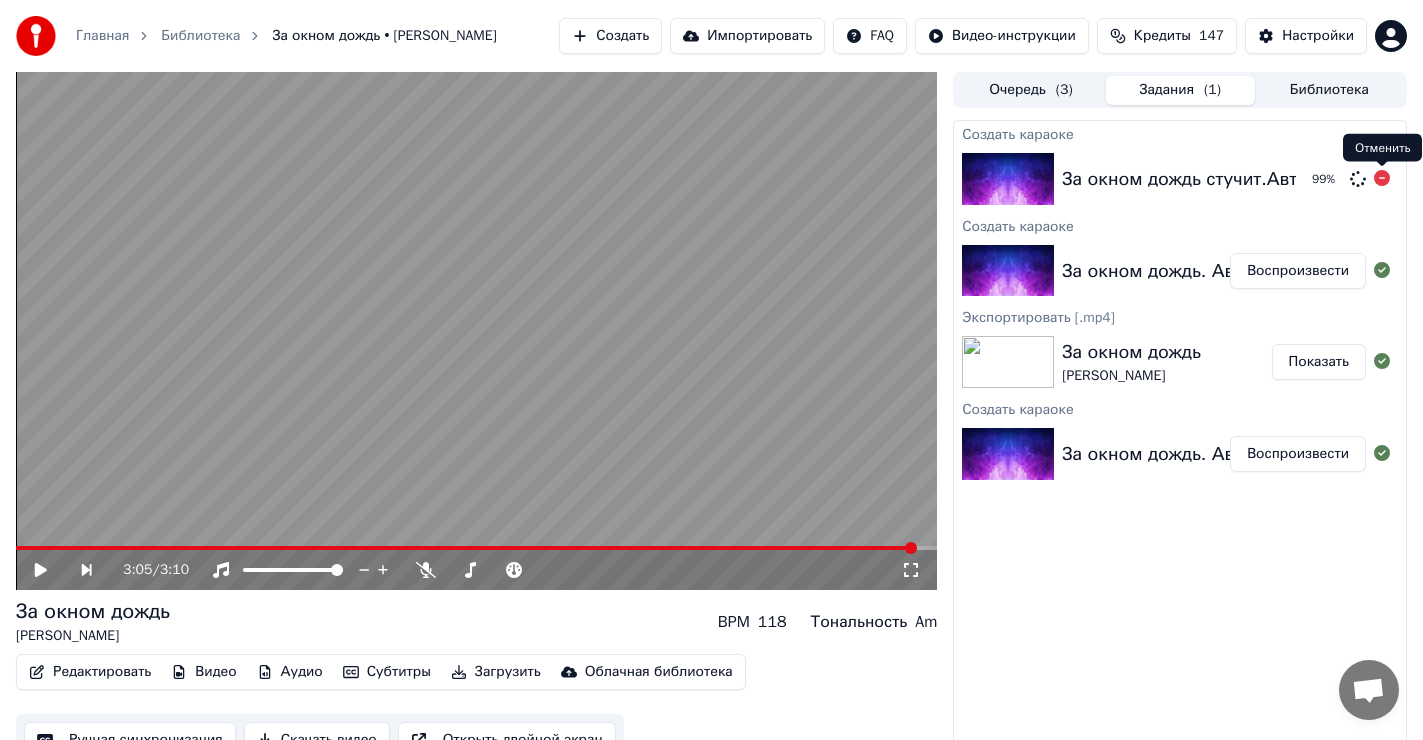 click 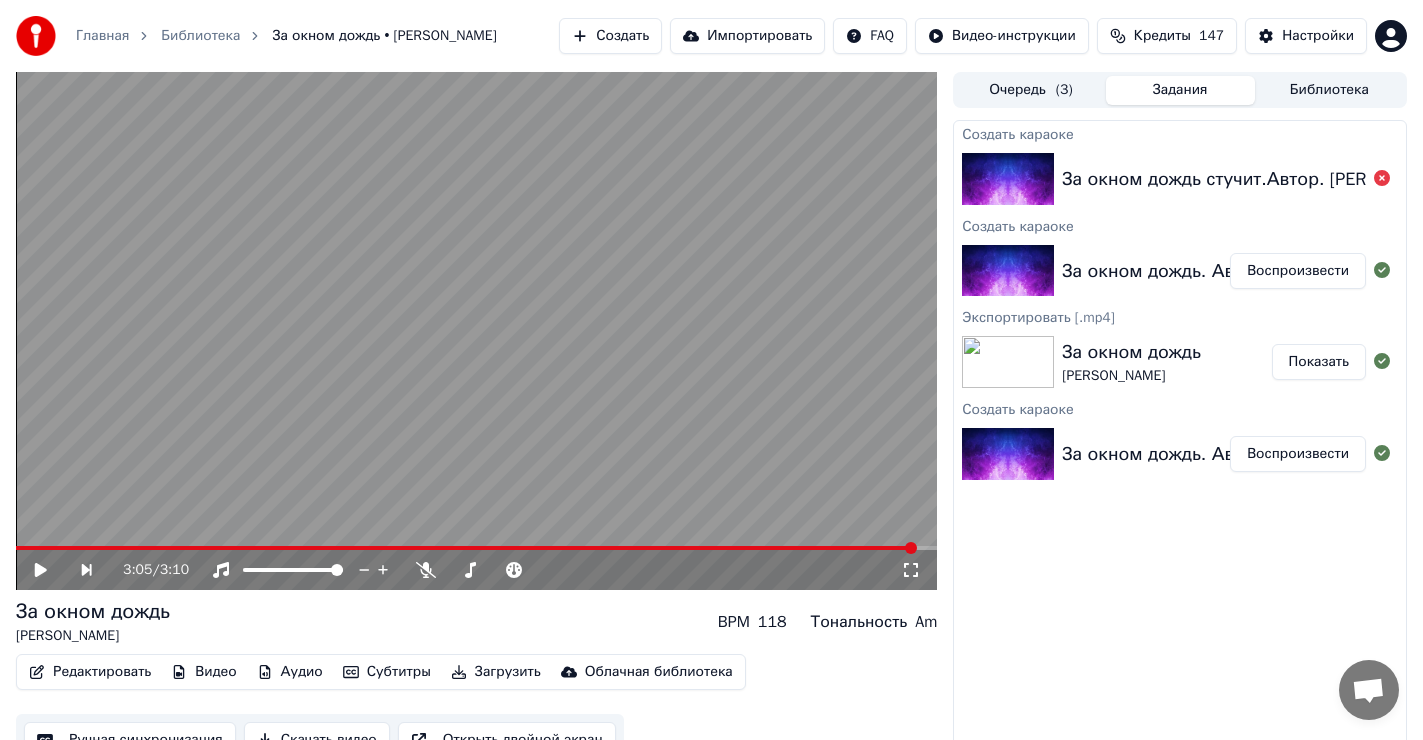 click on "За окном дождь стучит.Автор. [PERSON_NAME]" at bounding box center (1262, 179) 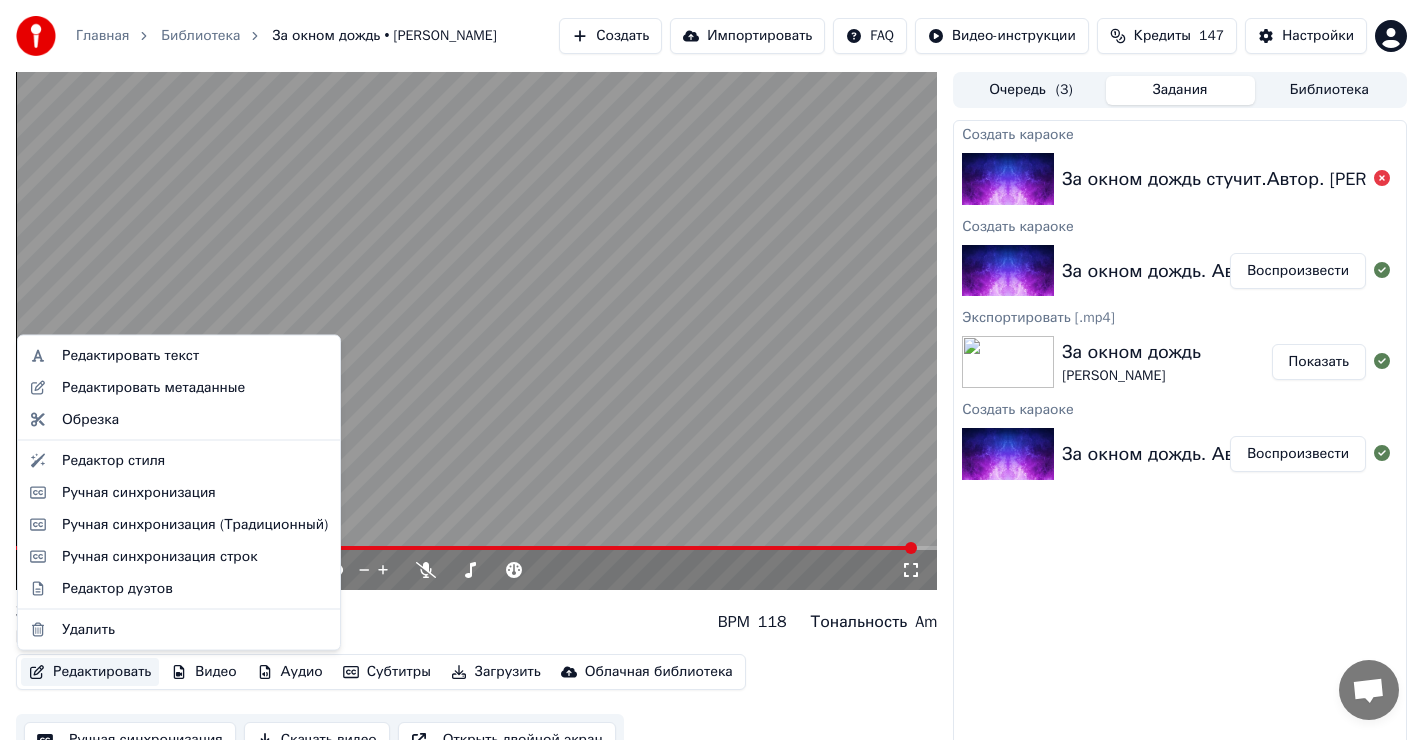click on "Редактировать" at bounding box center [90, 672] 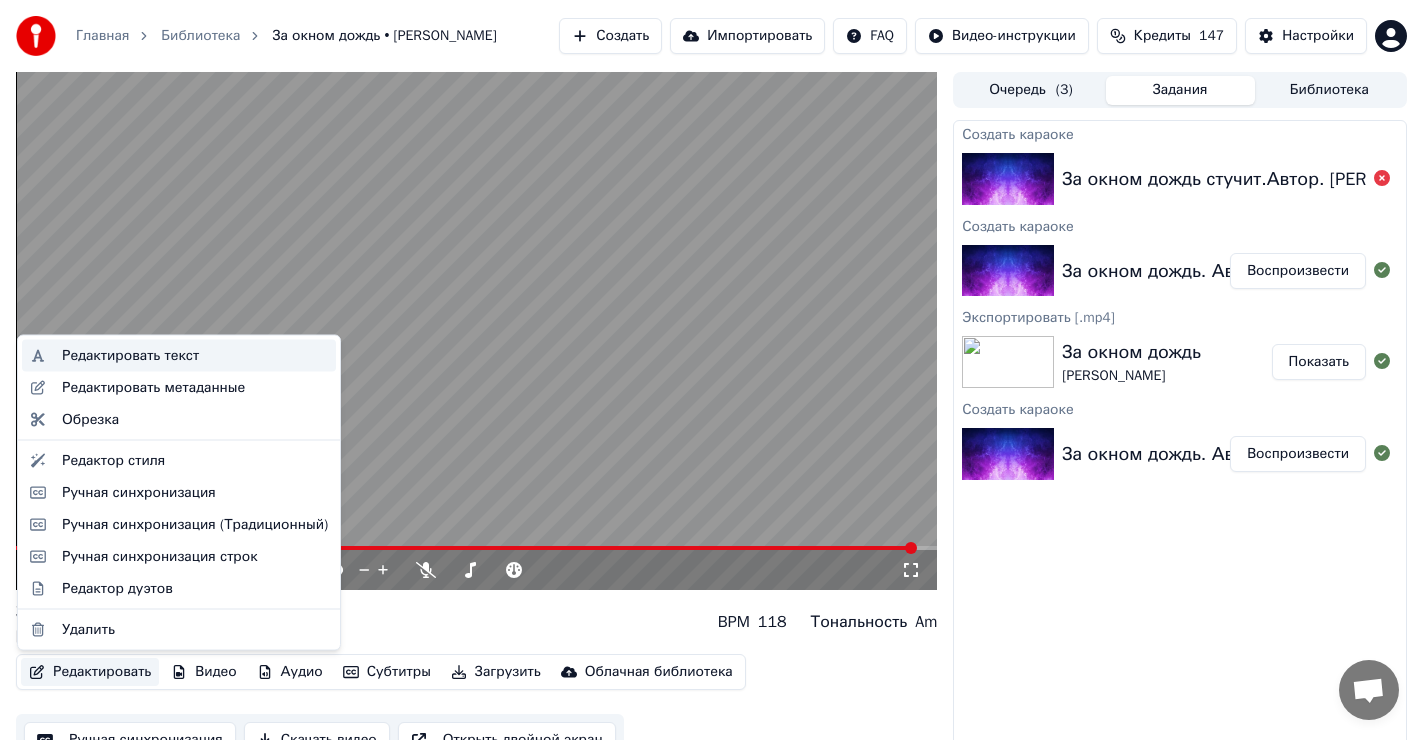 click on "Редактировать текст" at bounding box center (130, 356) 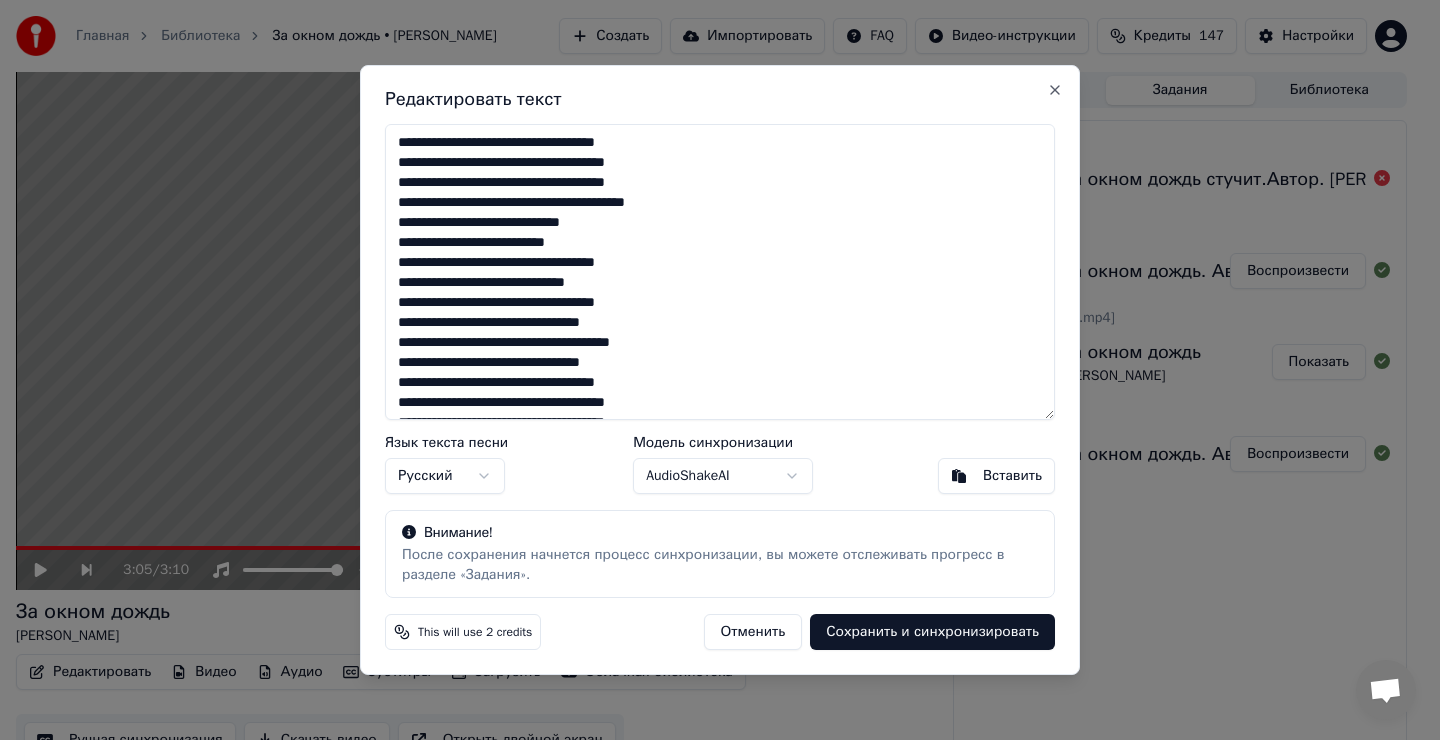 click on "**********" at bounding box center (720, 272) 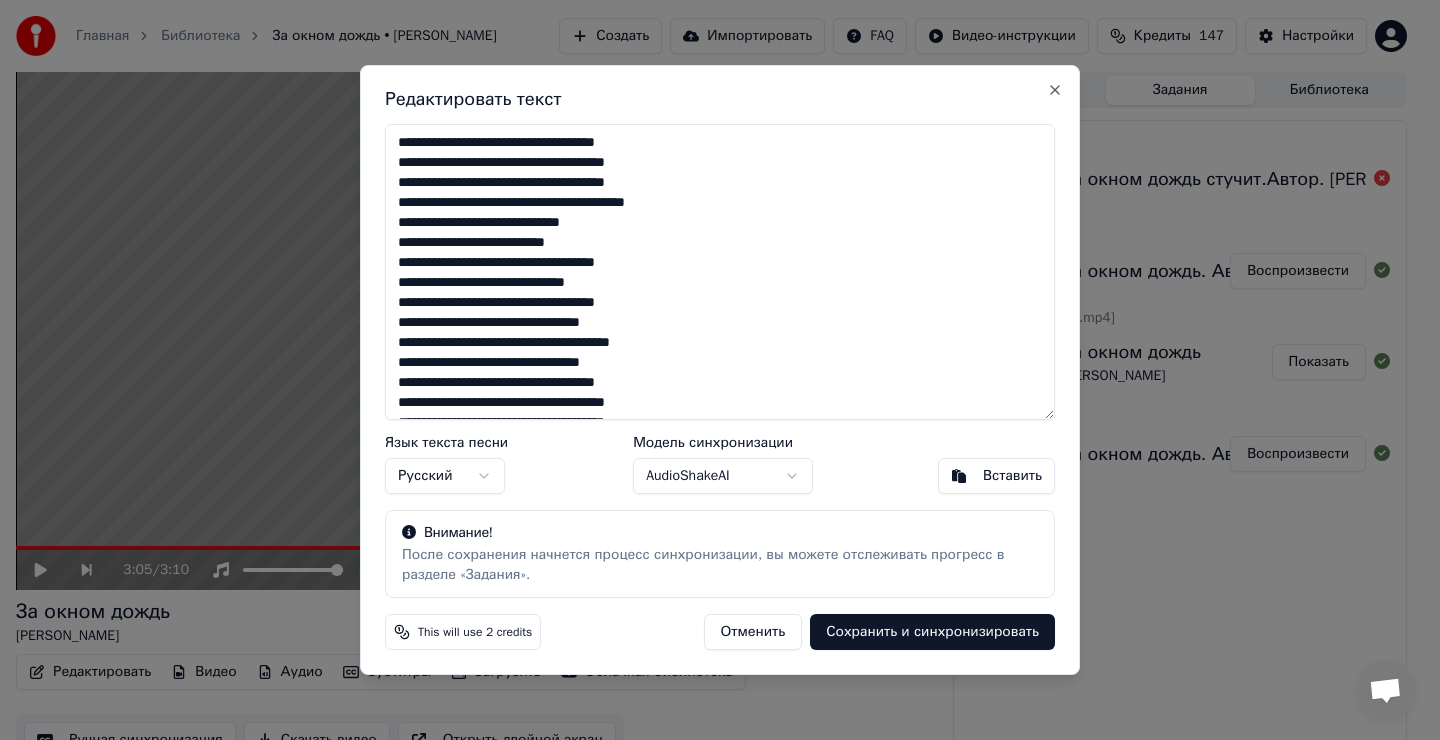 click on "**********" at bounding box center (720, 272) 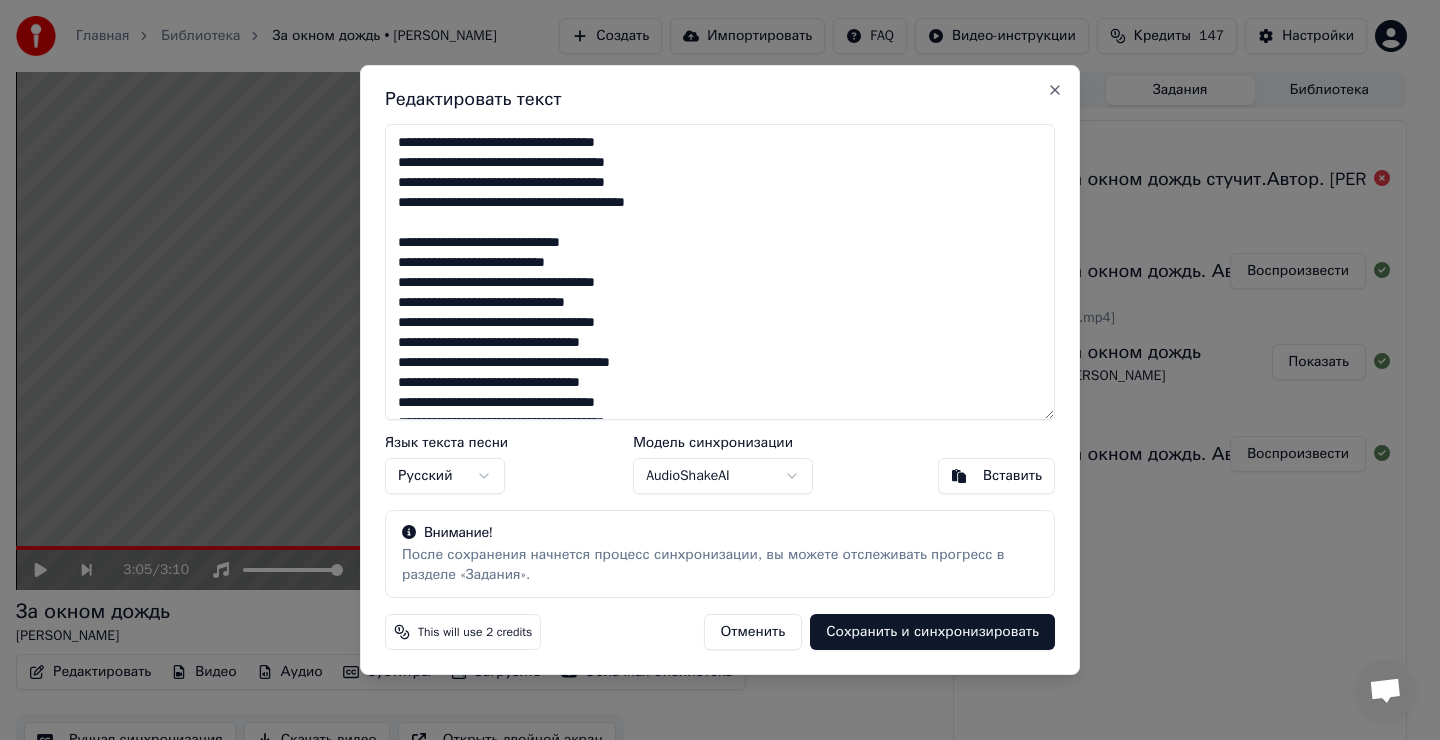 click on "**********" at bounding box center [720, 272] 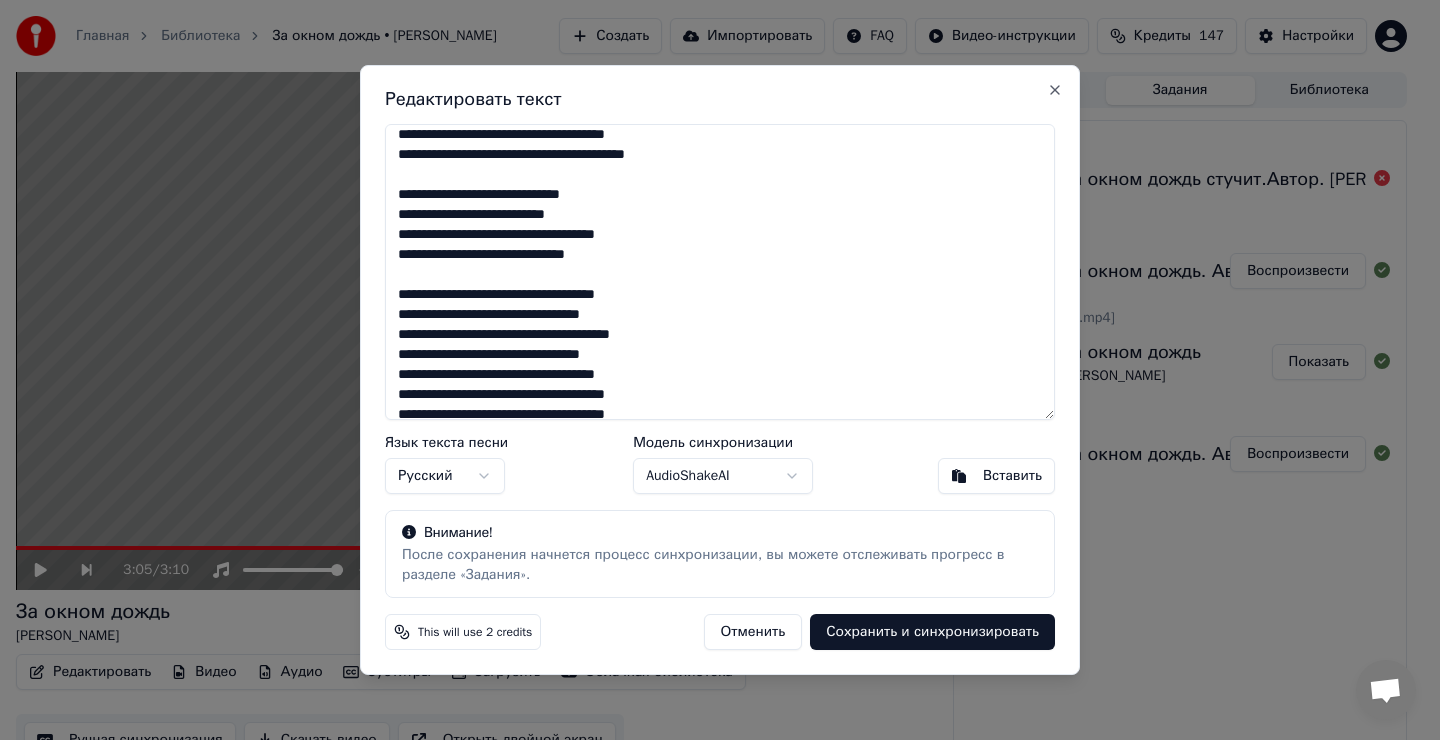 scroll, scrollTop: 100, scrollLeft: 0, axis: vertical 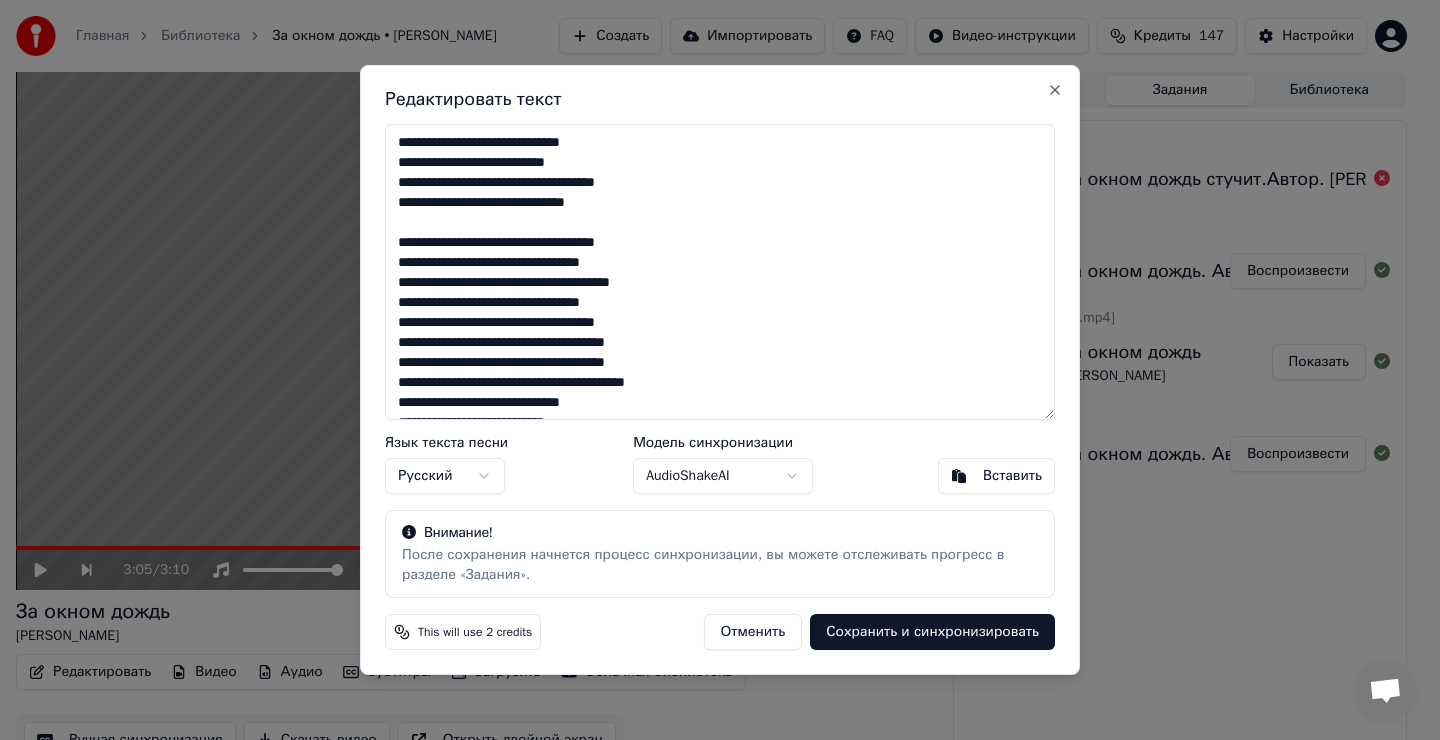 click on "**********" at bounding box center [720, 272] 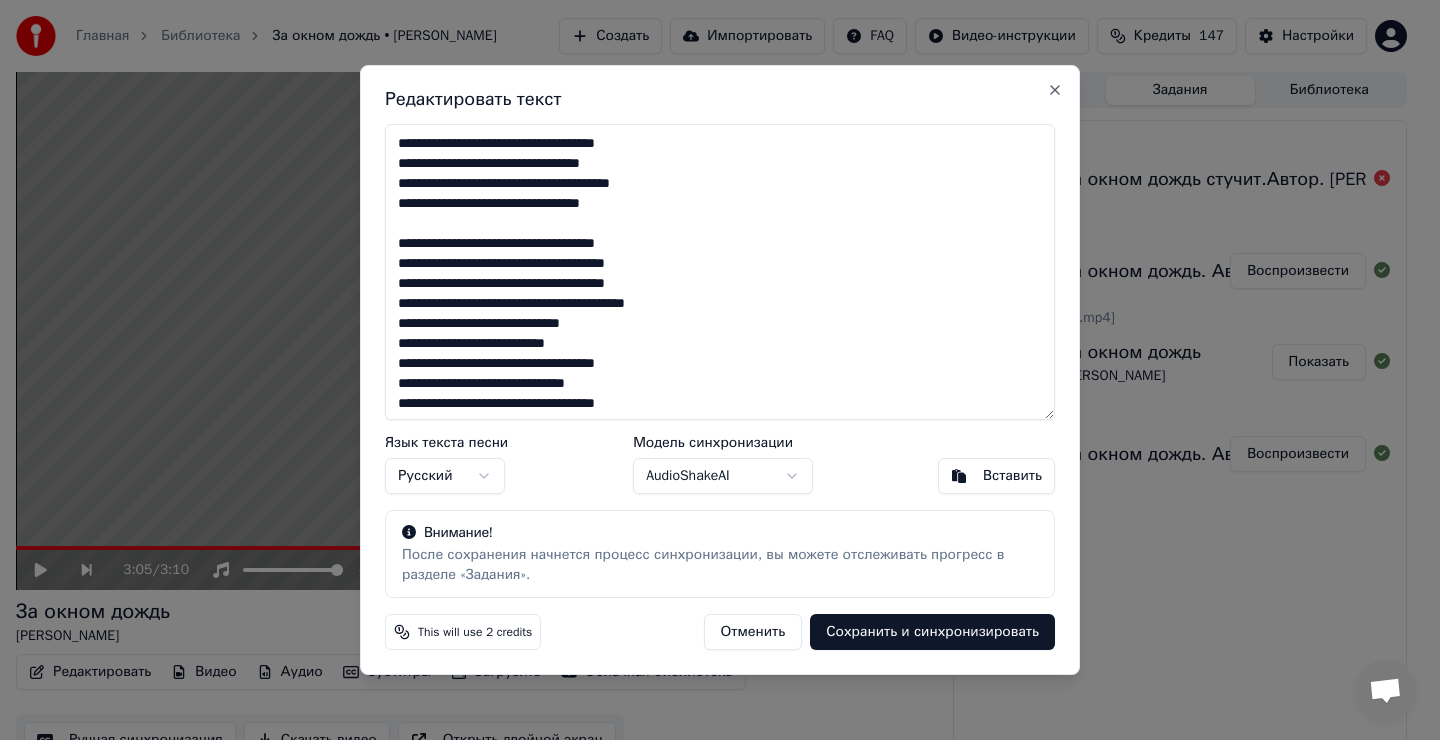 scroll, scrollTop: 200, scrollLeft: 0, axis: vertical 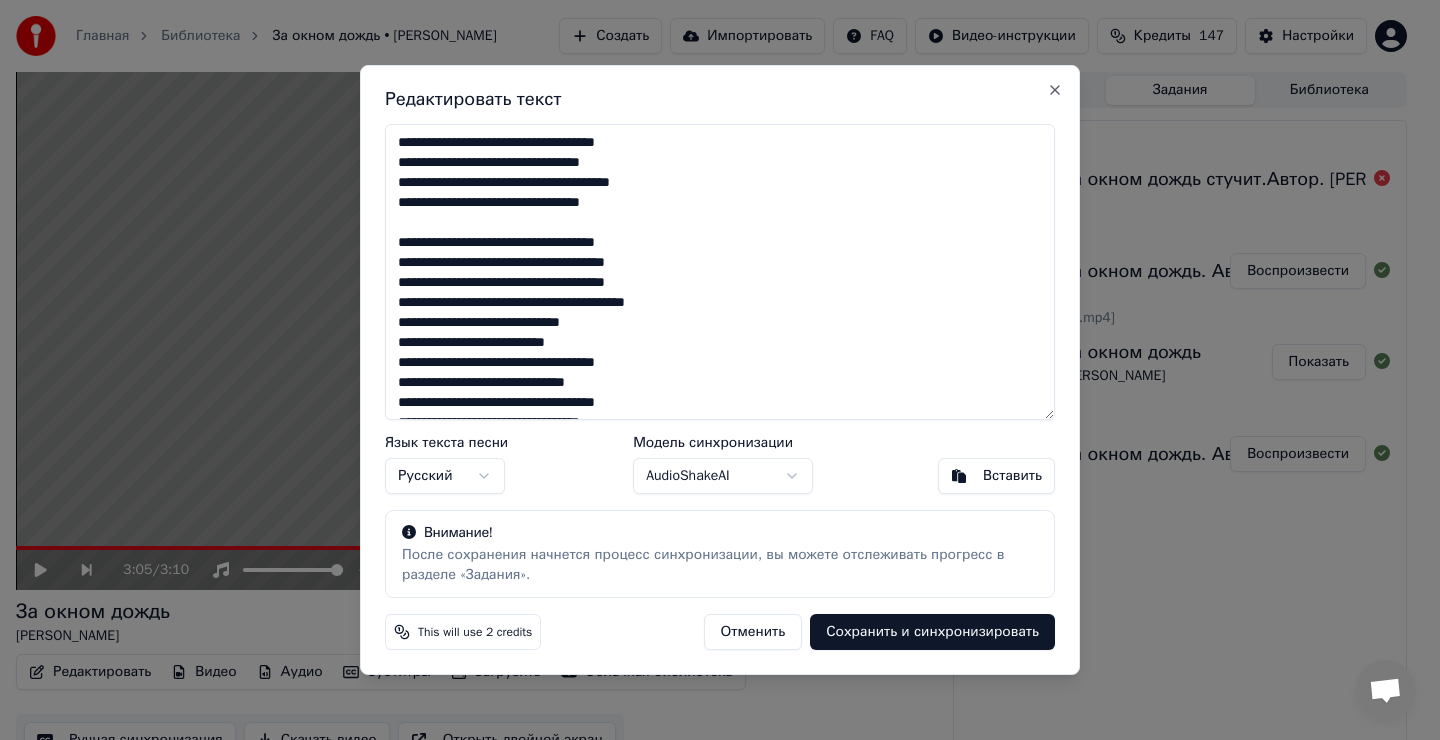 click on "**********" at bounding box center (720, 272) 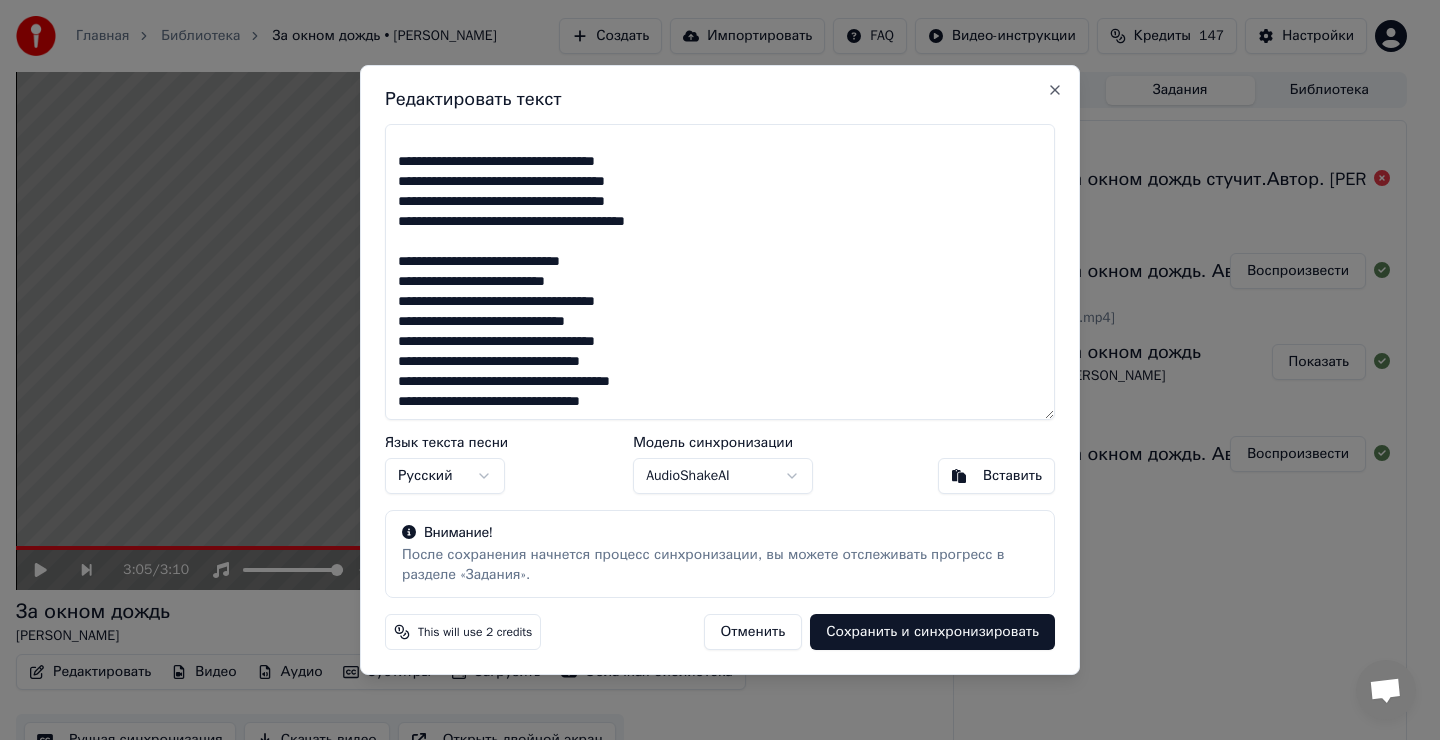 scroll, scrollTop: 282, scrollLeft: 0, axis: vertical 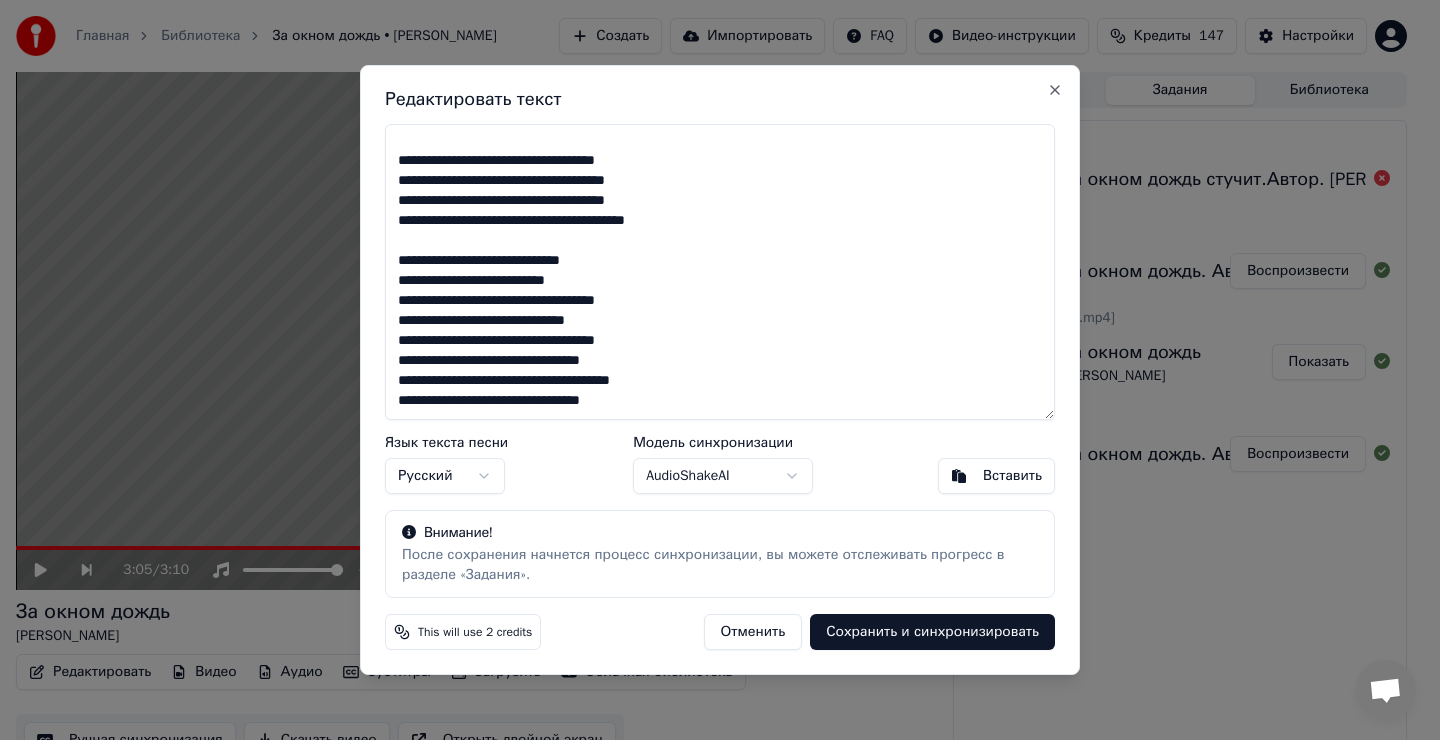 click on "**********" at bounding box center (720, 272) 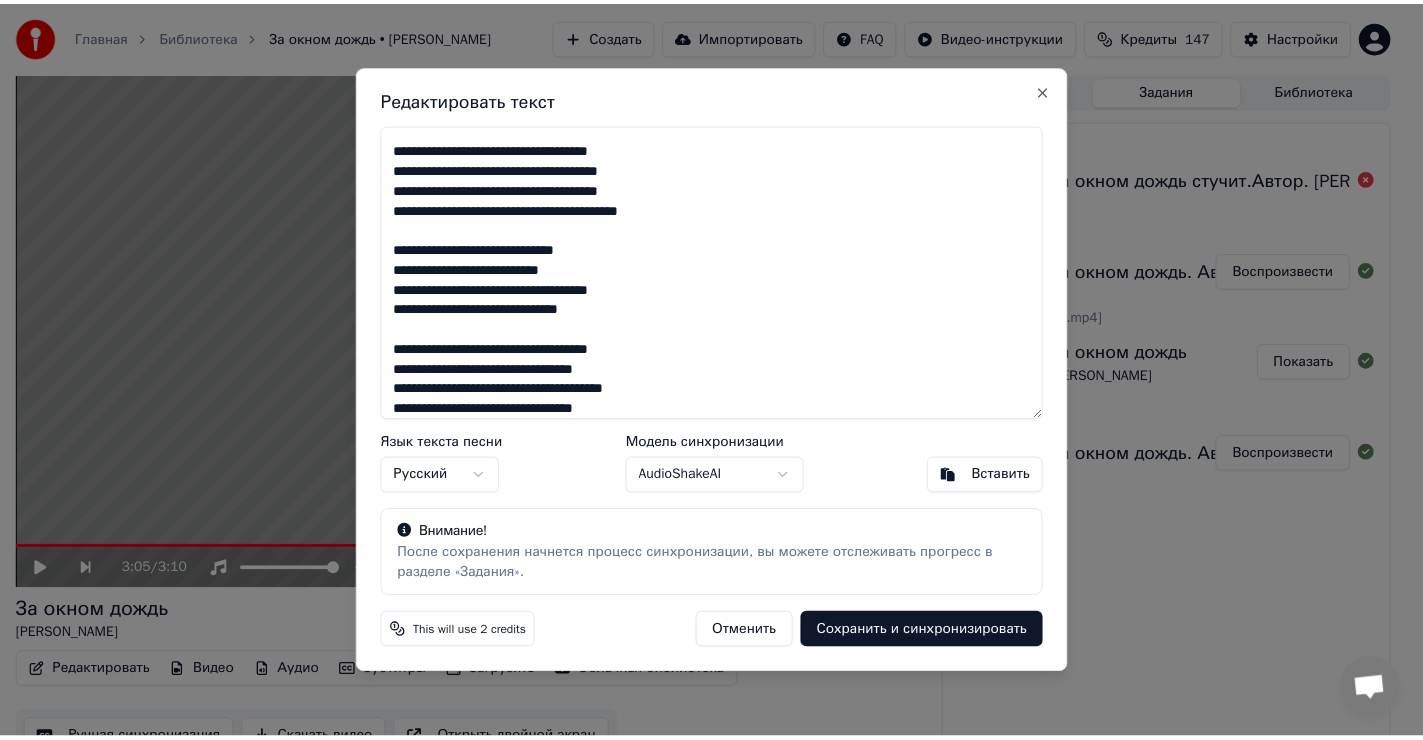 scroll, scrollTop: 302, scrollLeft: 0, axis: vertical 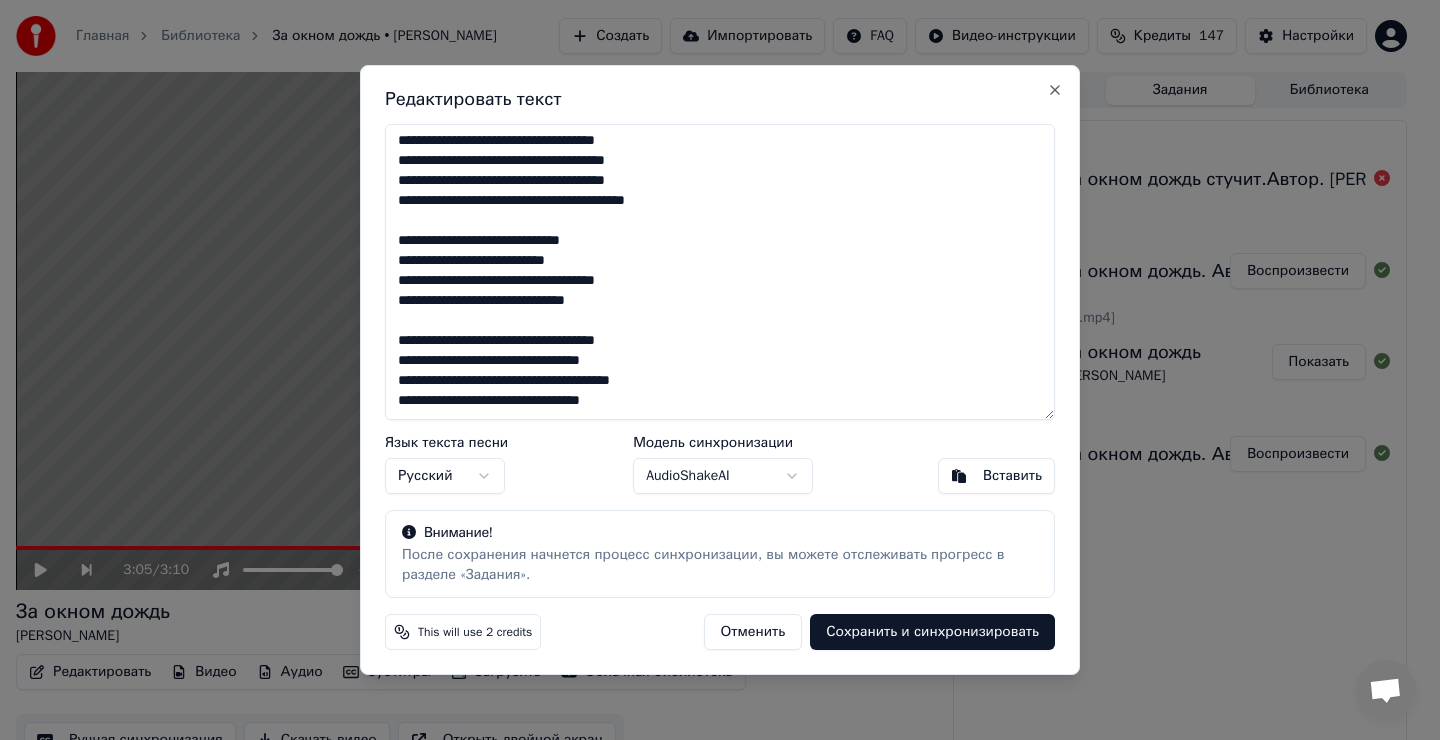type on "**********" 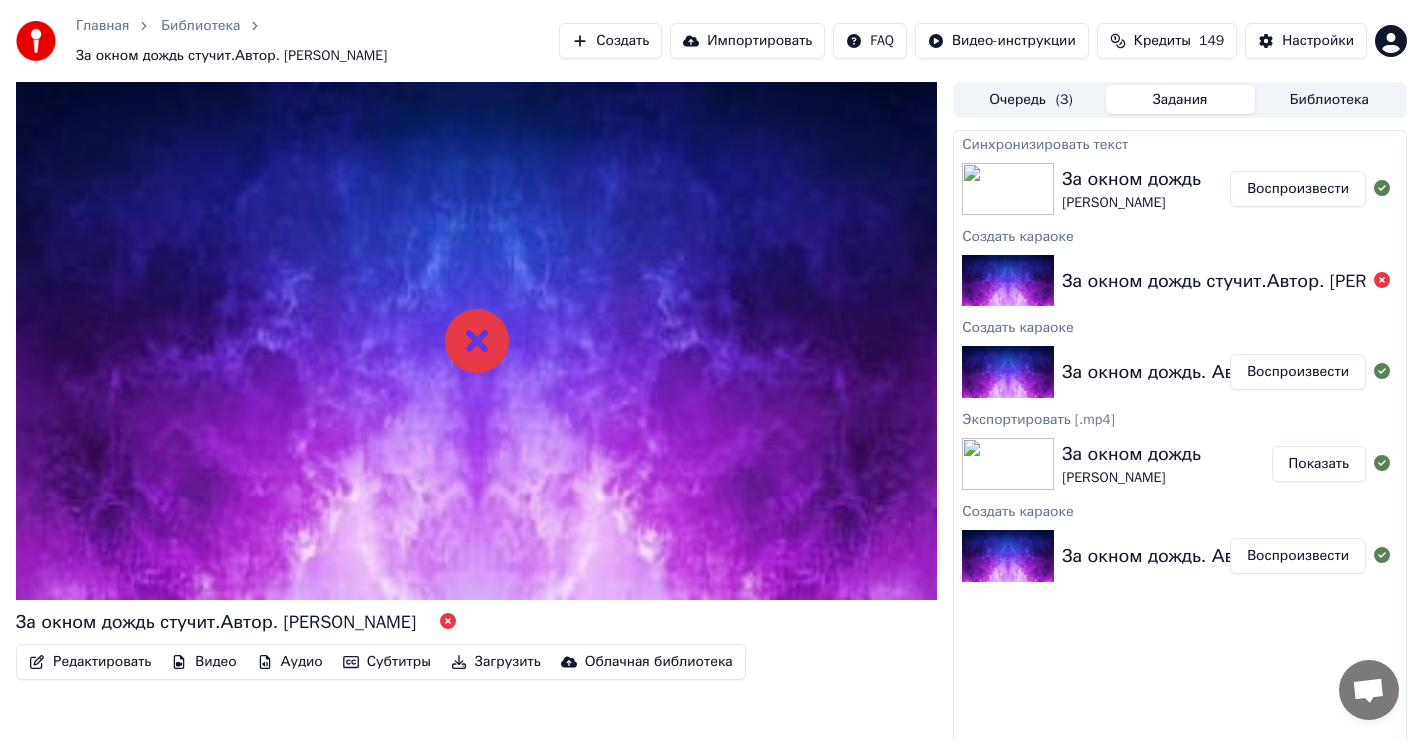 click on "Воспроизвести" at bounding box center (1298, 189) 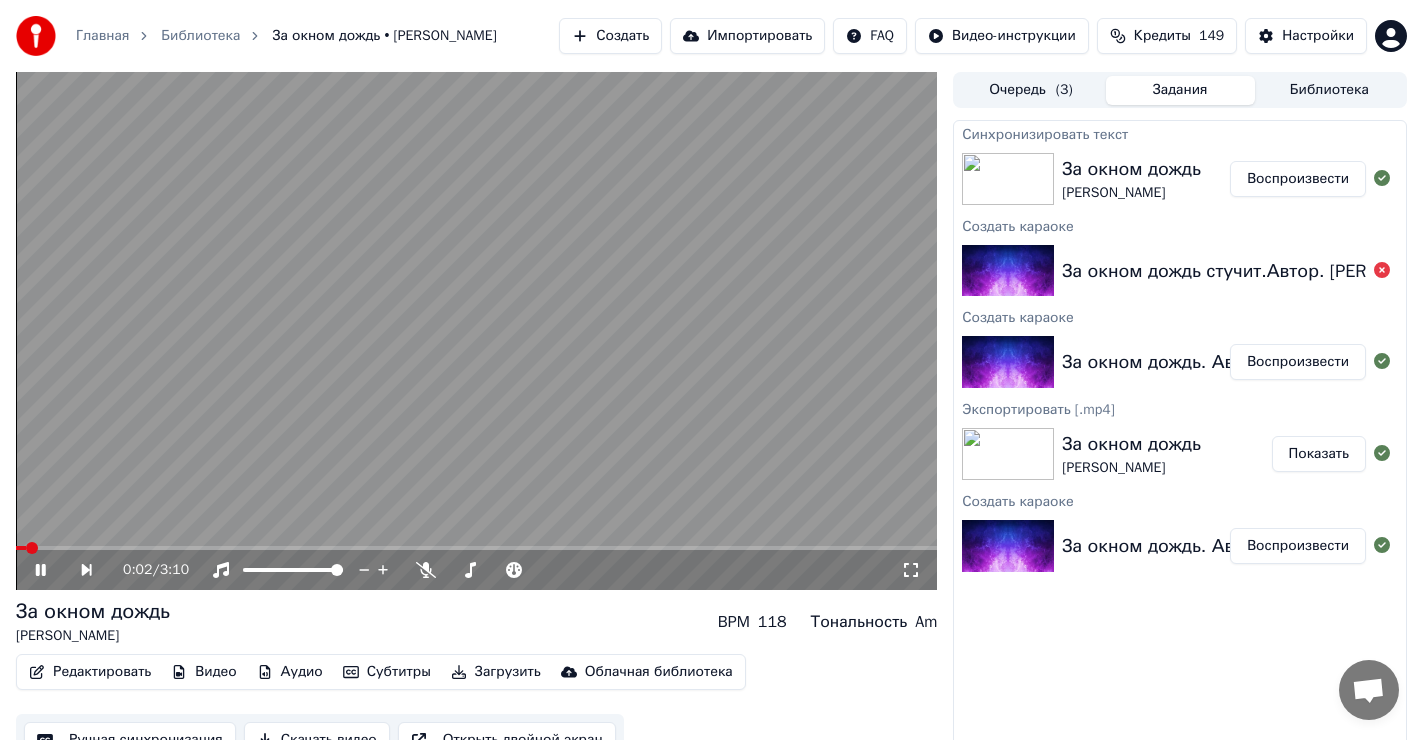 click at bounding box center (21, 548) 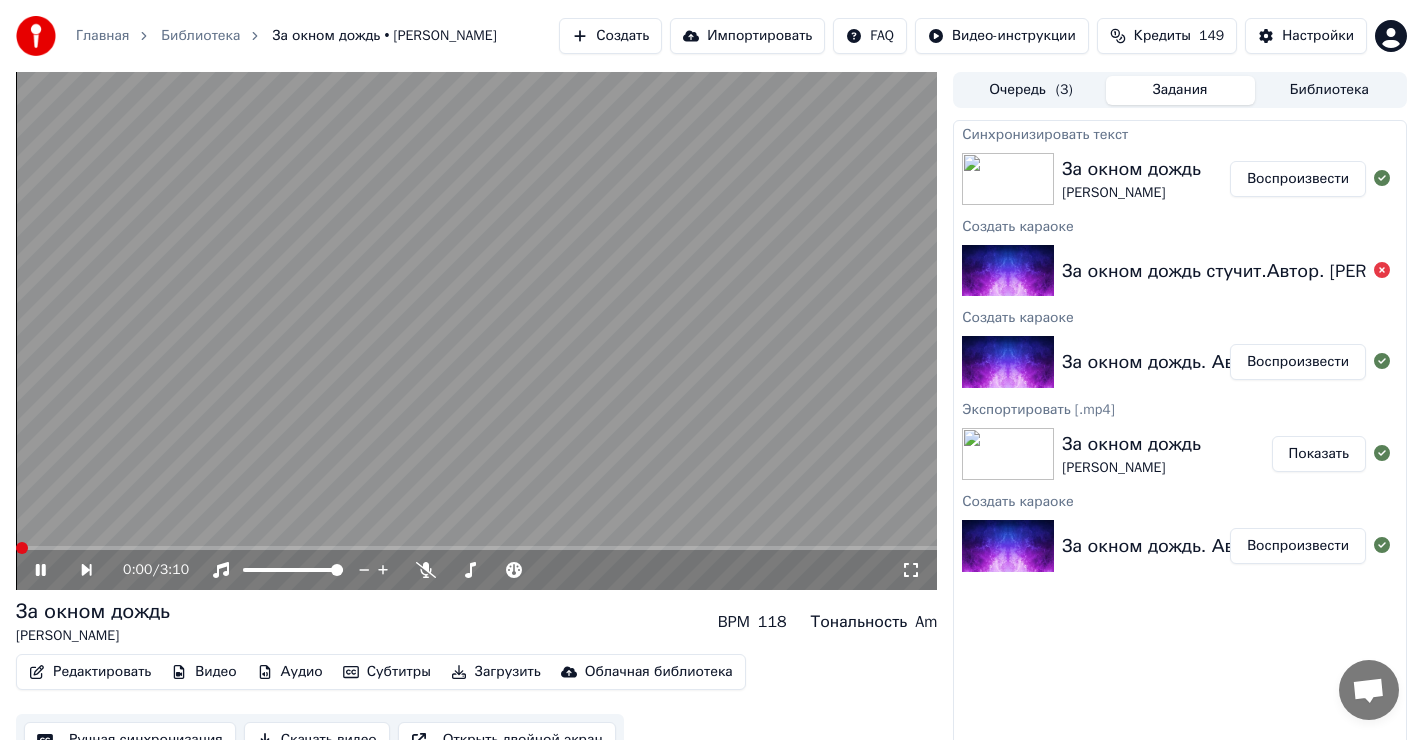 click at bounding box center (22, 548) 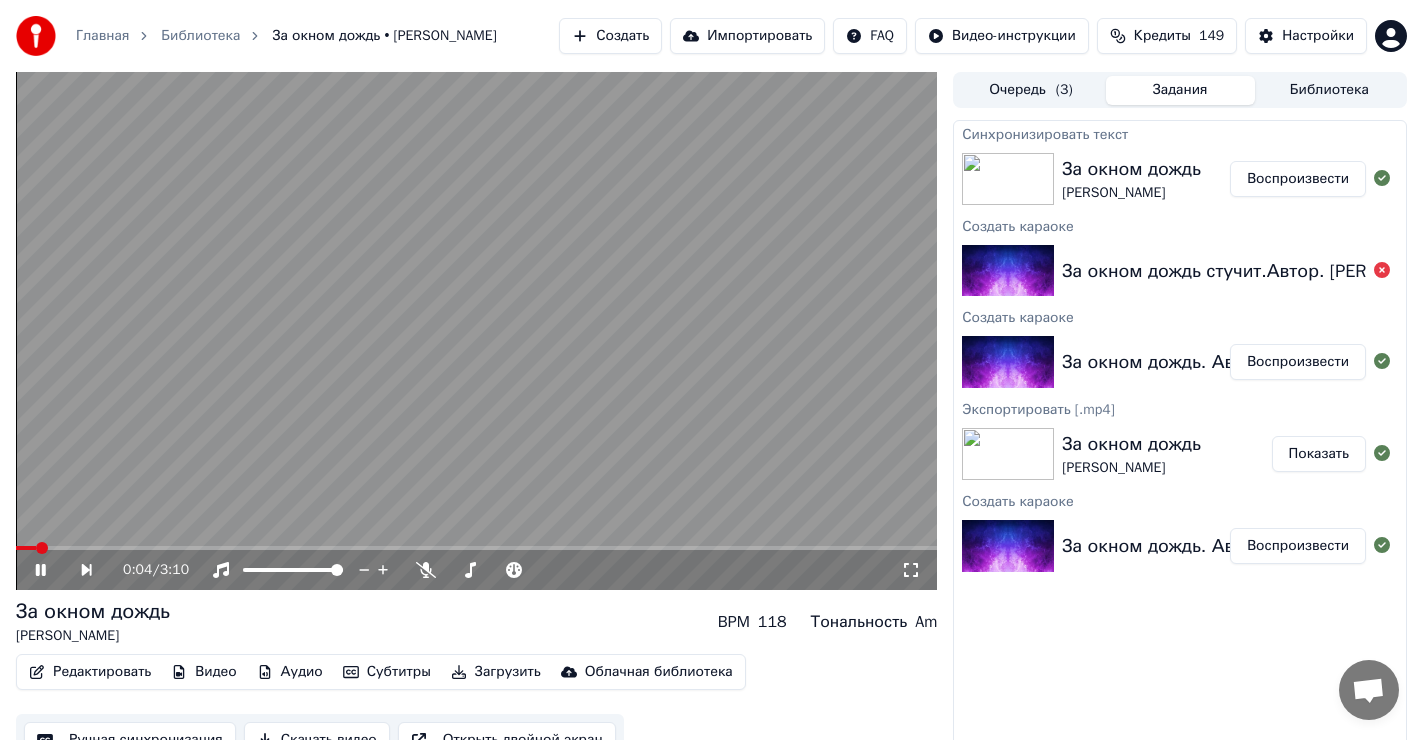 click on "0:04  /  3:10" at bounding box center [476, 570] 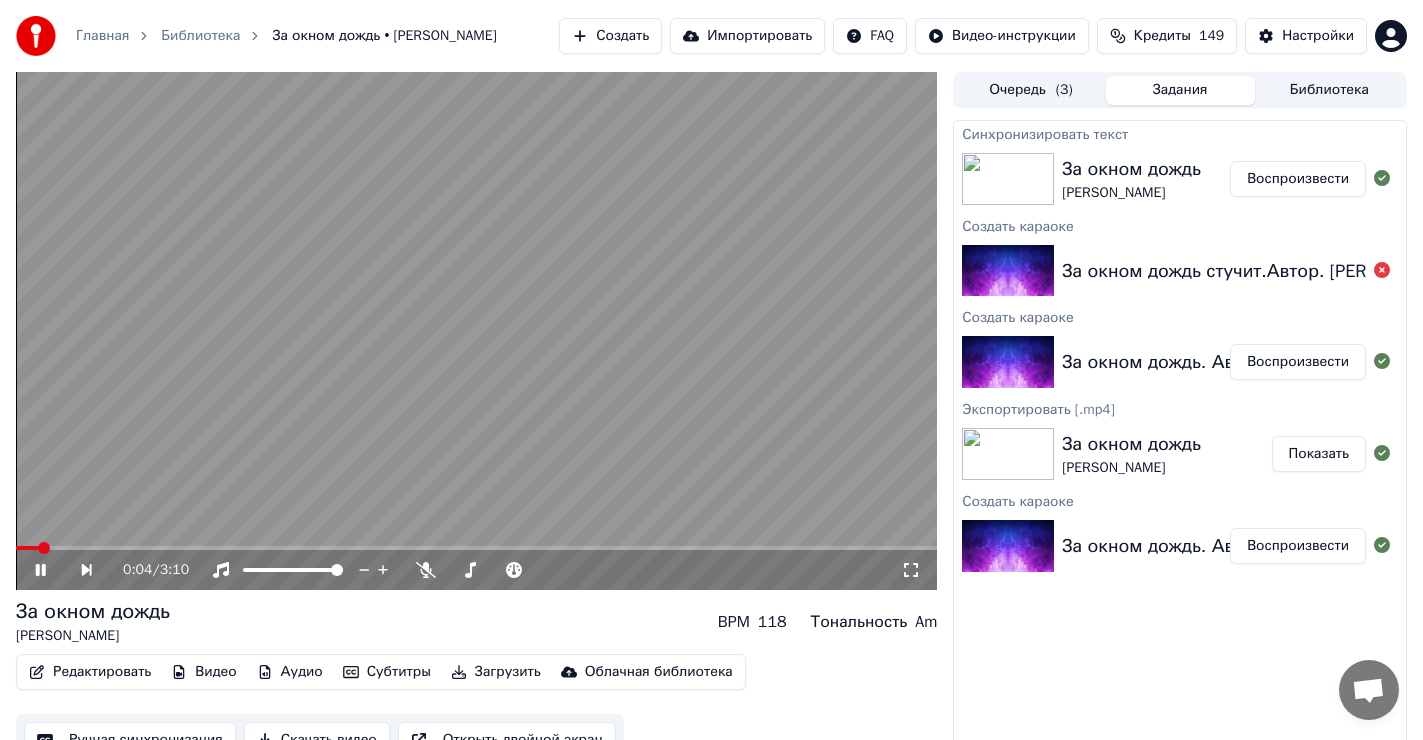 click 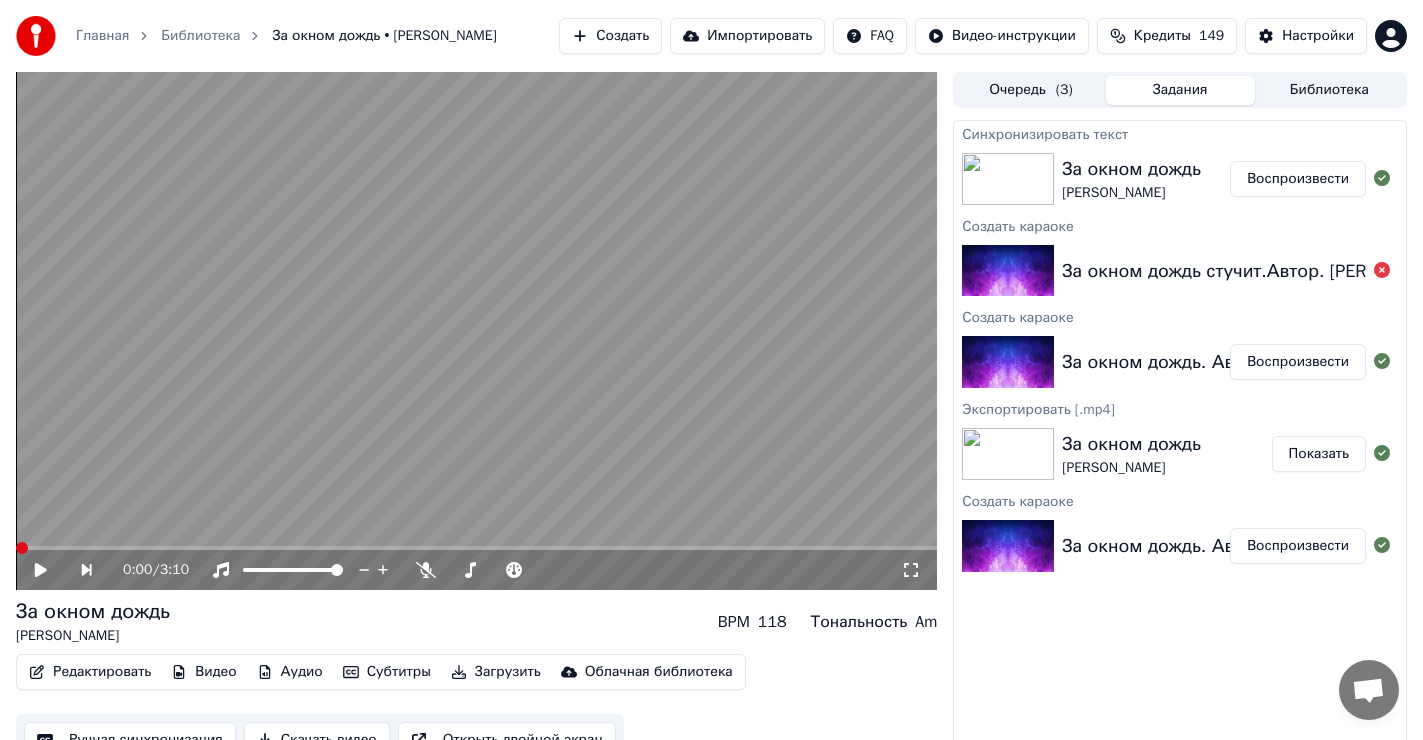 click at bounding box center (22, 548) 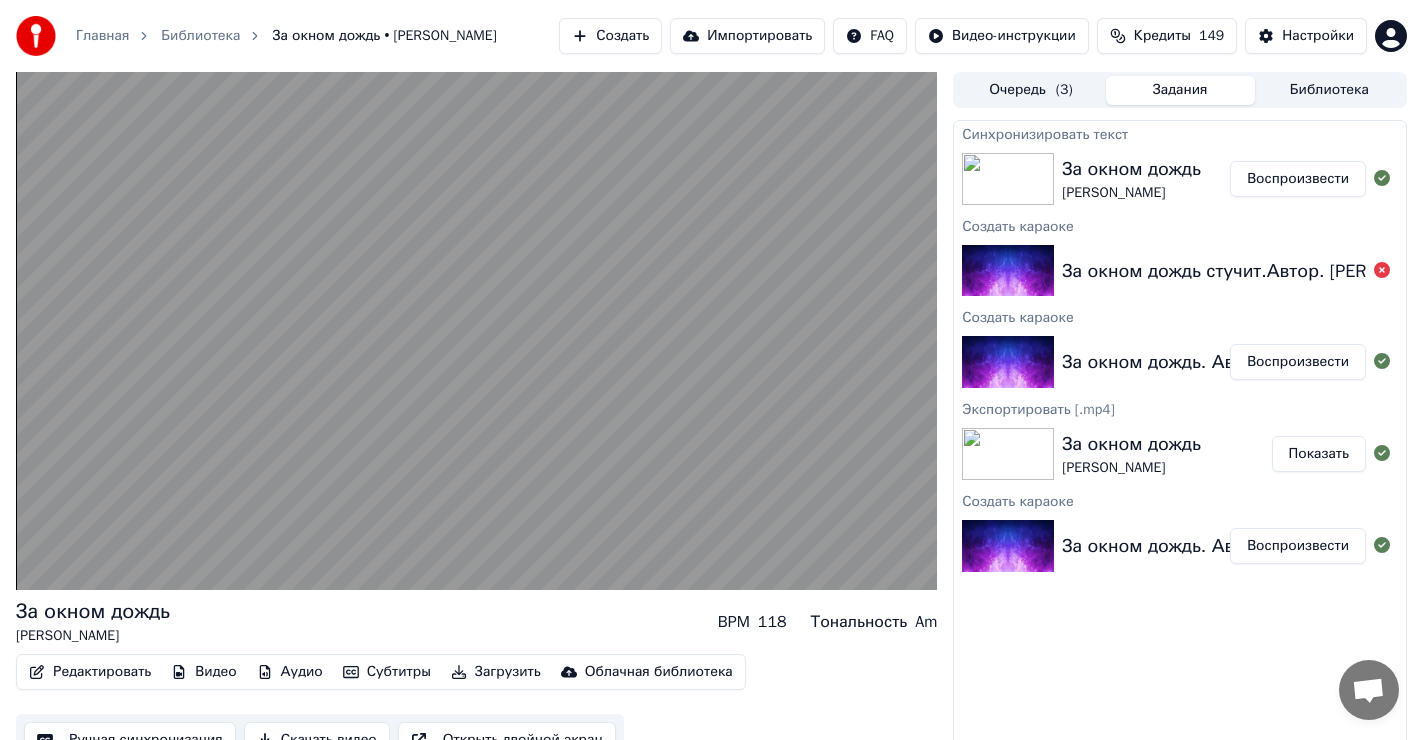 click on "Воспроизвести" at bounding box center [1298, 546] 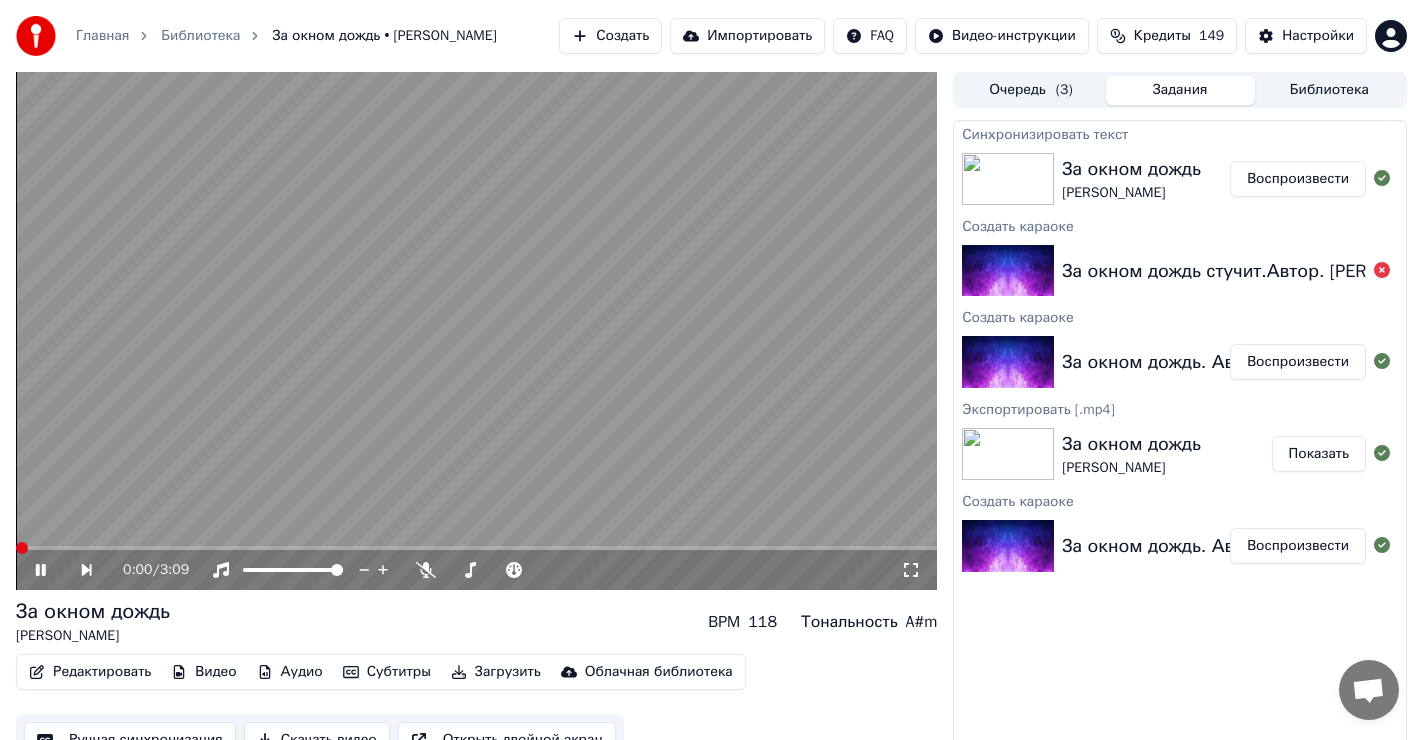click at bounding box center (22, 548) 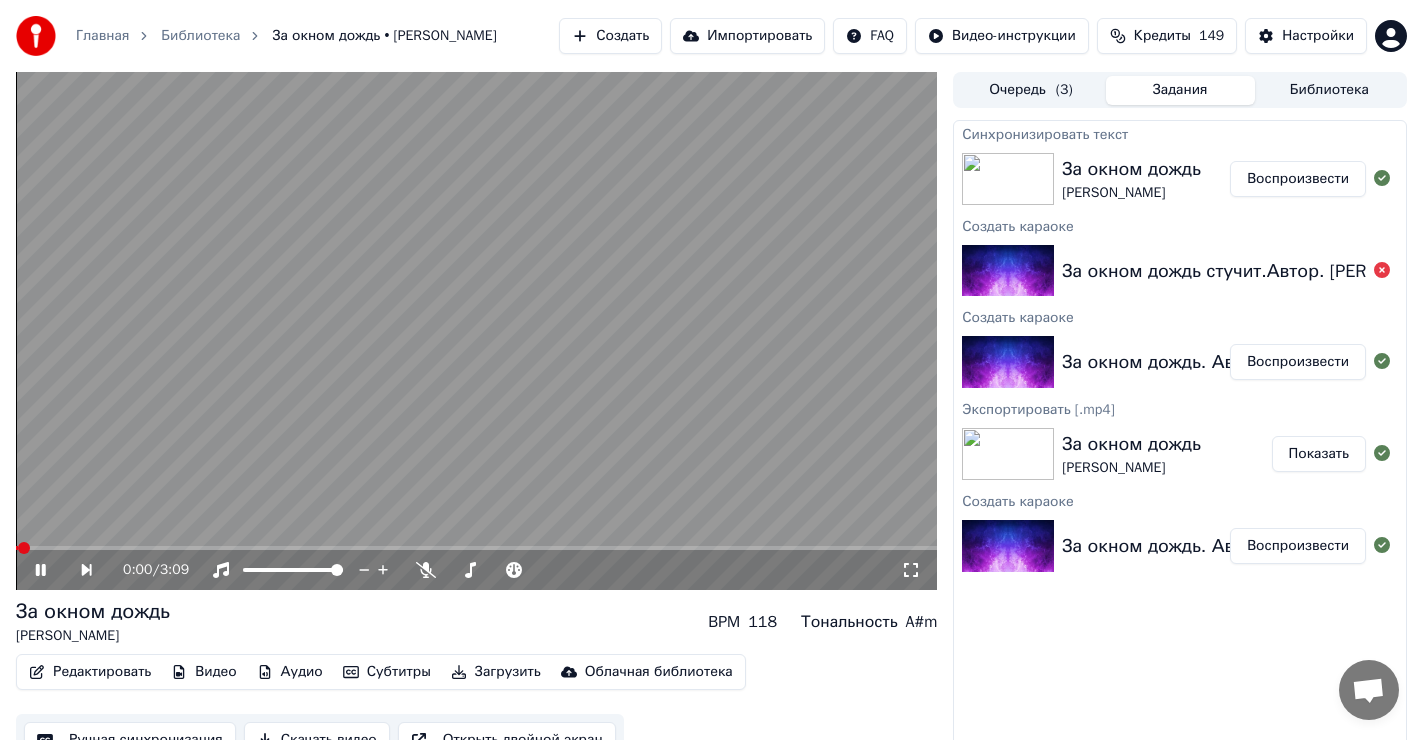 click 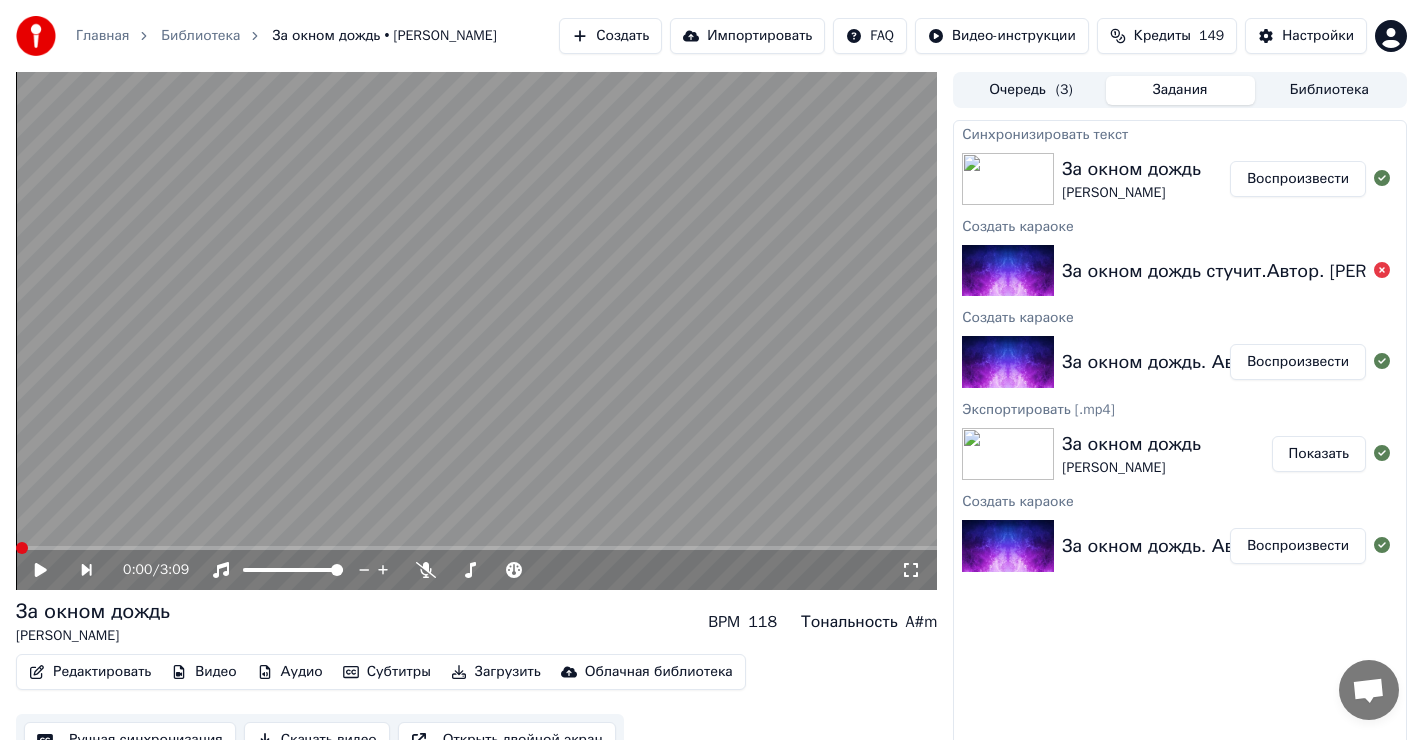 click at bounding box center [22, 548] 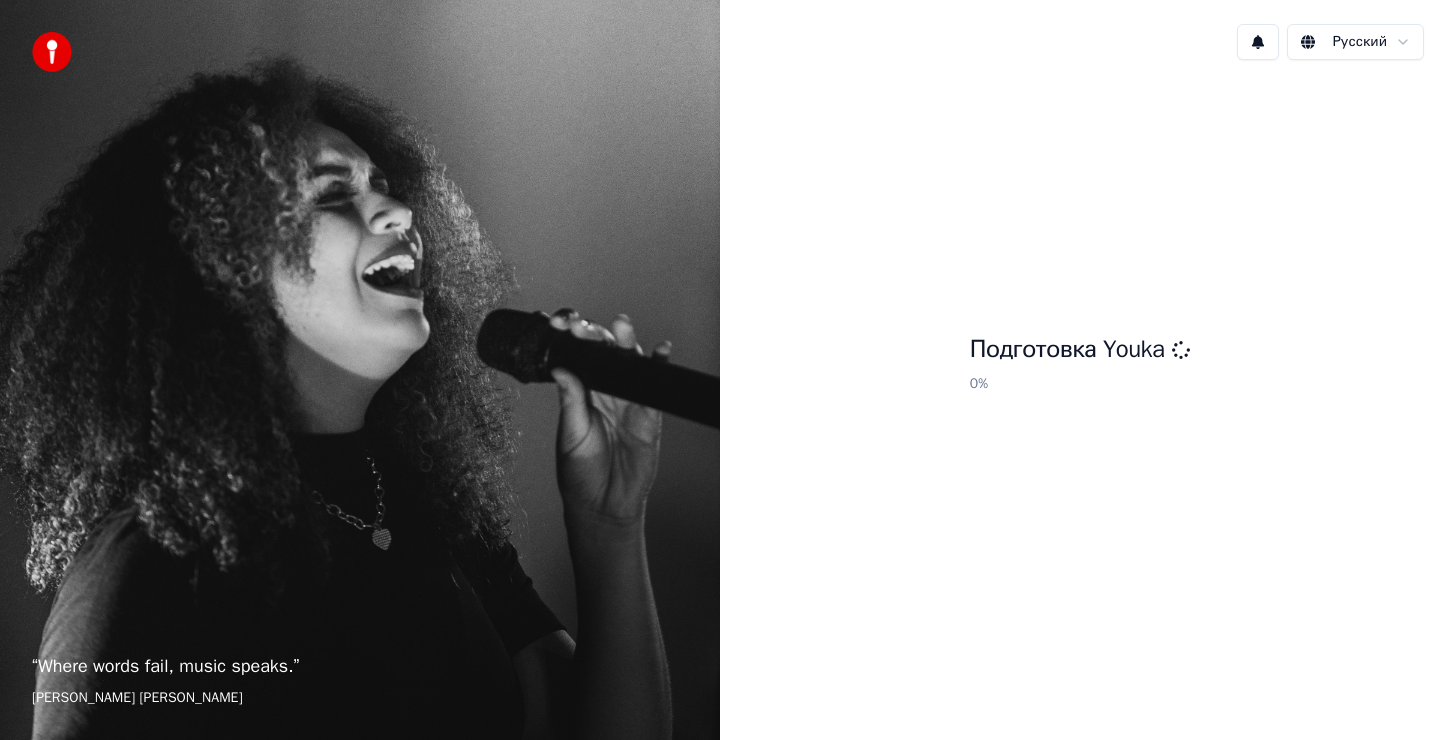 scroll, scrollTop: 0, scrollLeft: 0, axis: both 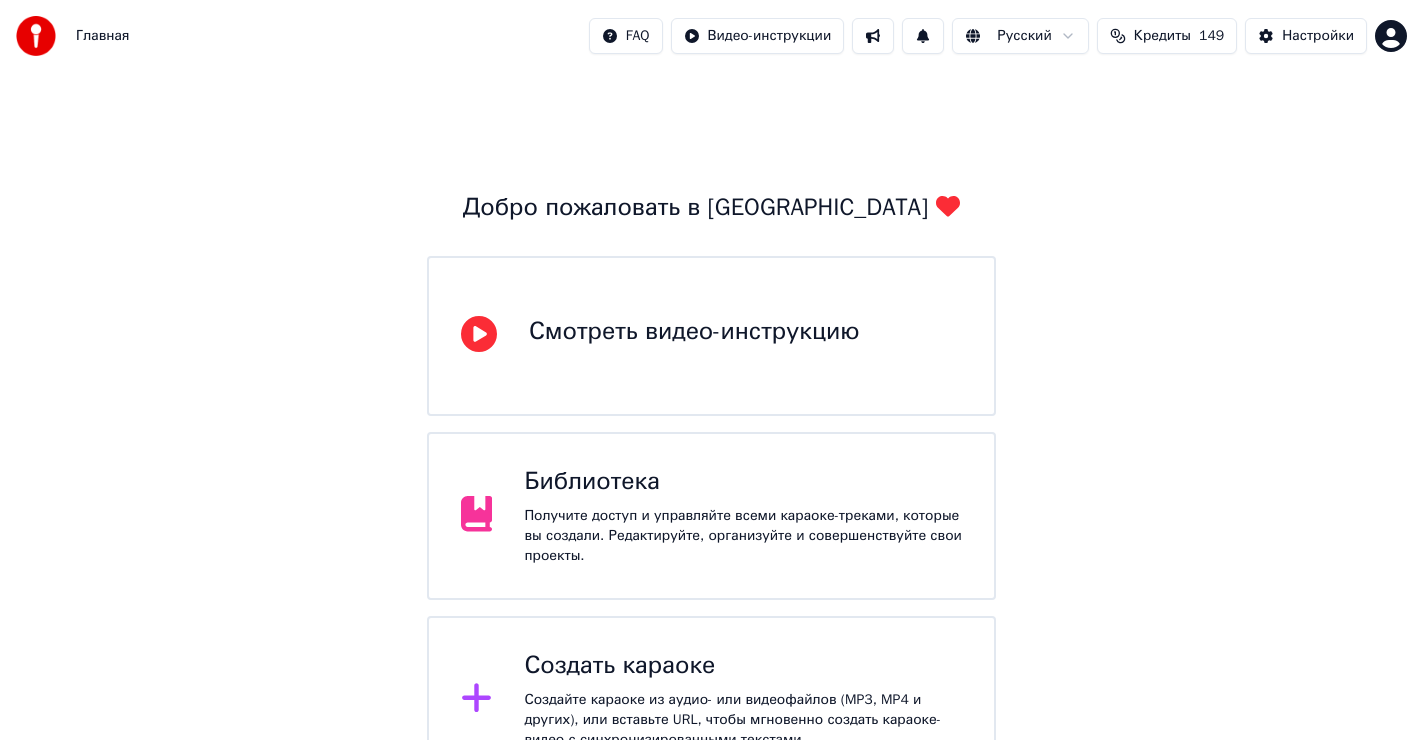 click on "Создать караоке" at bounding box center [743, 666] 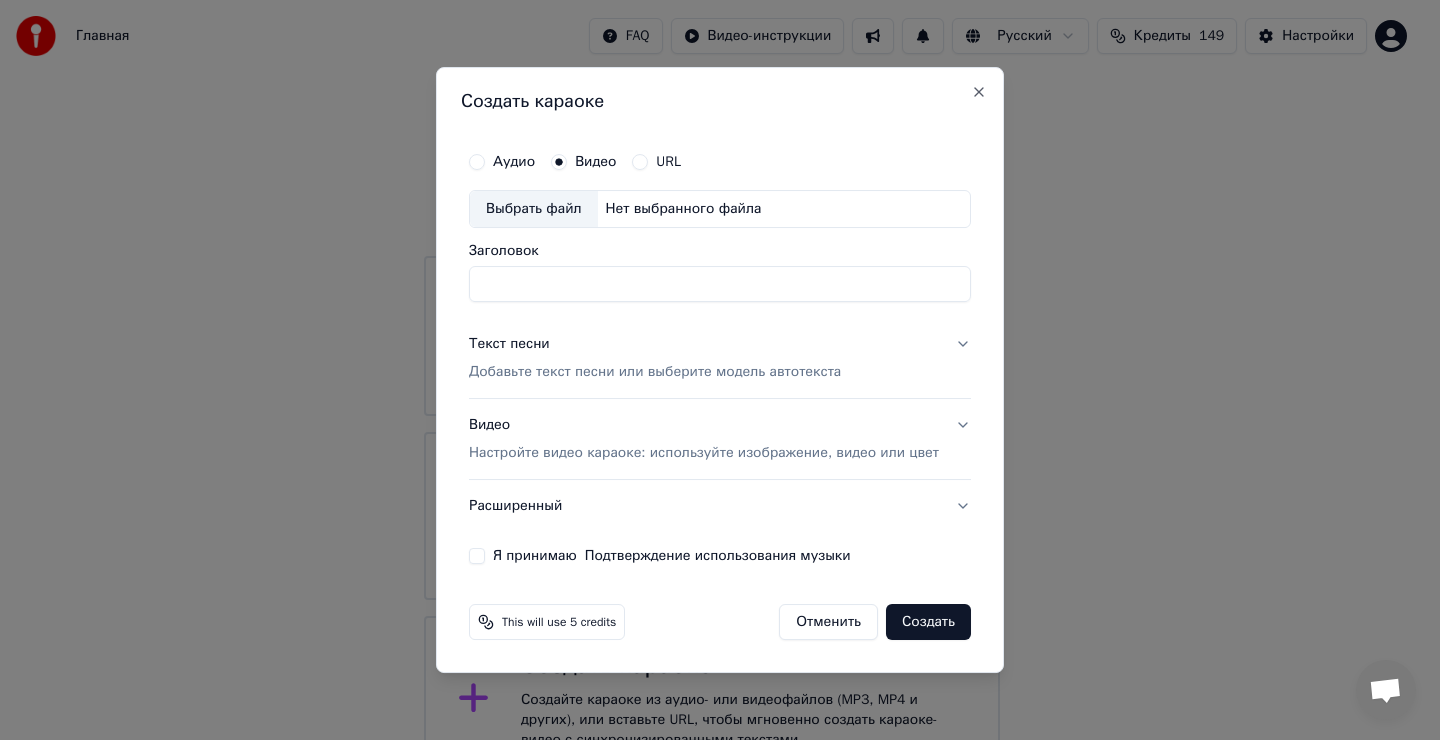 click on "Выбрать файл" at bounding box center (534, 209) 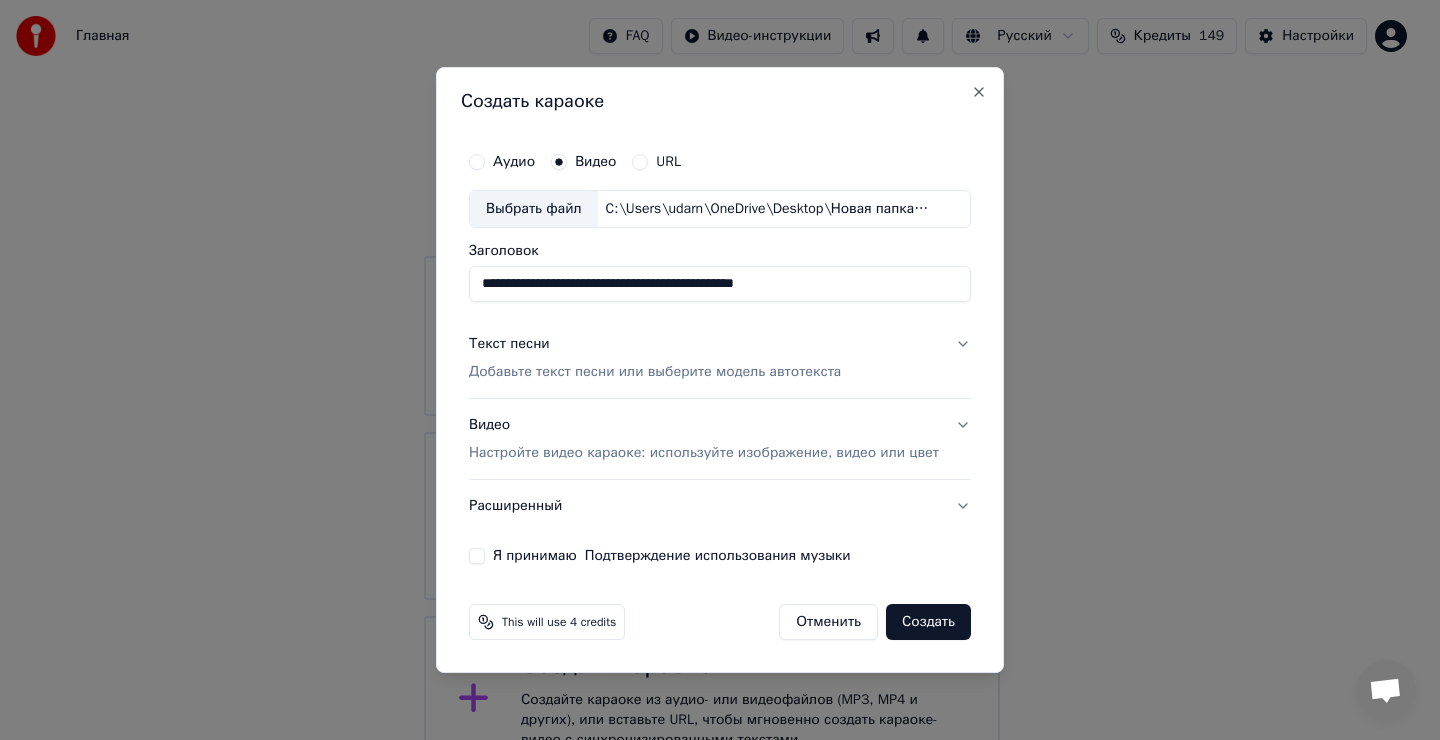 type on "**********" 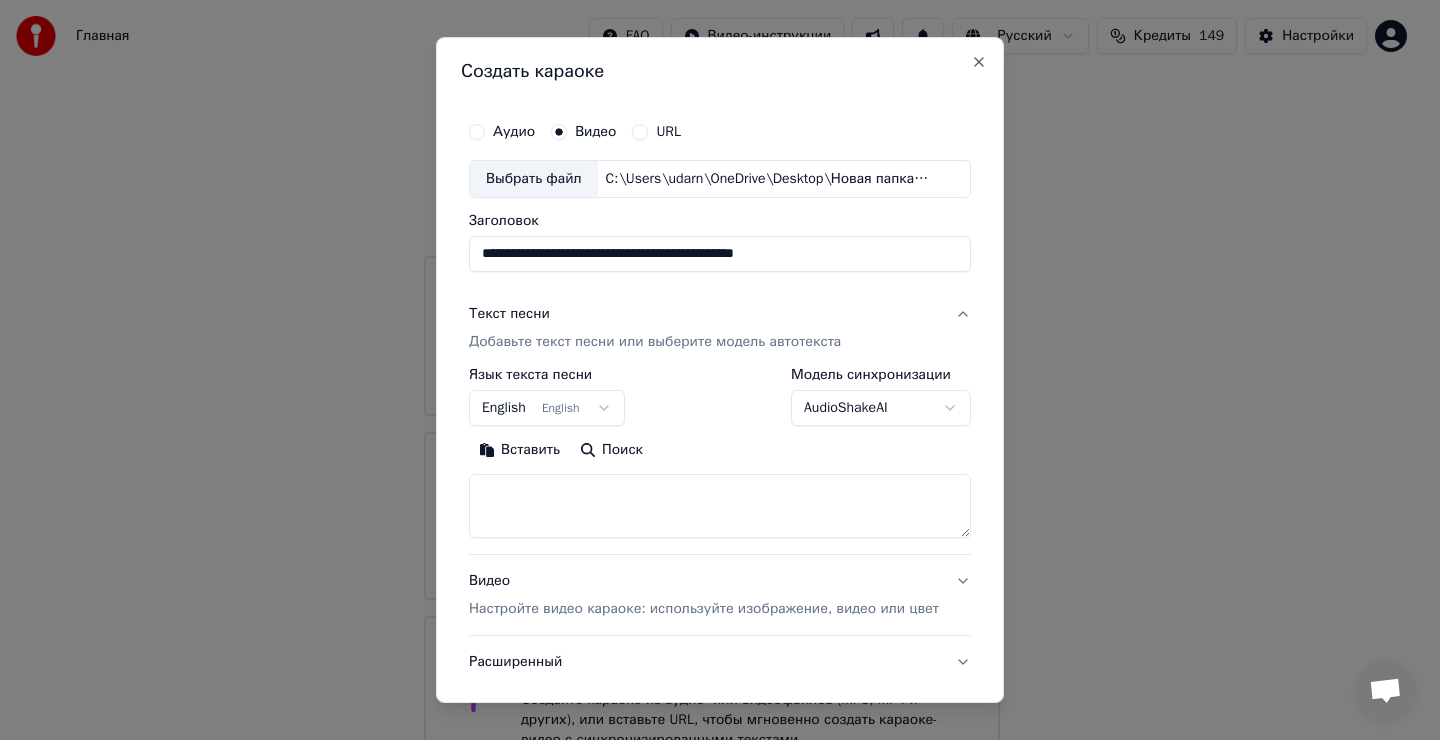 click at bounding box center [720, 506] 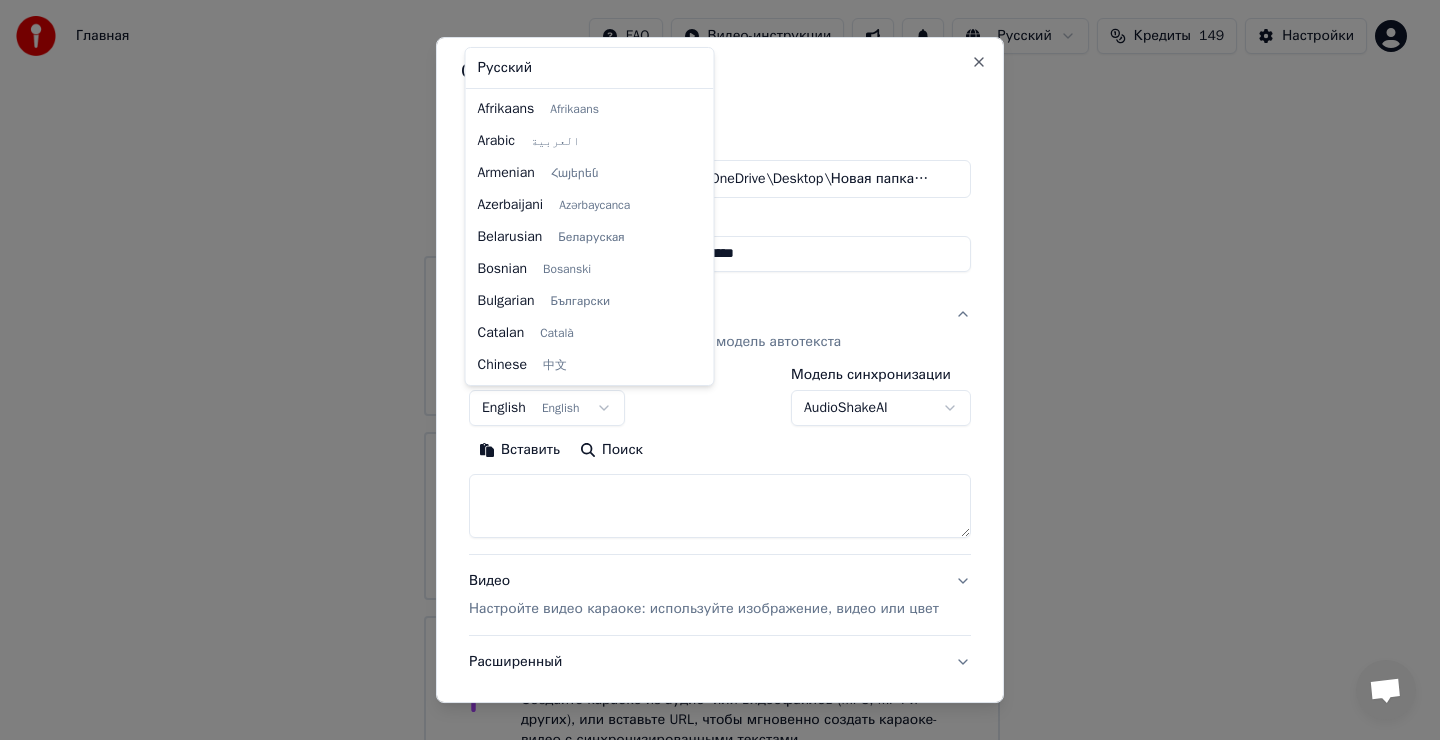 scroll, scrollTop: 160, scrollLeft: 0, axis: vertical 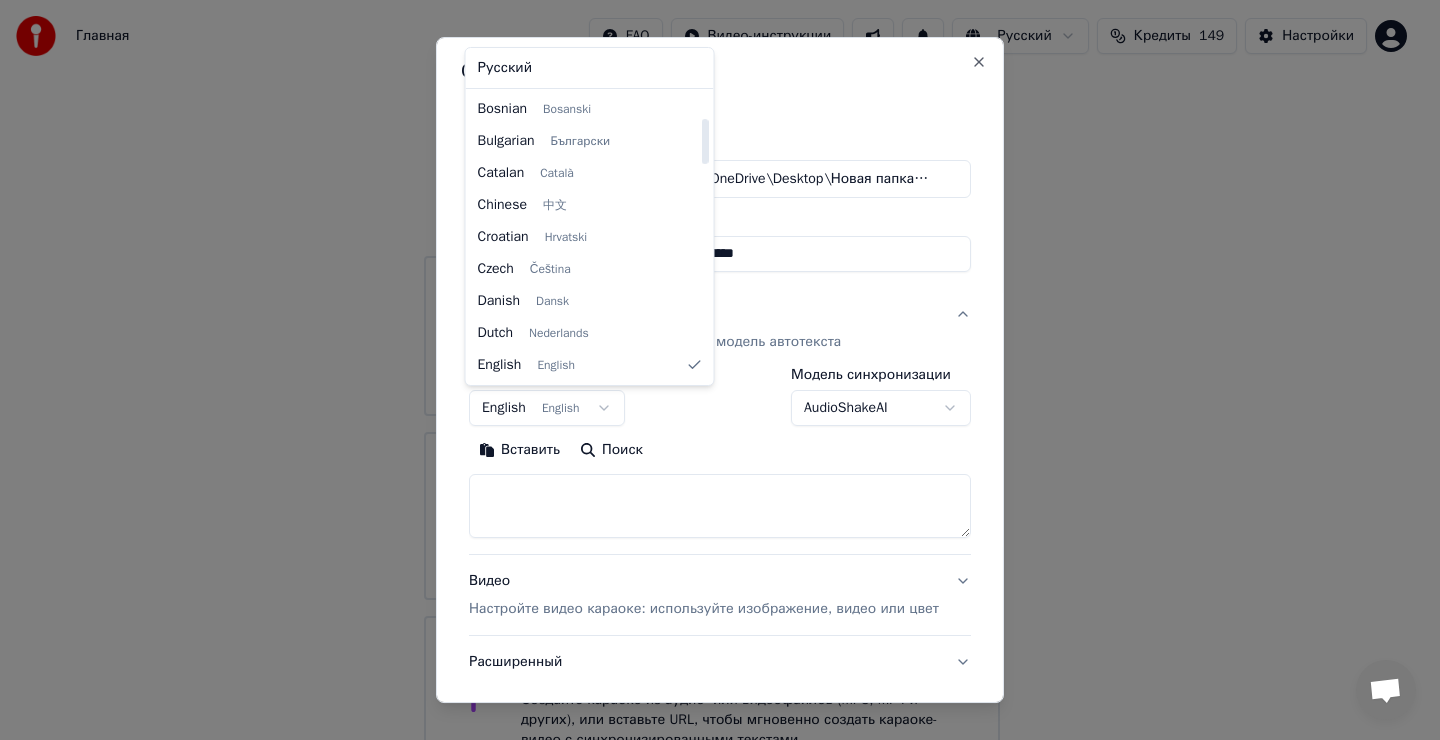 select on "**" 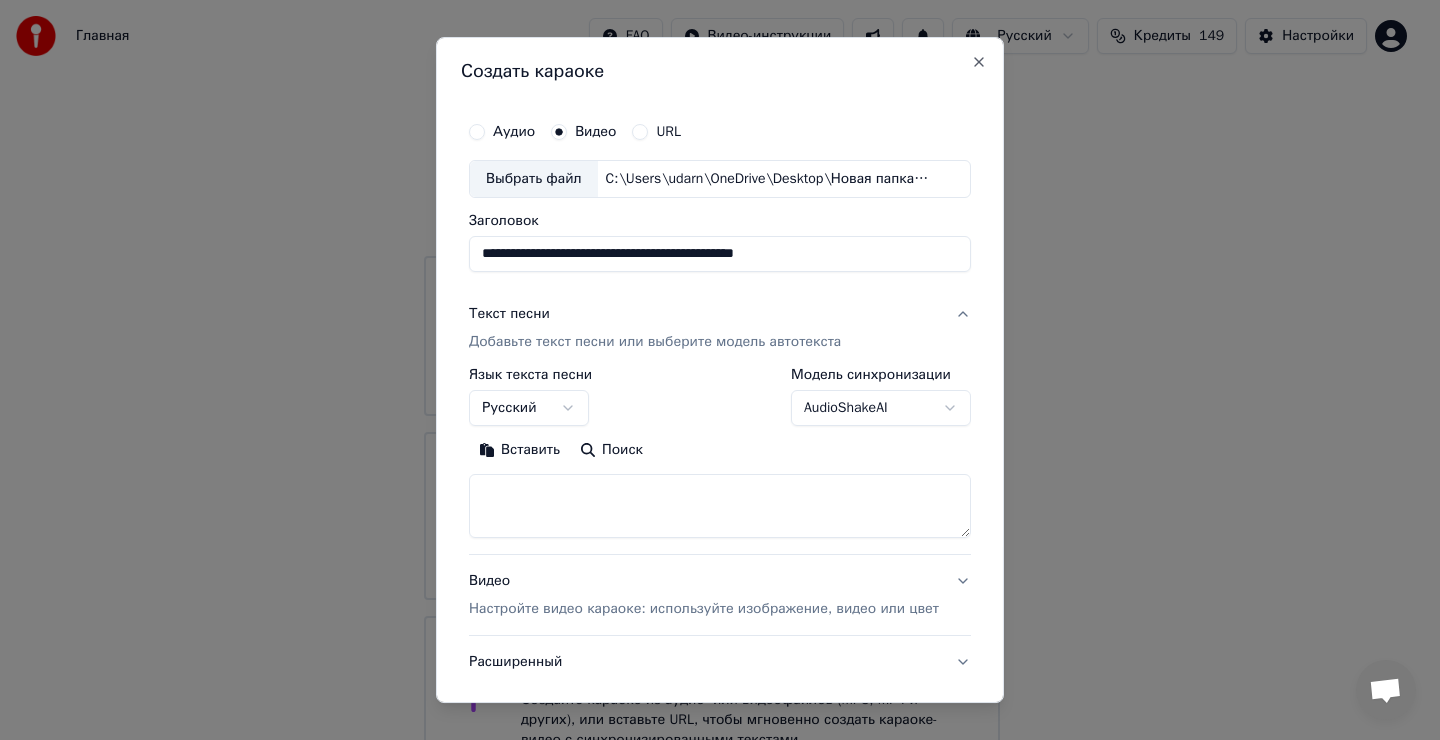 click at bounding box center [720, 506] 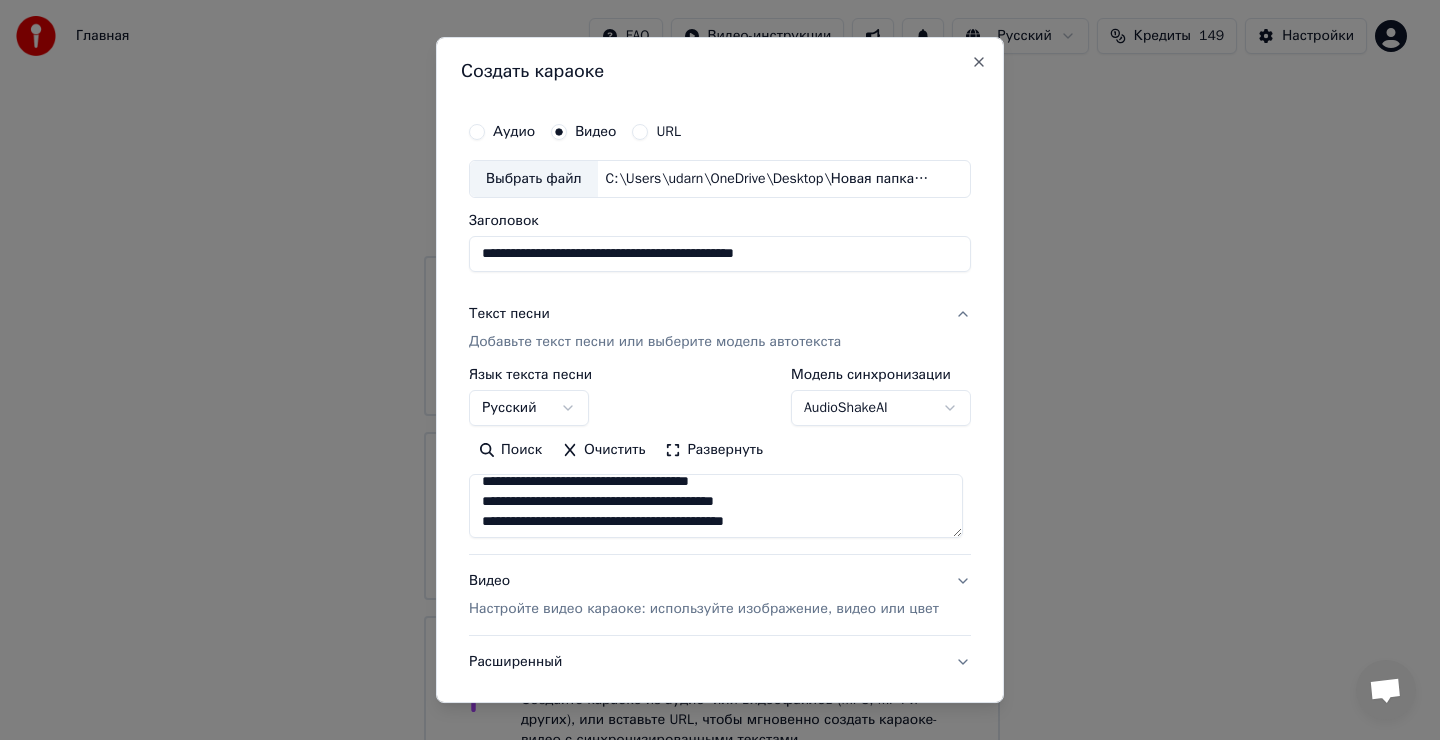 scroll, scrollTop: 0, scrollLeft: 0, axis: both 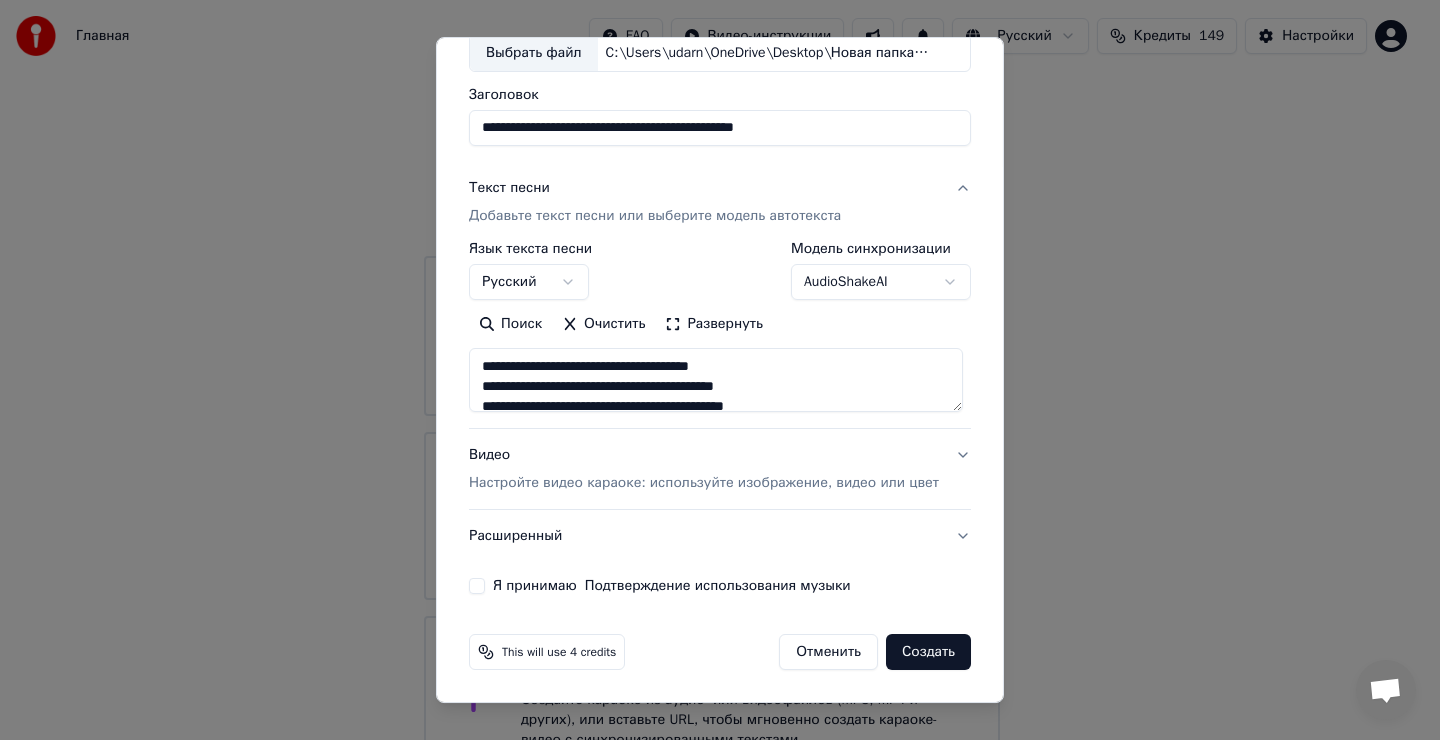 click on "Я принимаю   Подтверждение использования музыки" at bounding box center (477, 586) 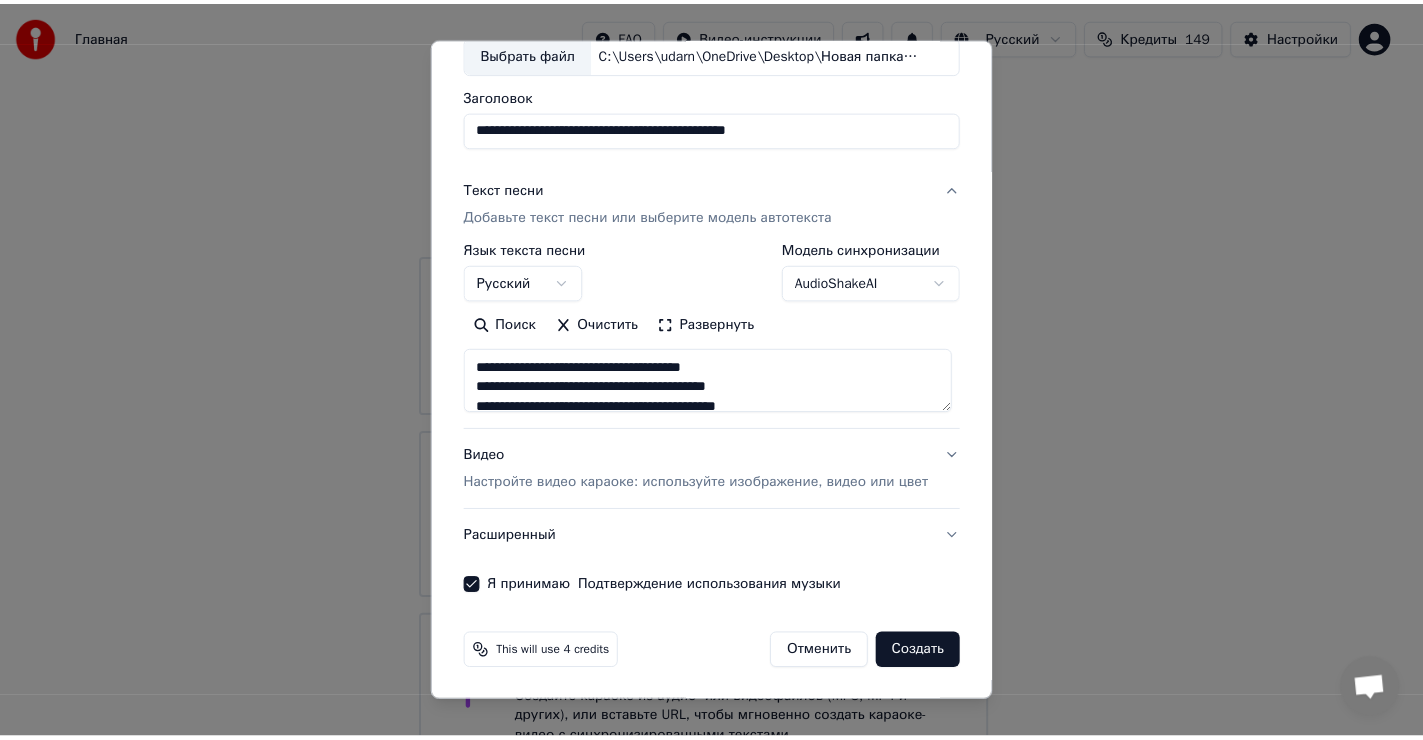 scroll, scrollTop: 126, scrollLeft: 0, axis: vertical 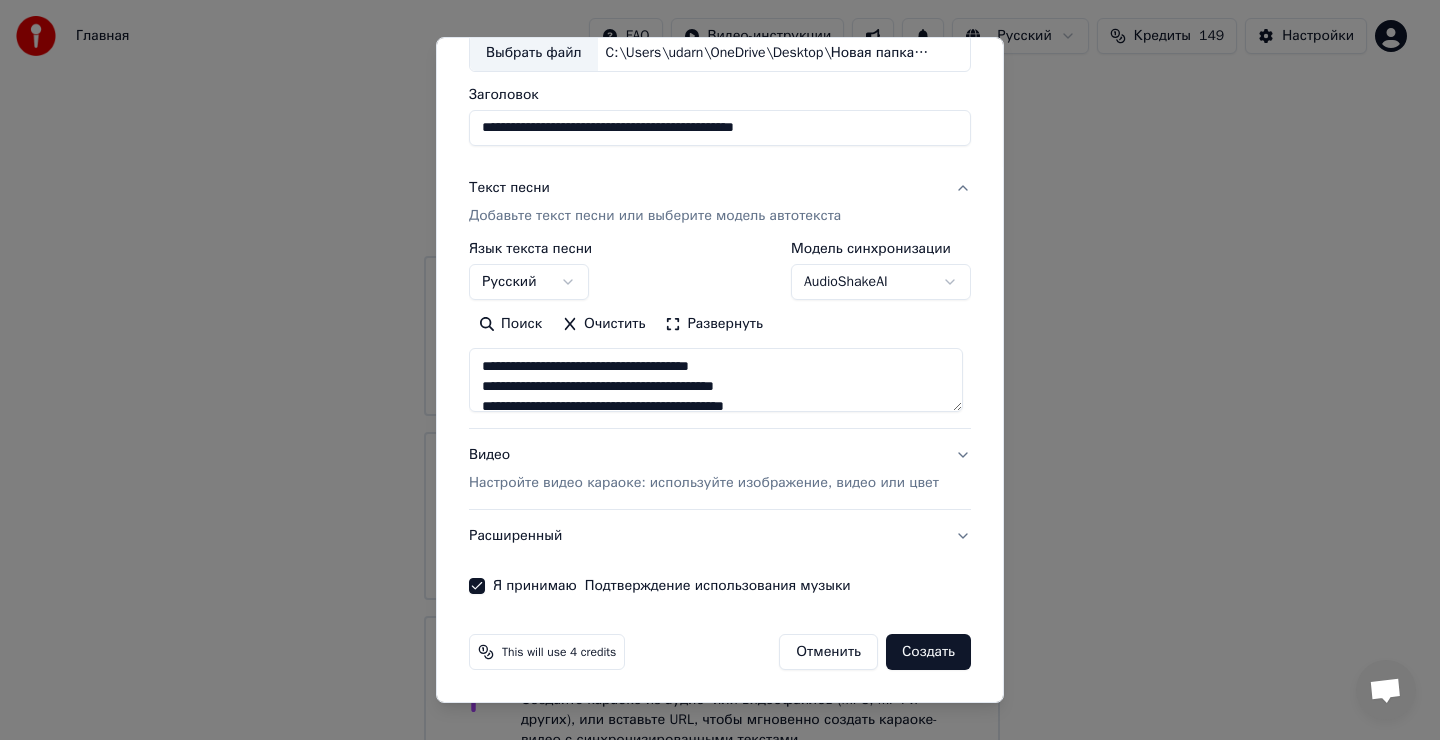 click on "Создать" at bounding box center (928, 652) 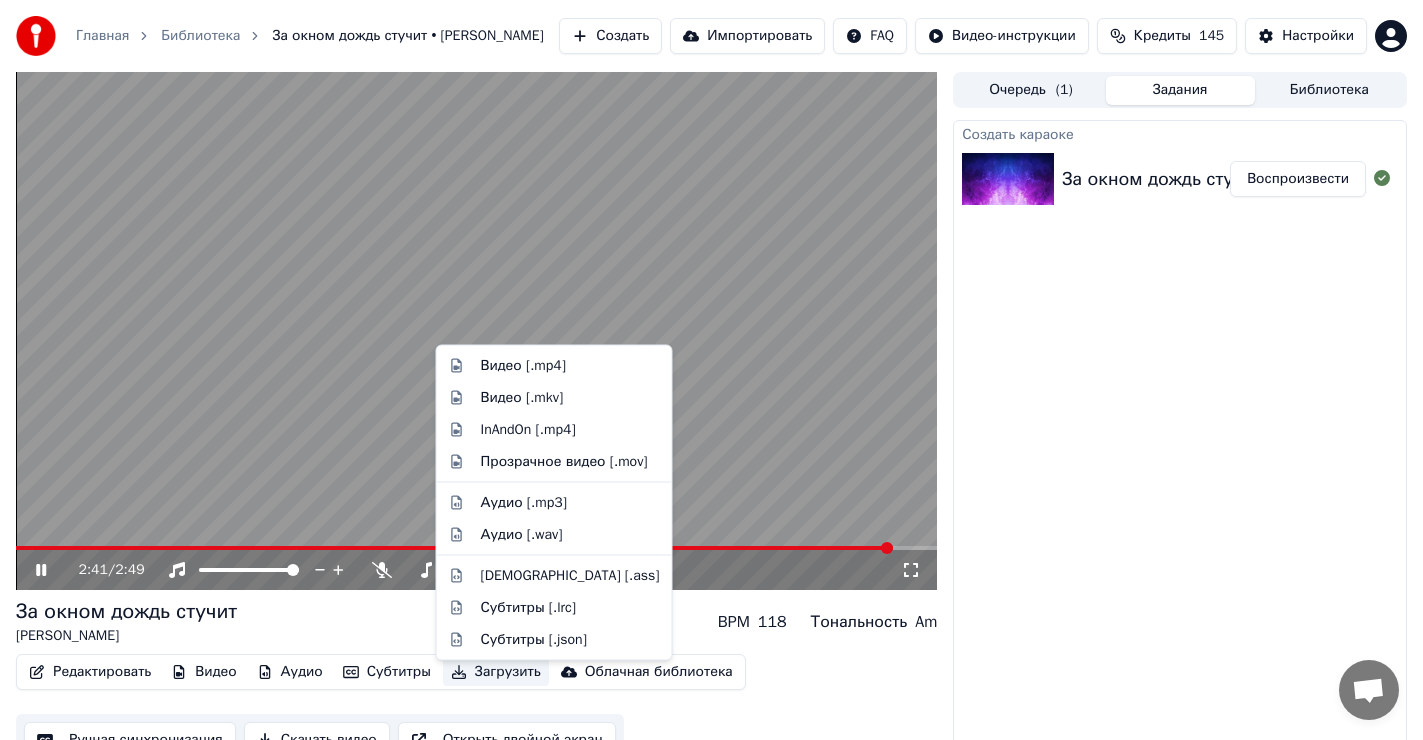 click on "Загрузить" at bounding box center [496, 672] 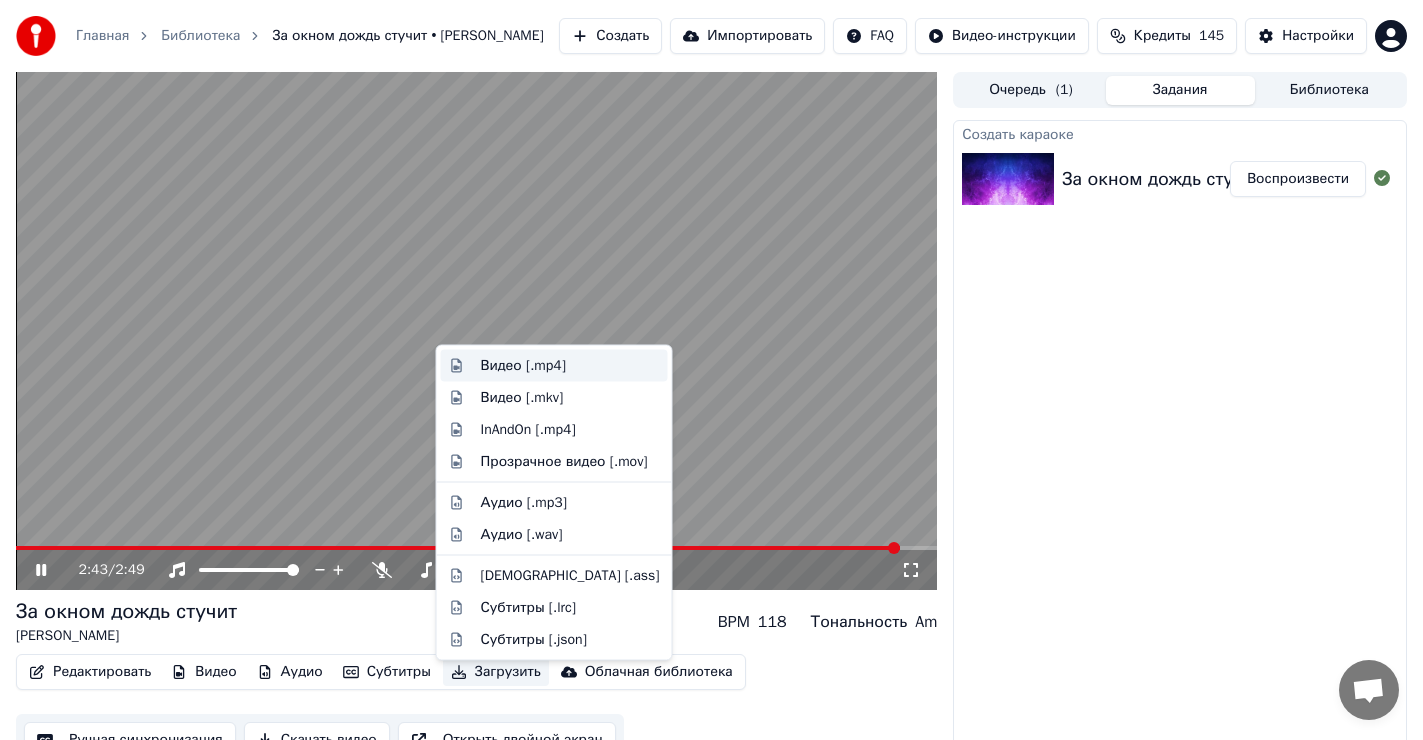 click on "Видео [.mp4]" at bounding box center [523, 366] 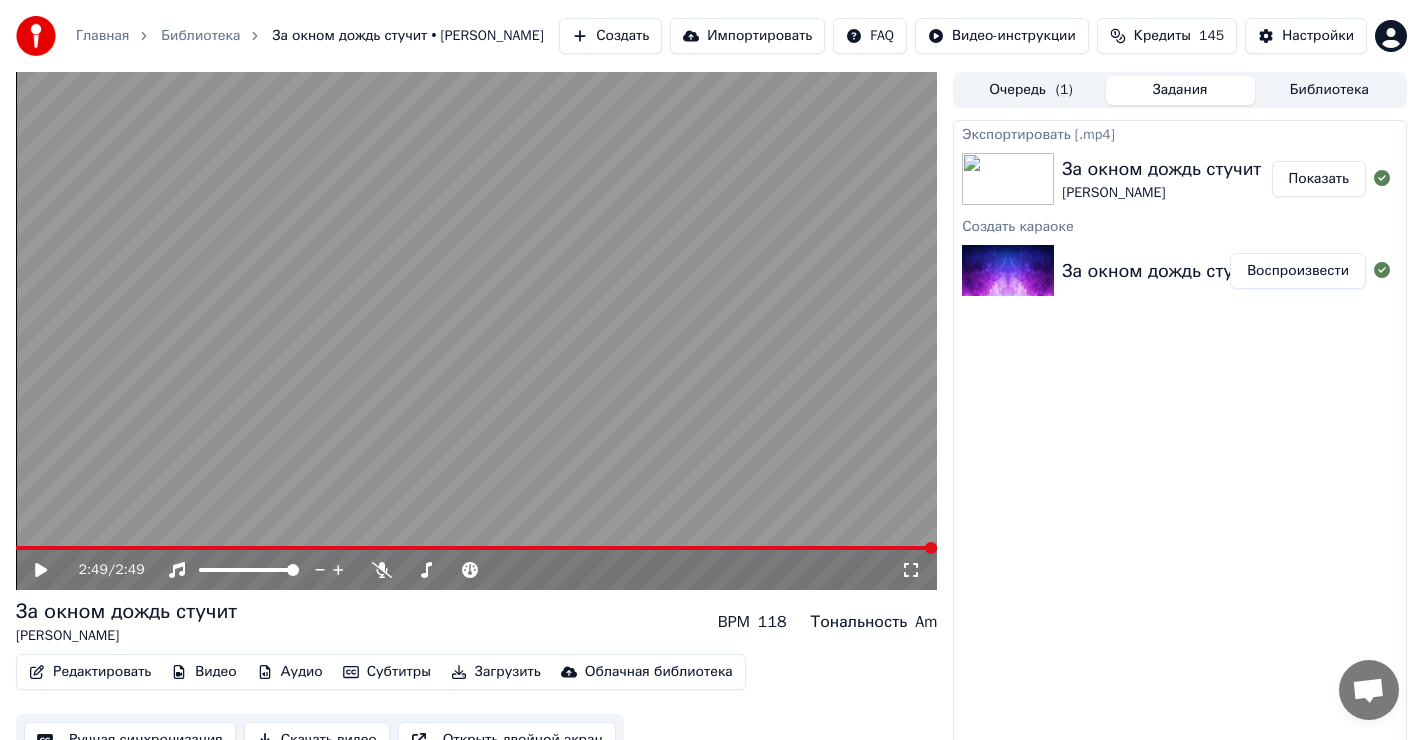 click on "Показать" at bounding box center [1319, 179] 